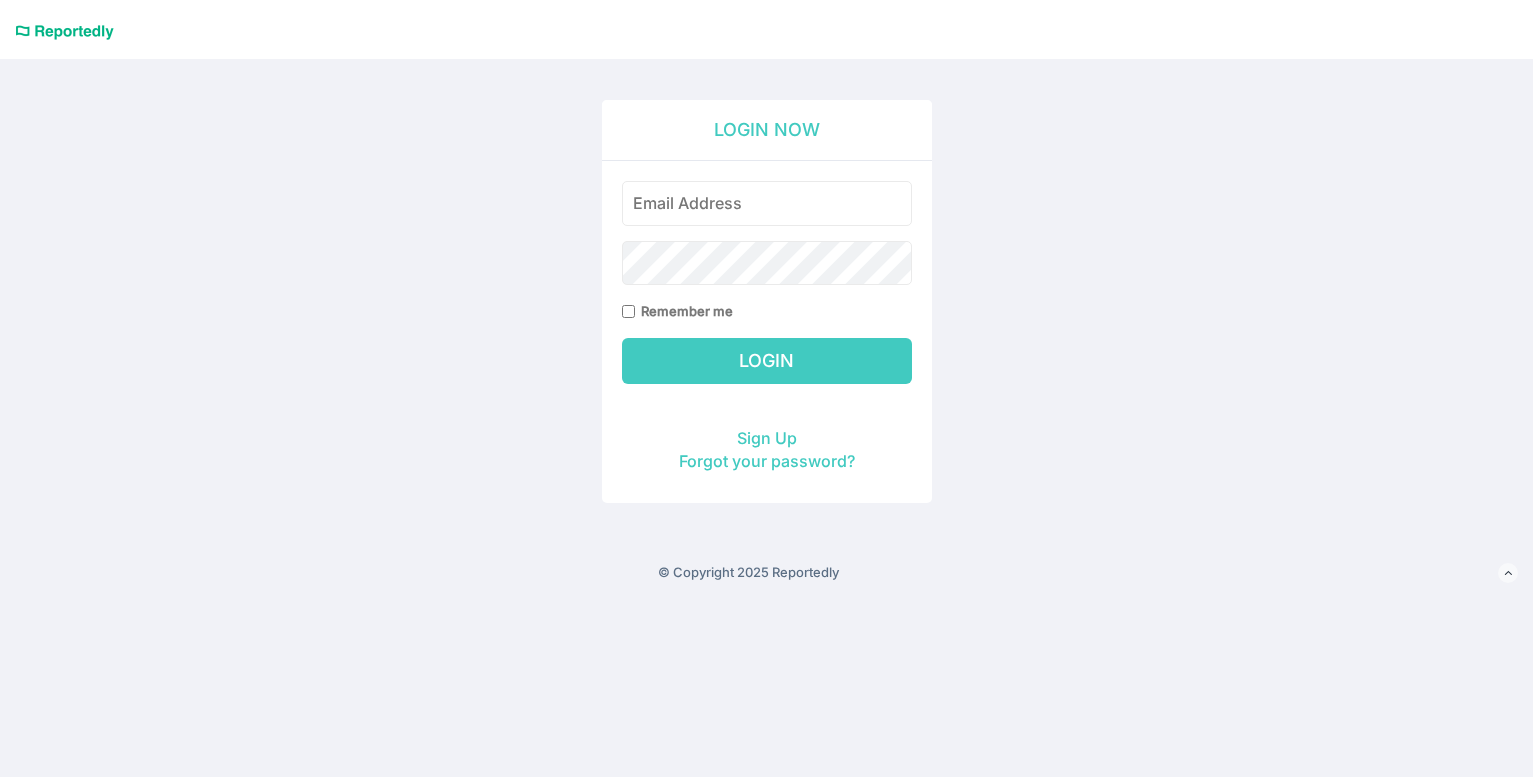 scroll, scrollTop: 0, scrollLeft: 0, axis: both 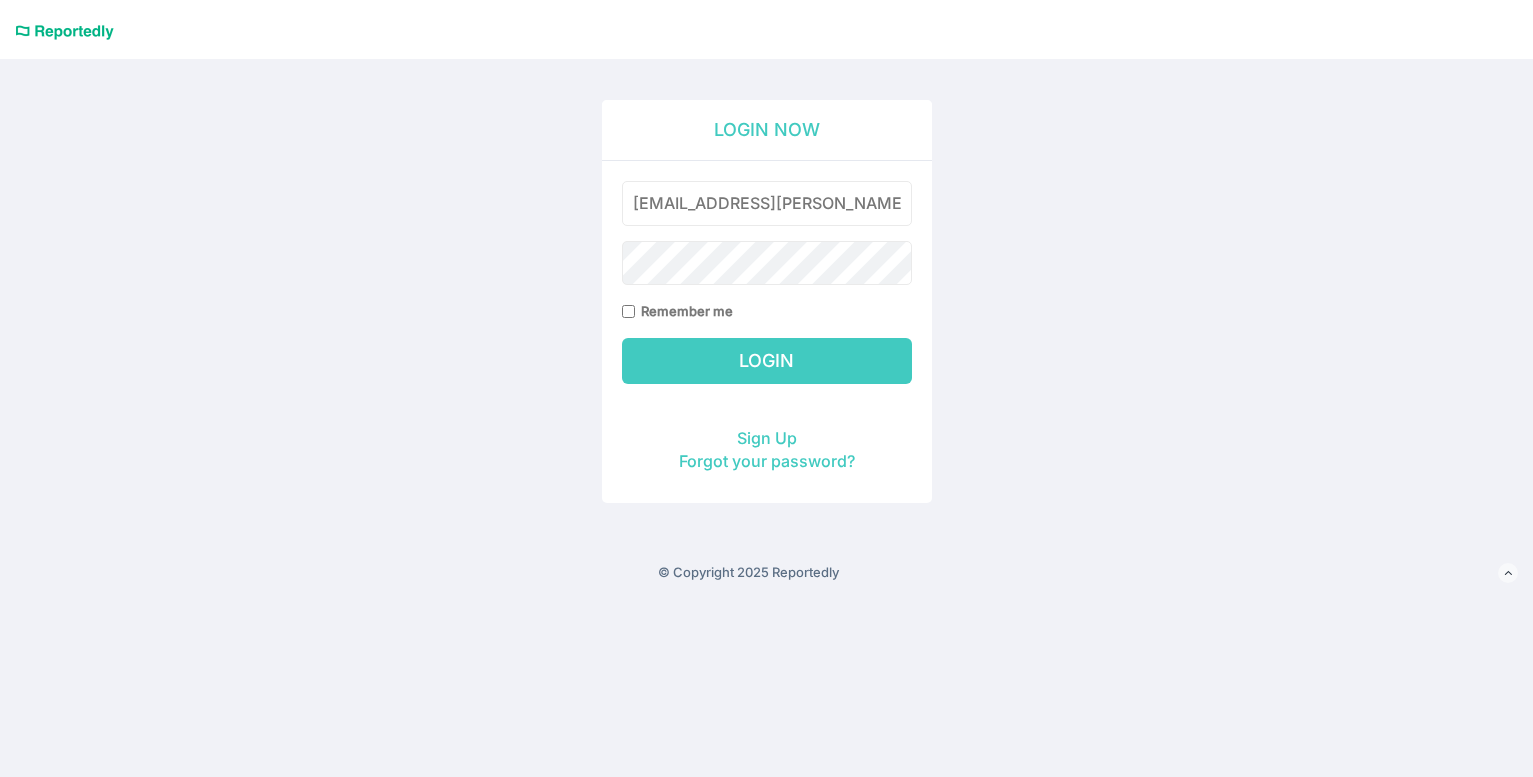 click on "Login" at bounding box center (767, 361) 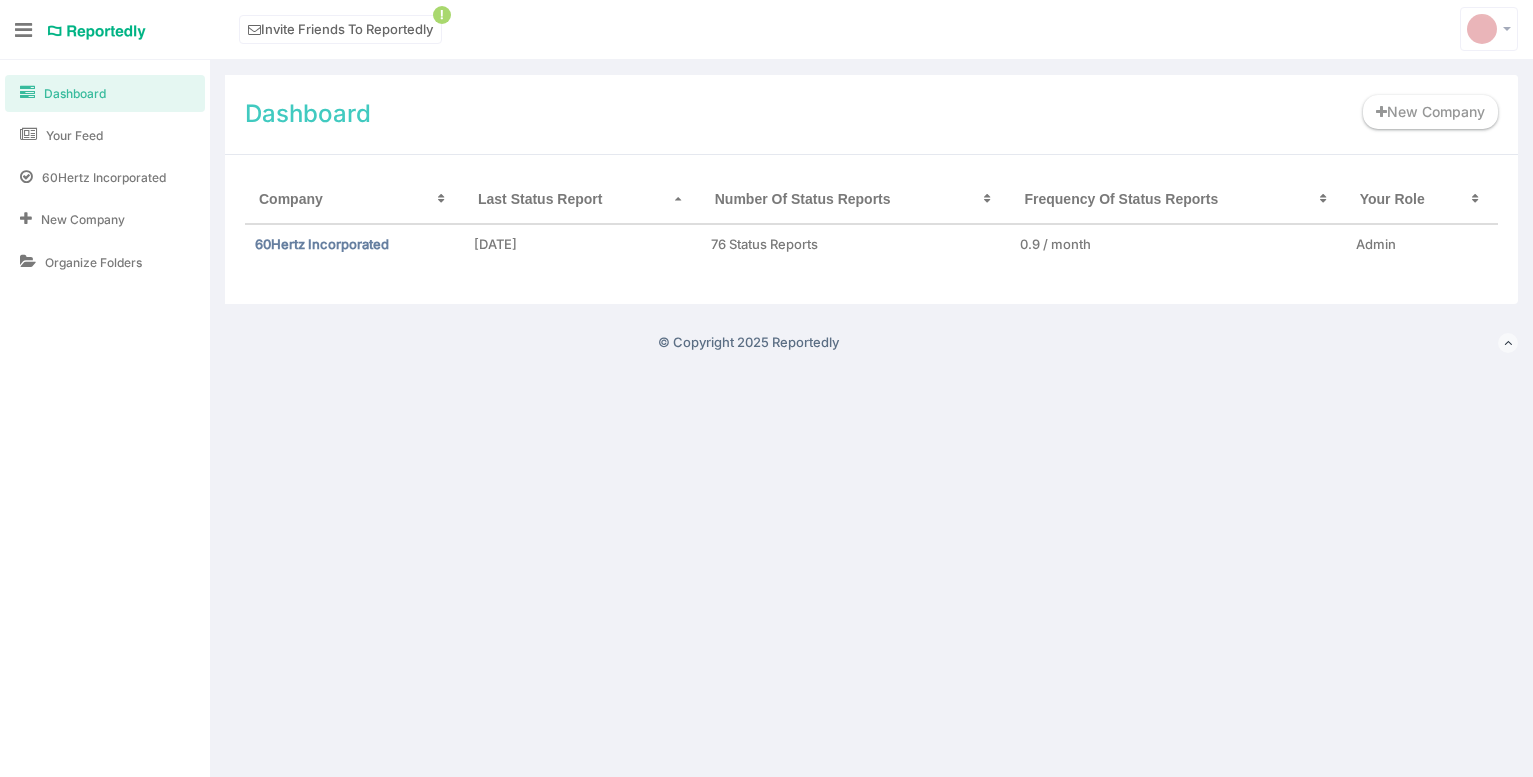 scroll, scrollTop: 0, scrollLeft: 0, axis: both 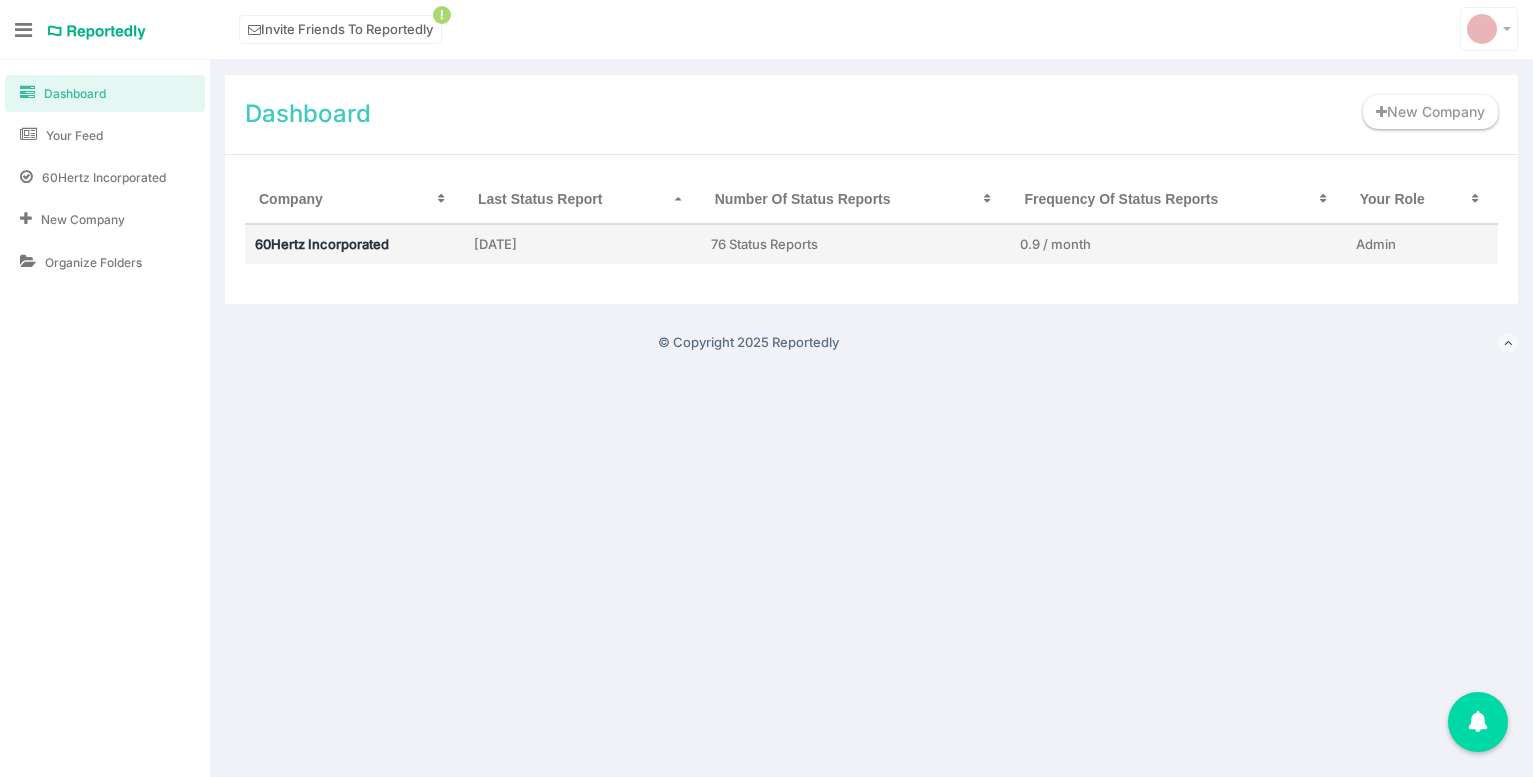 click on "60Hertz Incorporated" at bounding box center (322, 244) 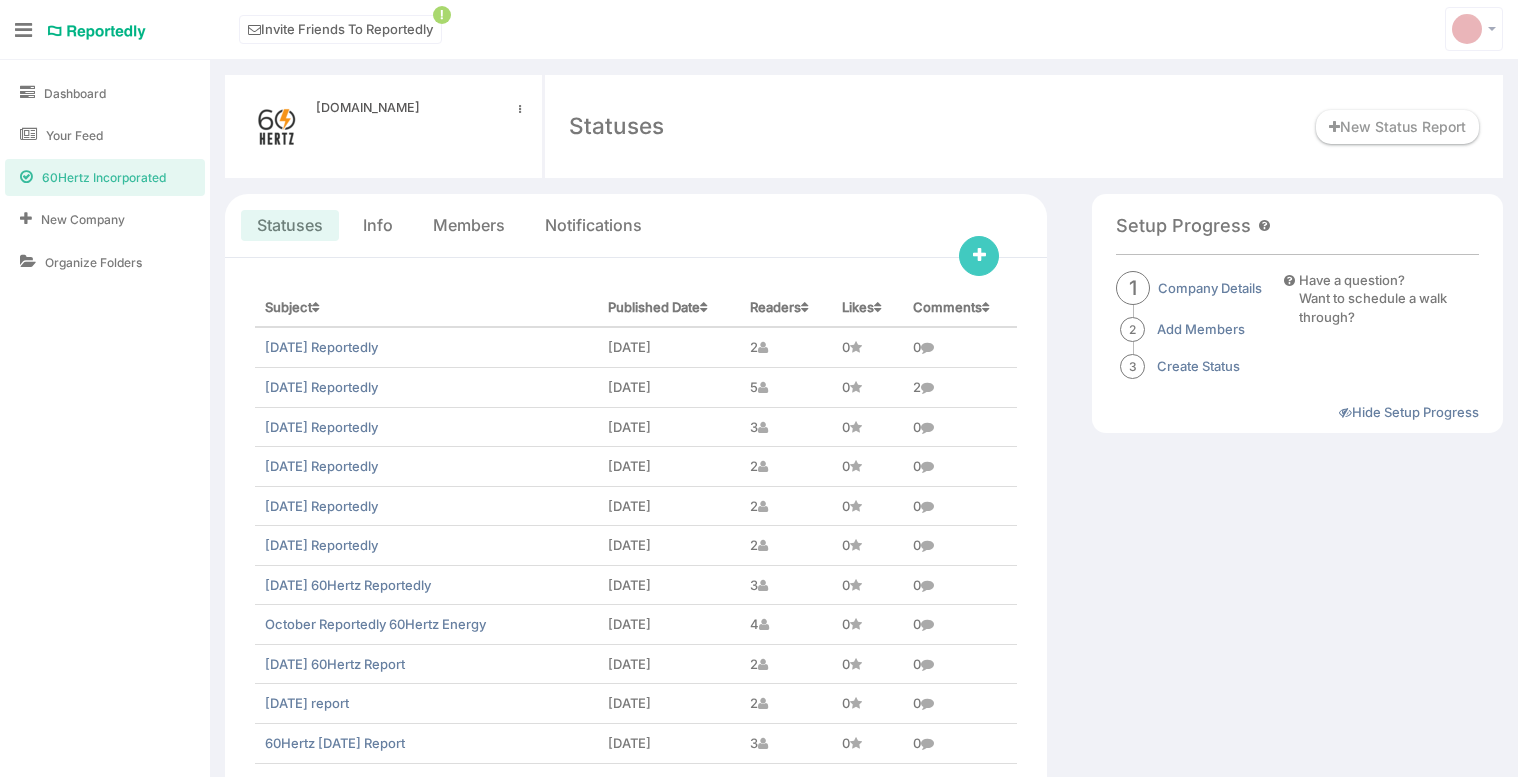 scroll, scrollTop: 0, scrollLeft: 0, axis: both 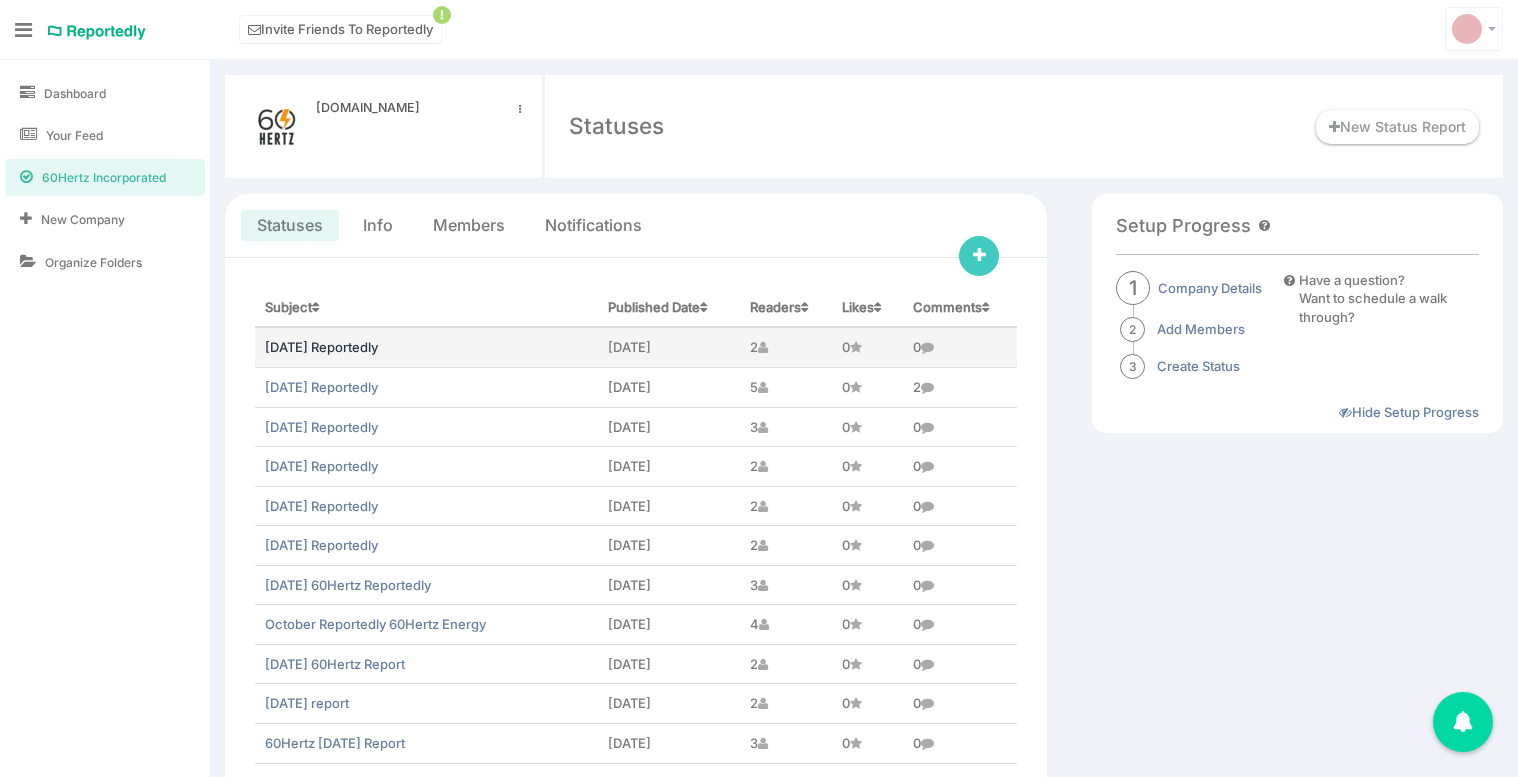 click on "May 2025 Reportedly" at bounding box center [321, 347] 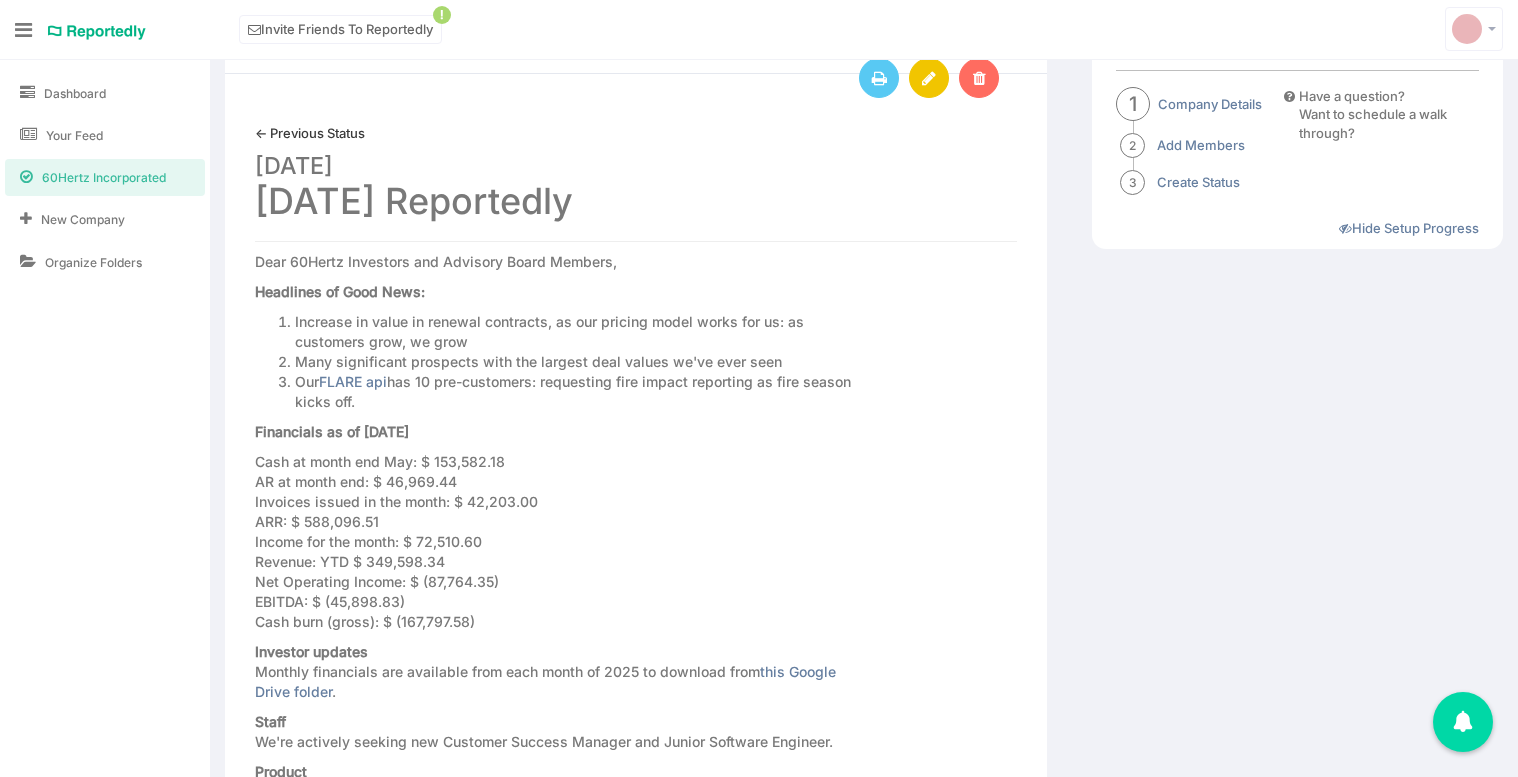 scroll, scrollTop: 205, scrollLeft: 0, axis: vertical 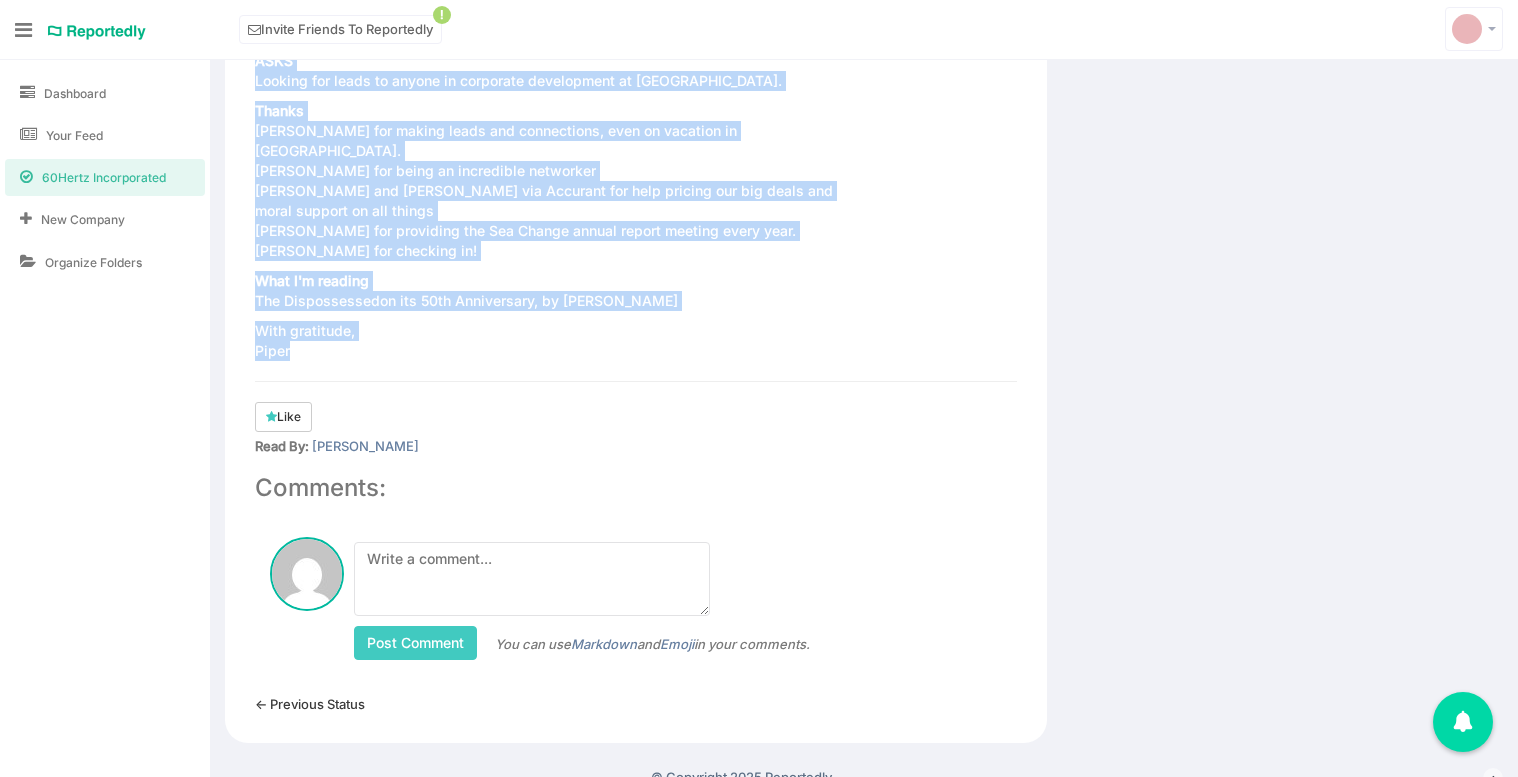 drag, startPoint x: 256, startPoint y: 231, endPoint x: 459, endPoint y: 344, distance: 232.33167 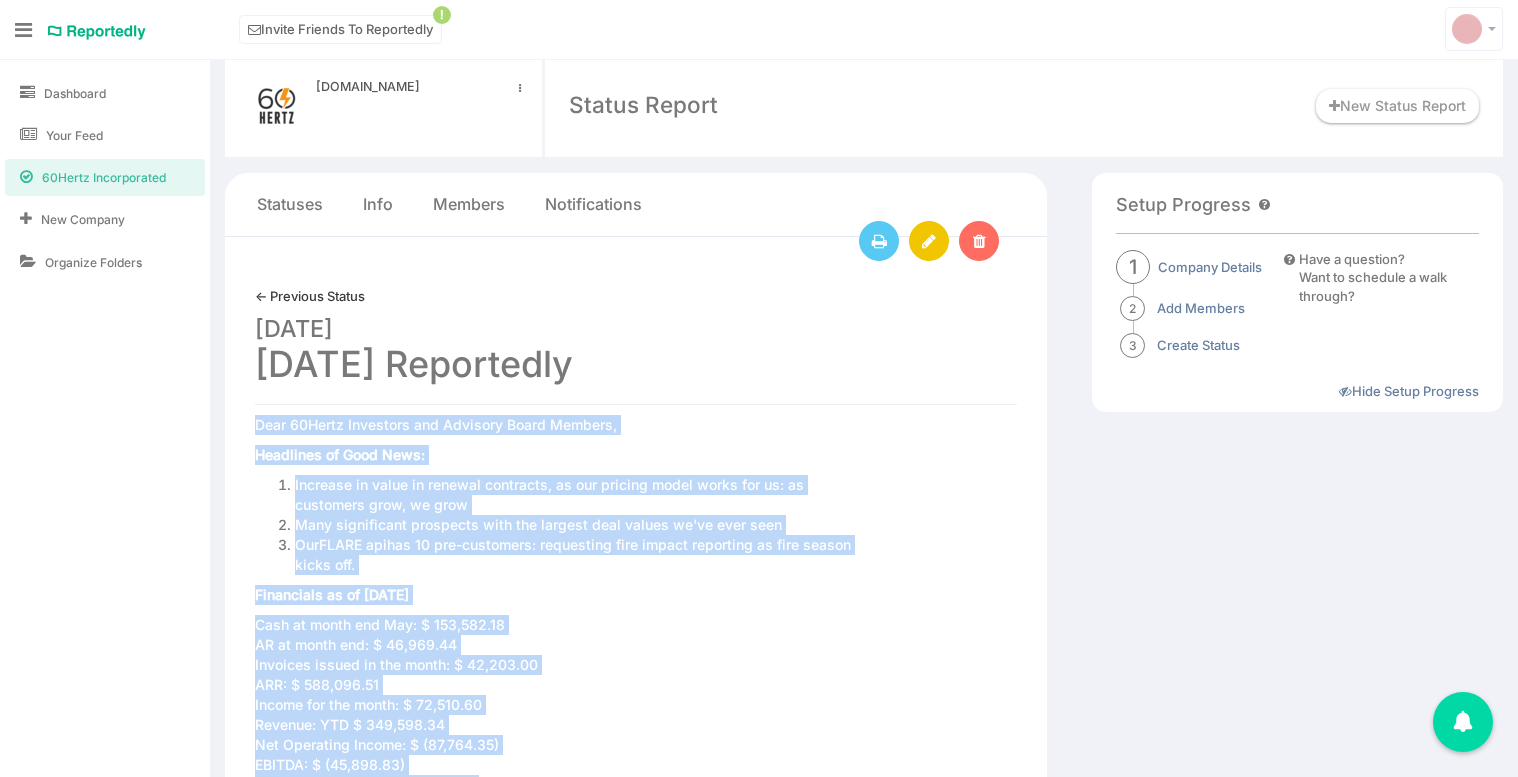 scroll, scrollTop: 0, scrollLeft: 0, axis: both 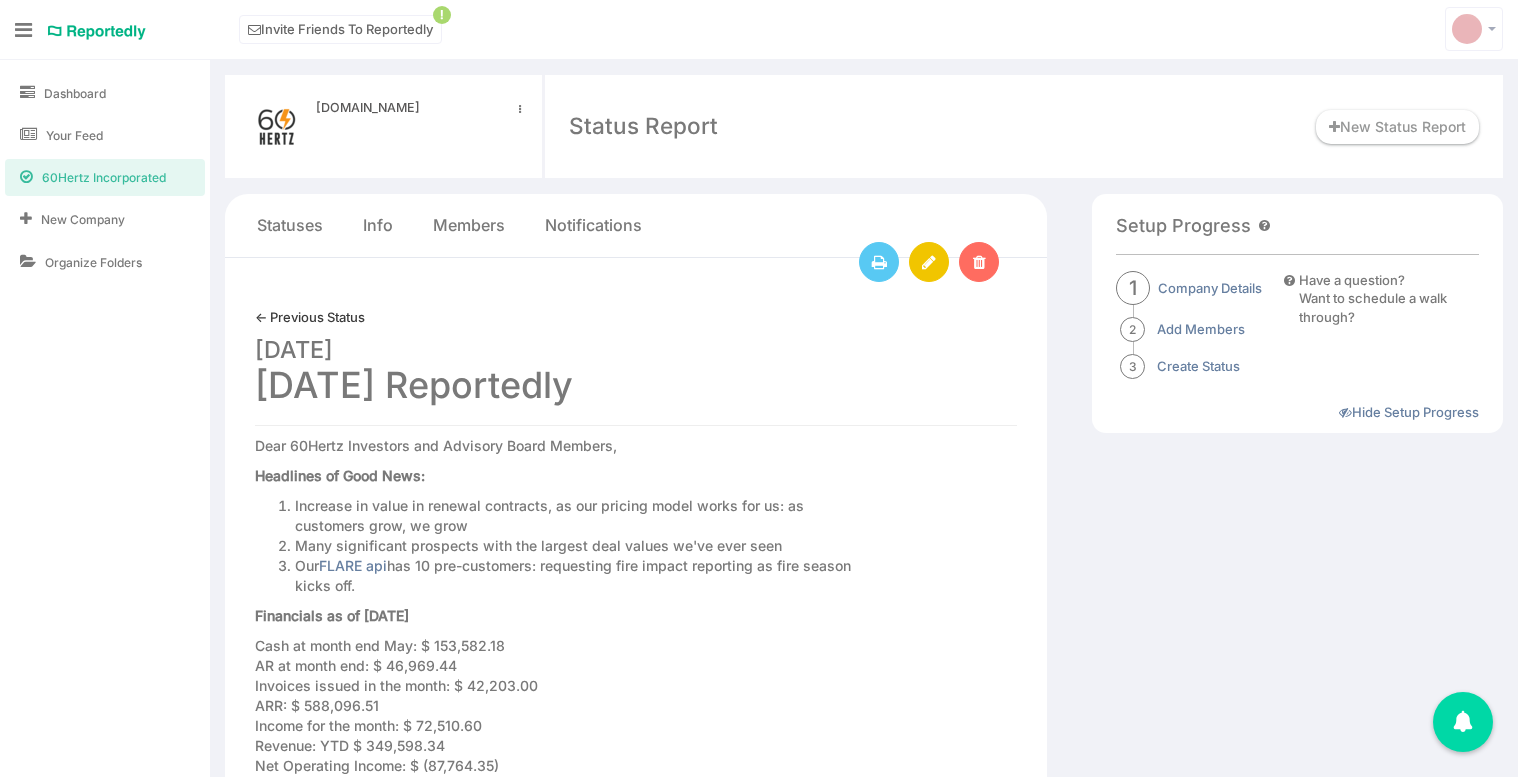 click on "June 17, 2025
May 2025 Reportedly" at bounding box center (636, 365) 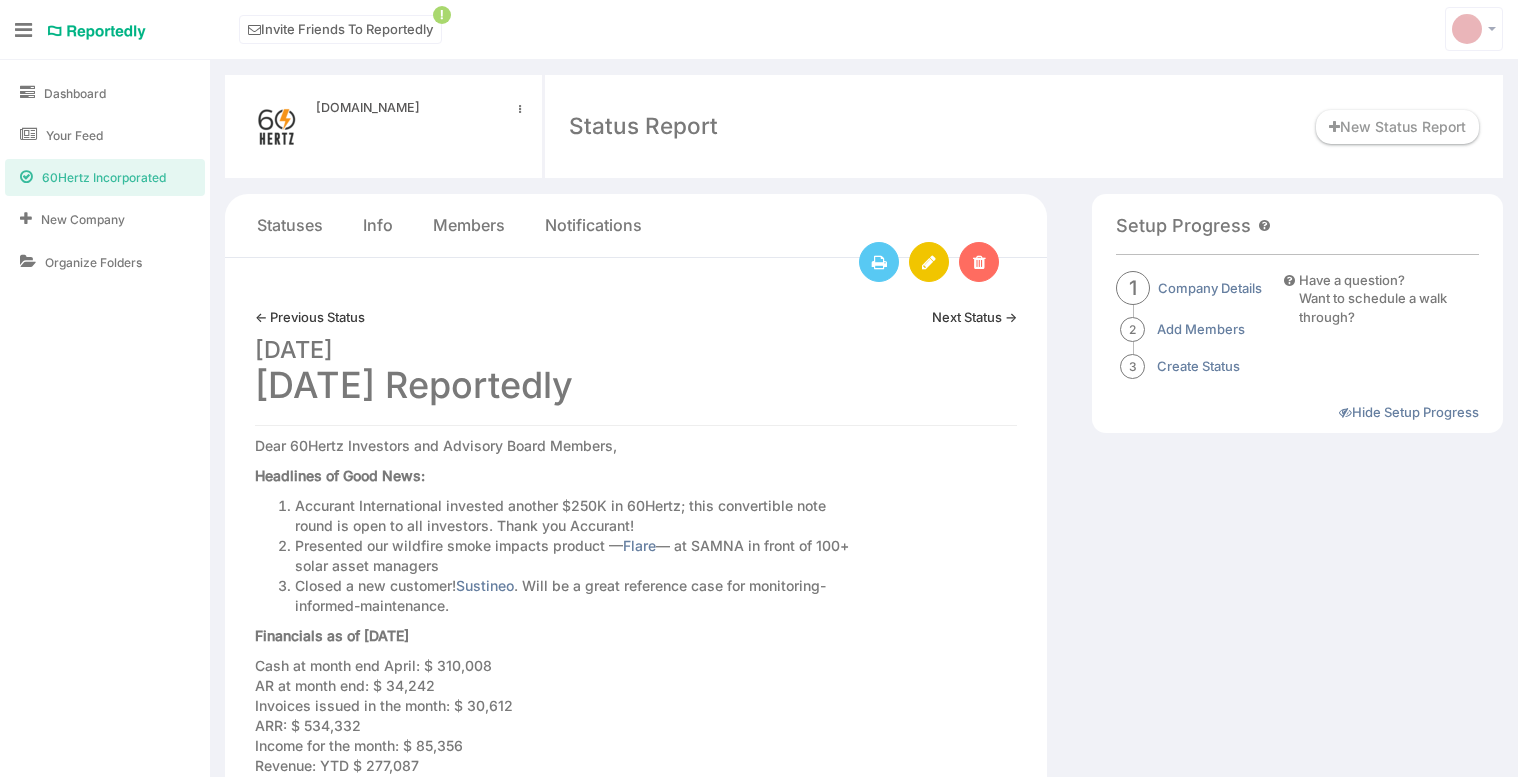 scroll, scrollTop: 0, scrollLeft: 0, axis: both 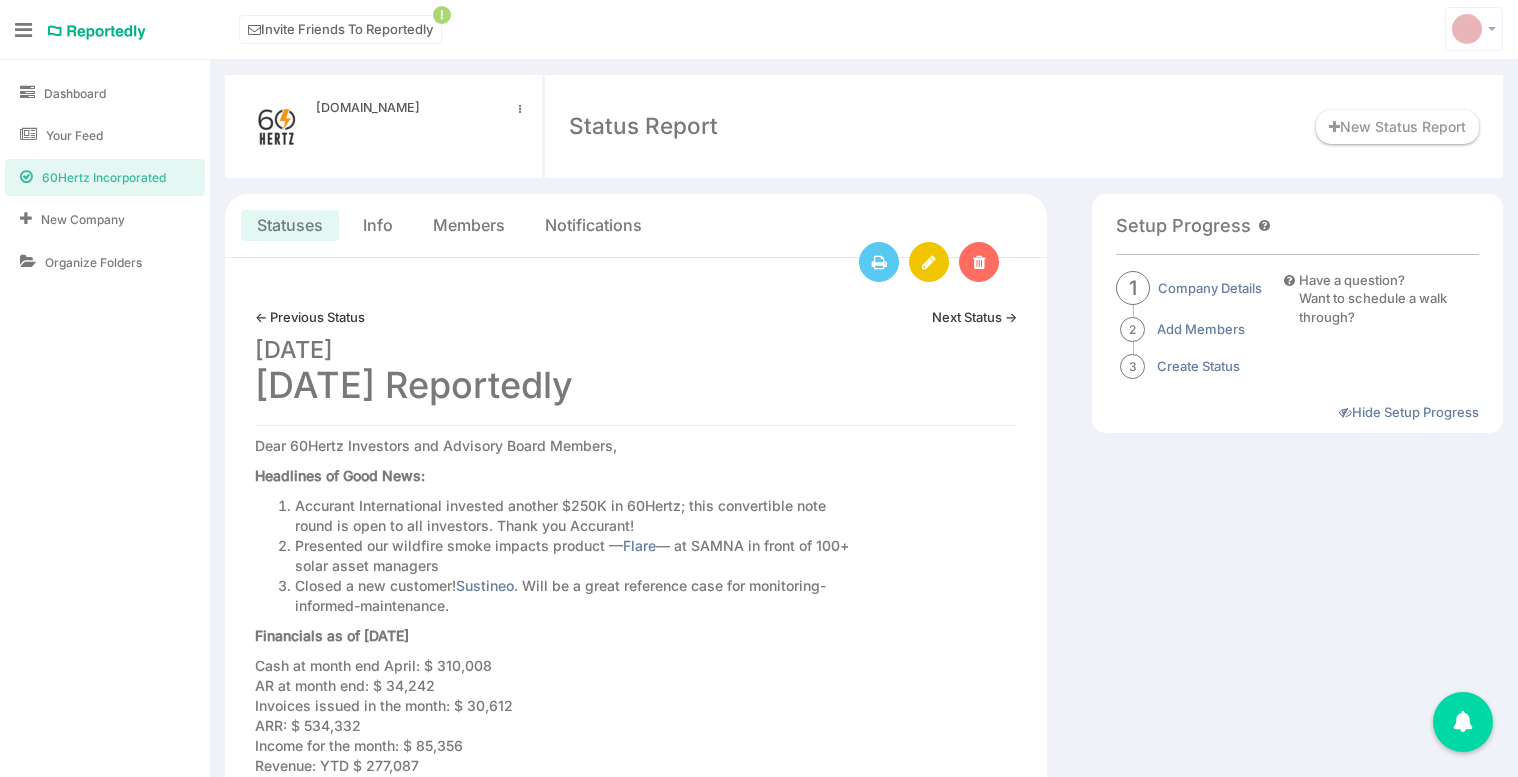 click on "Statuses" at bounding box center [290, 225] 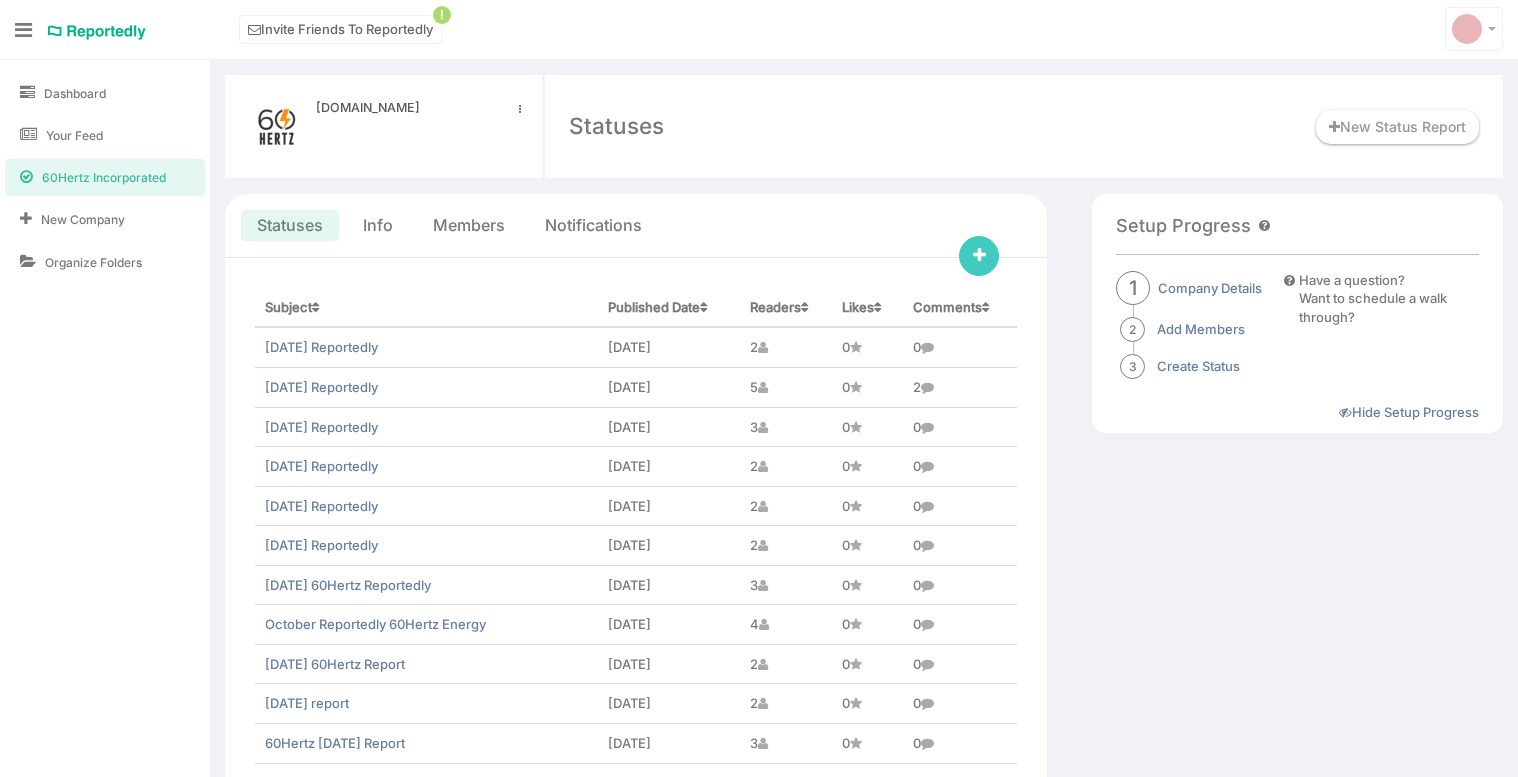 scroll, scrollTop: 0, scrollLeft: 0, axis: both 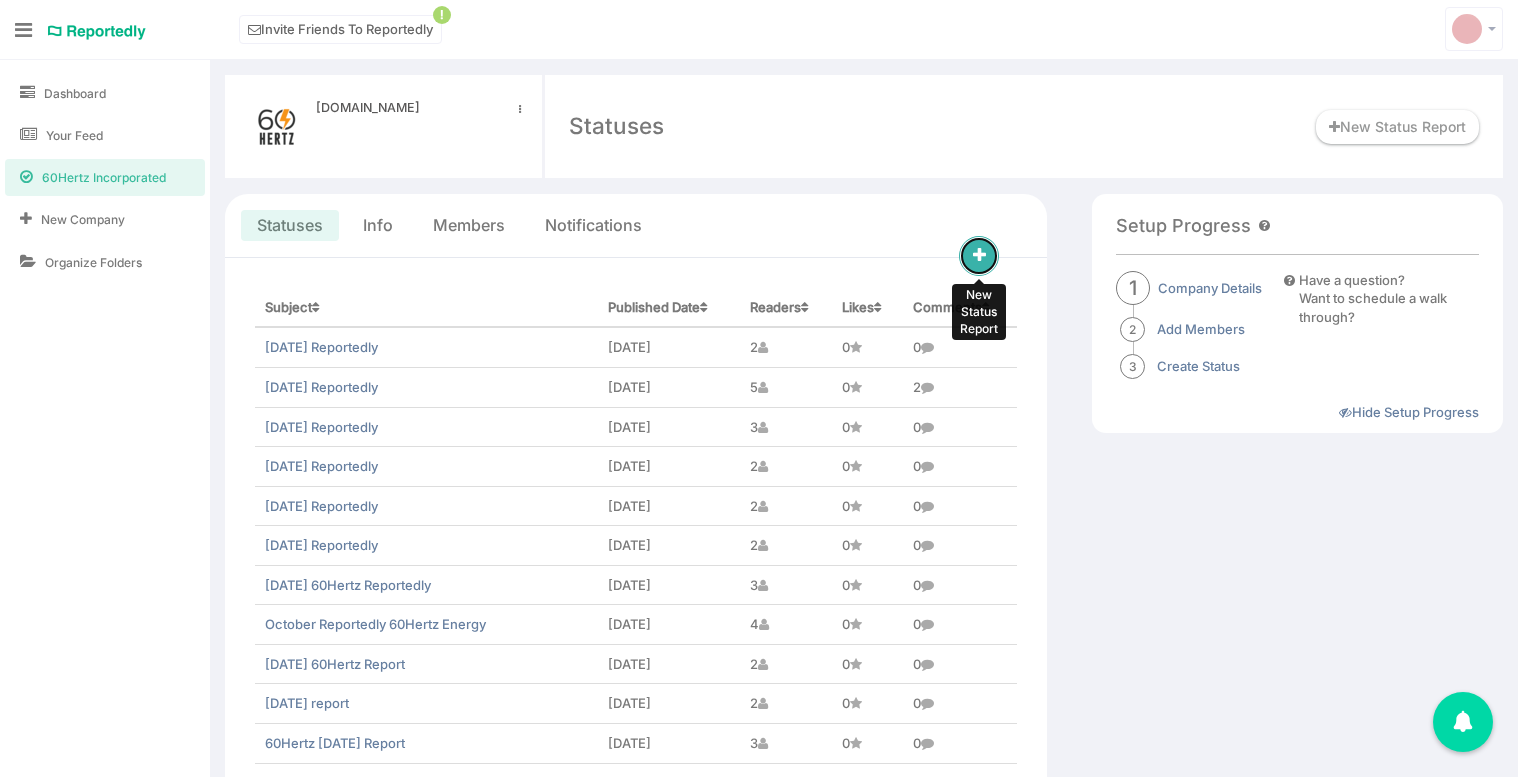 click at bounding box center [979, 256] 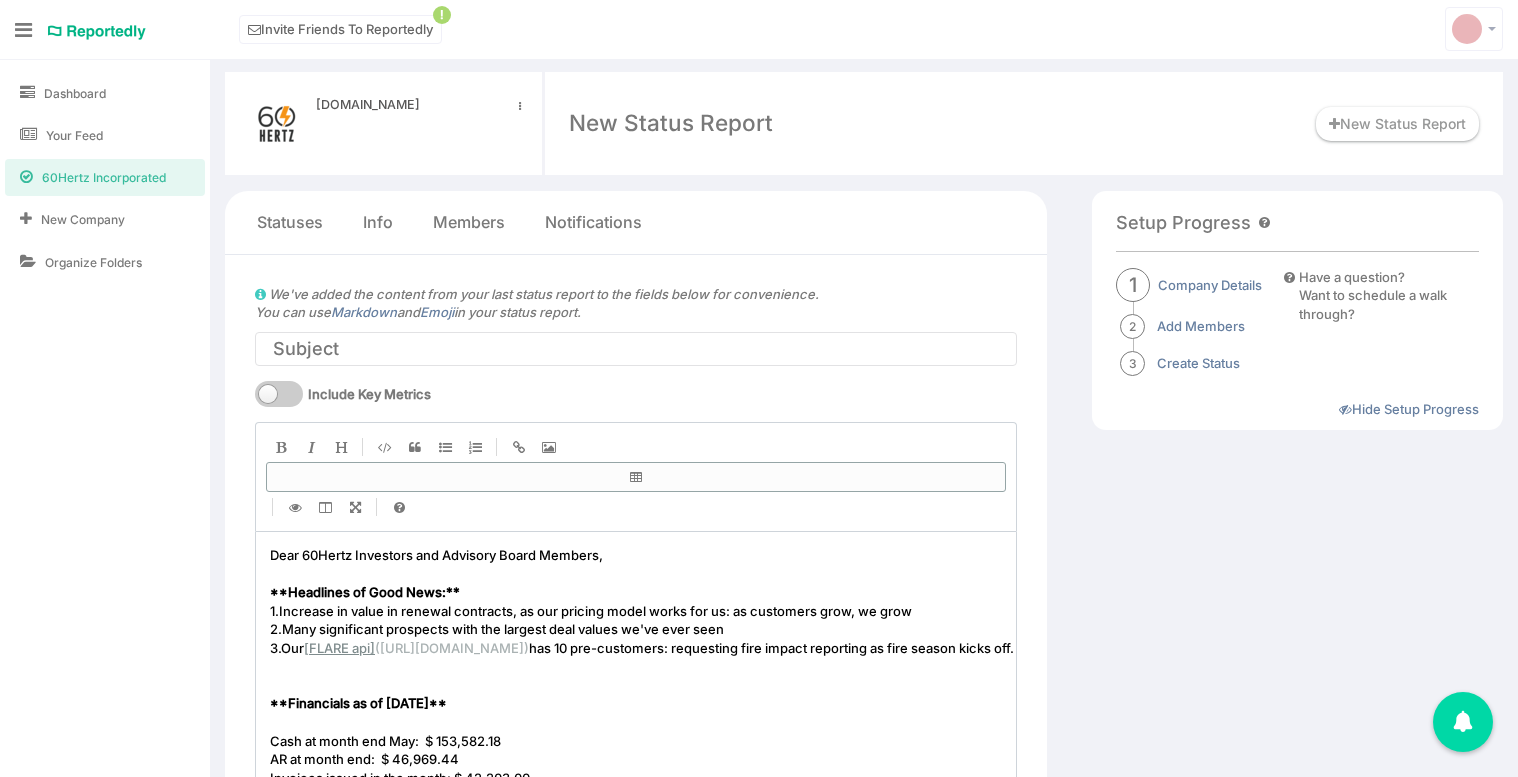 scroll, scrollTop: 4, scrollLeft: 0, axis: vertical 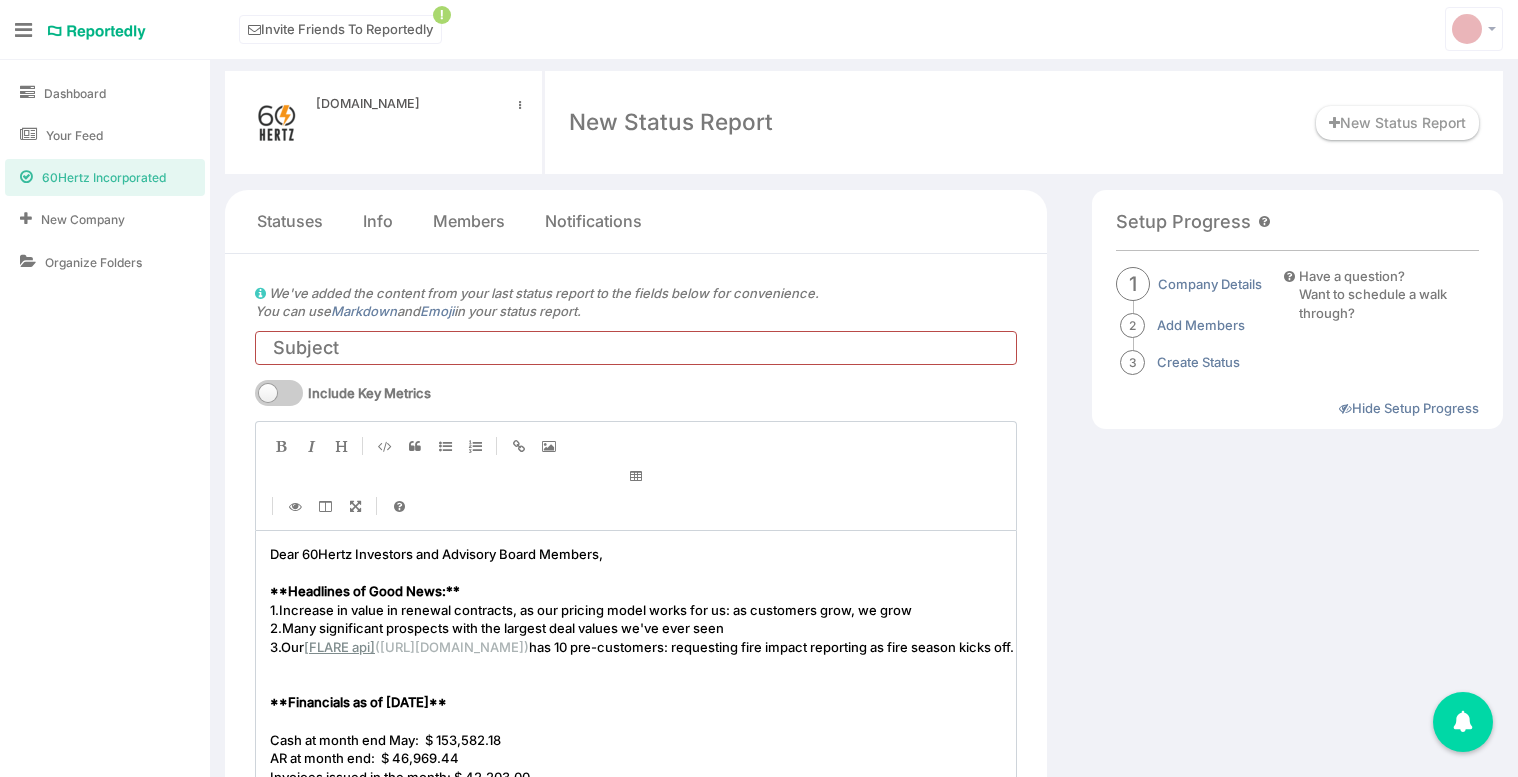 click at bounding box center (636, 348) 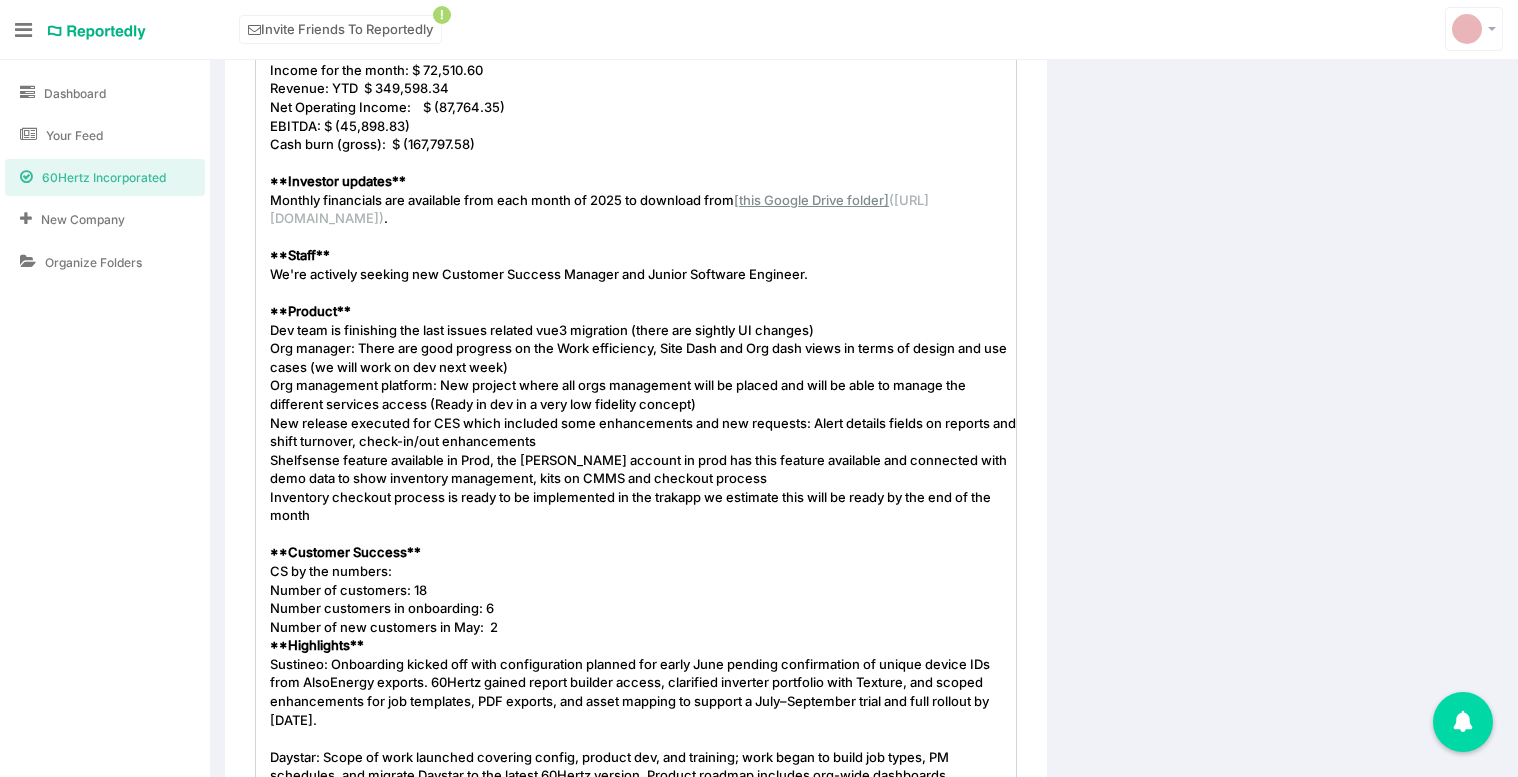 scroll, scrollTop: 360, scrollLeft: 0, axis: vertical 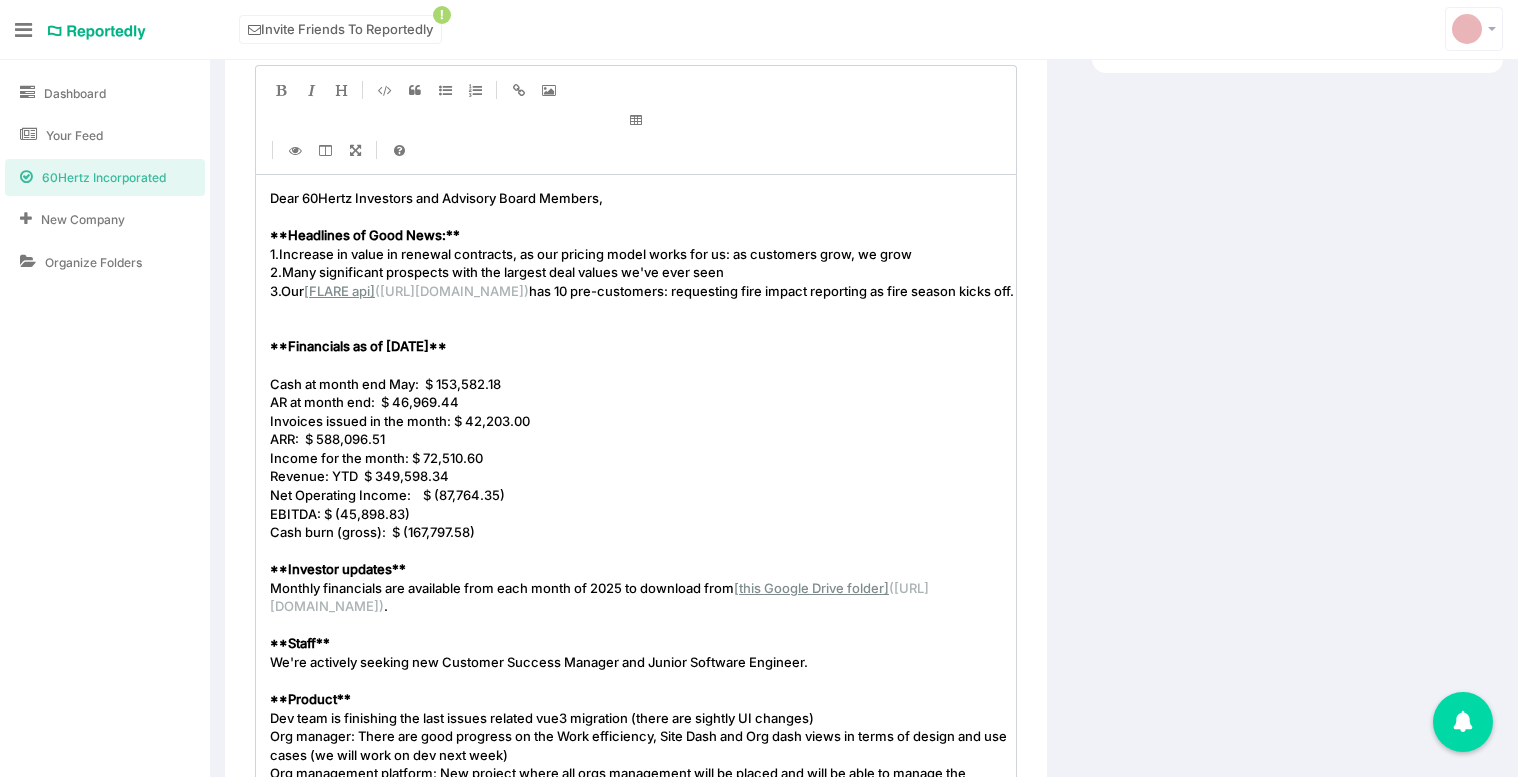 type on "[DATE] Reportedly" 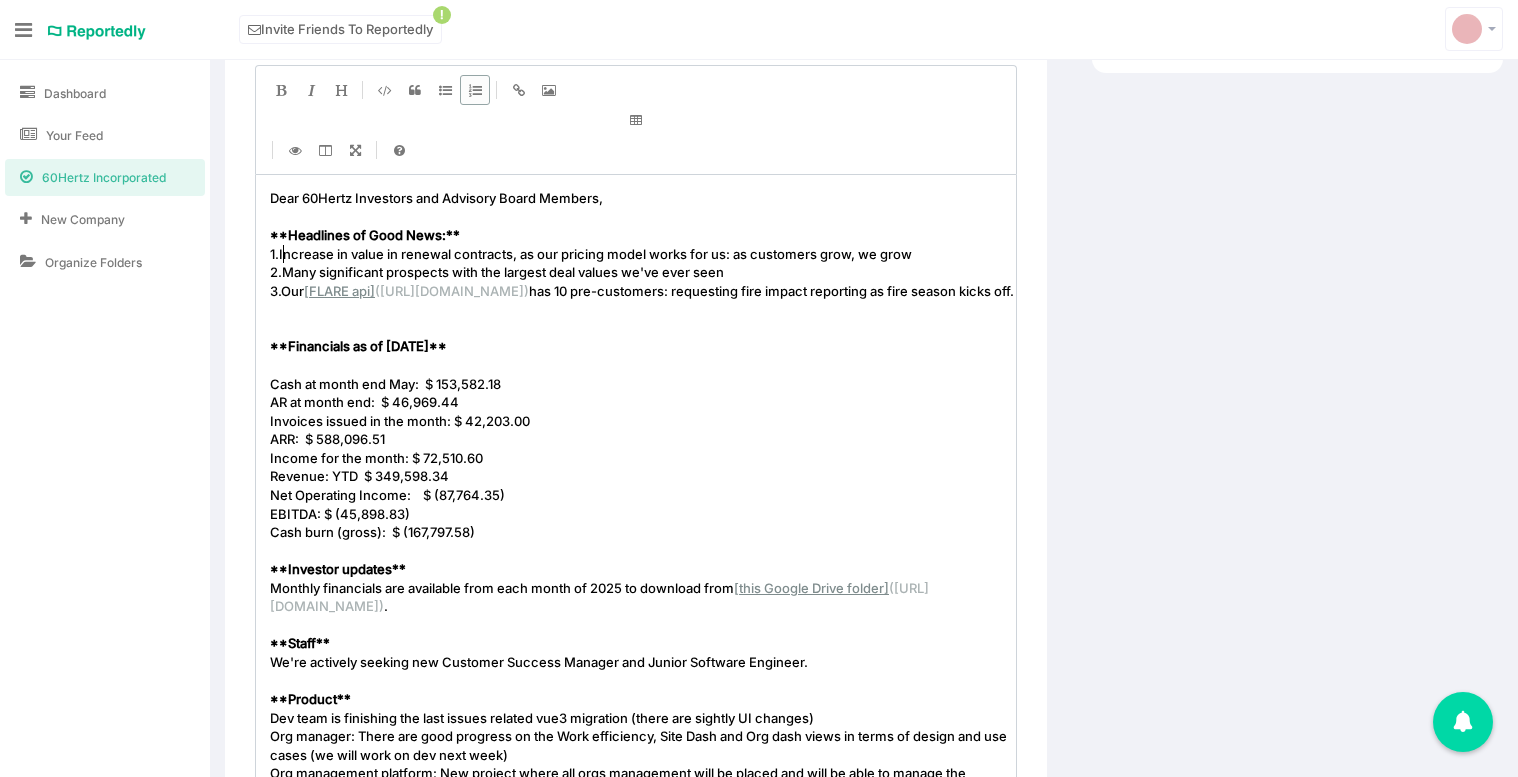 scroll, scrollTop: 7, scrollLeft: 0, axis: vertical 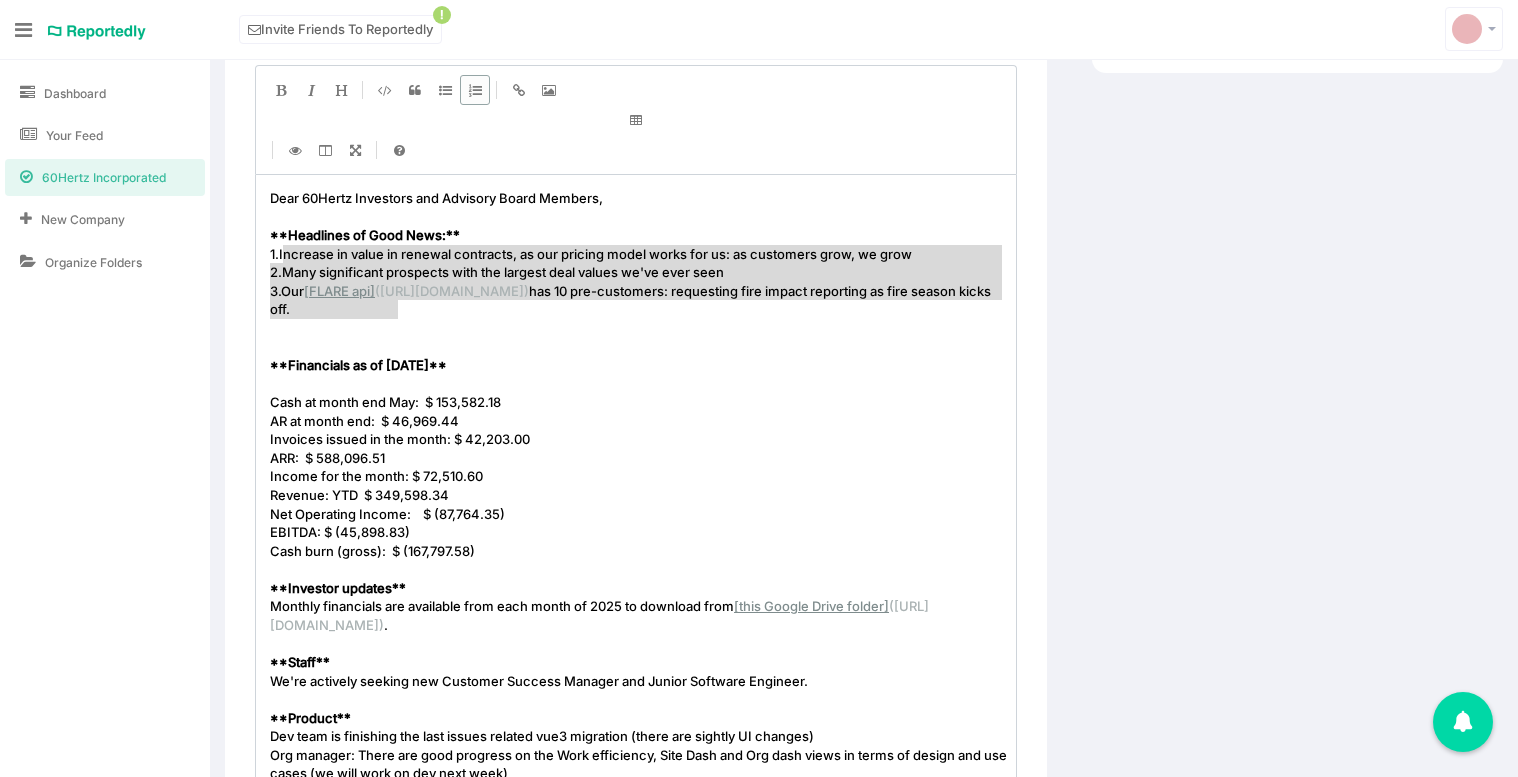 type on "Increase in value in renewal contracts, as our pricing model works for us: as customers grow, we grow
2. Many significant prospects with the largest deal values we've ever seen
3. Our [FLARE api ](https://60hertzenergy.com/flare-api/)has 10 pre-customers: requesting fire impact reporting as fire season kicks off." 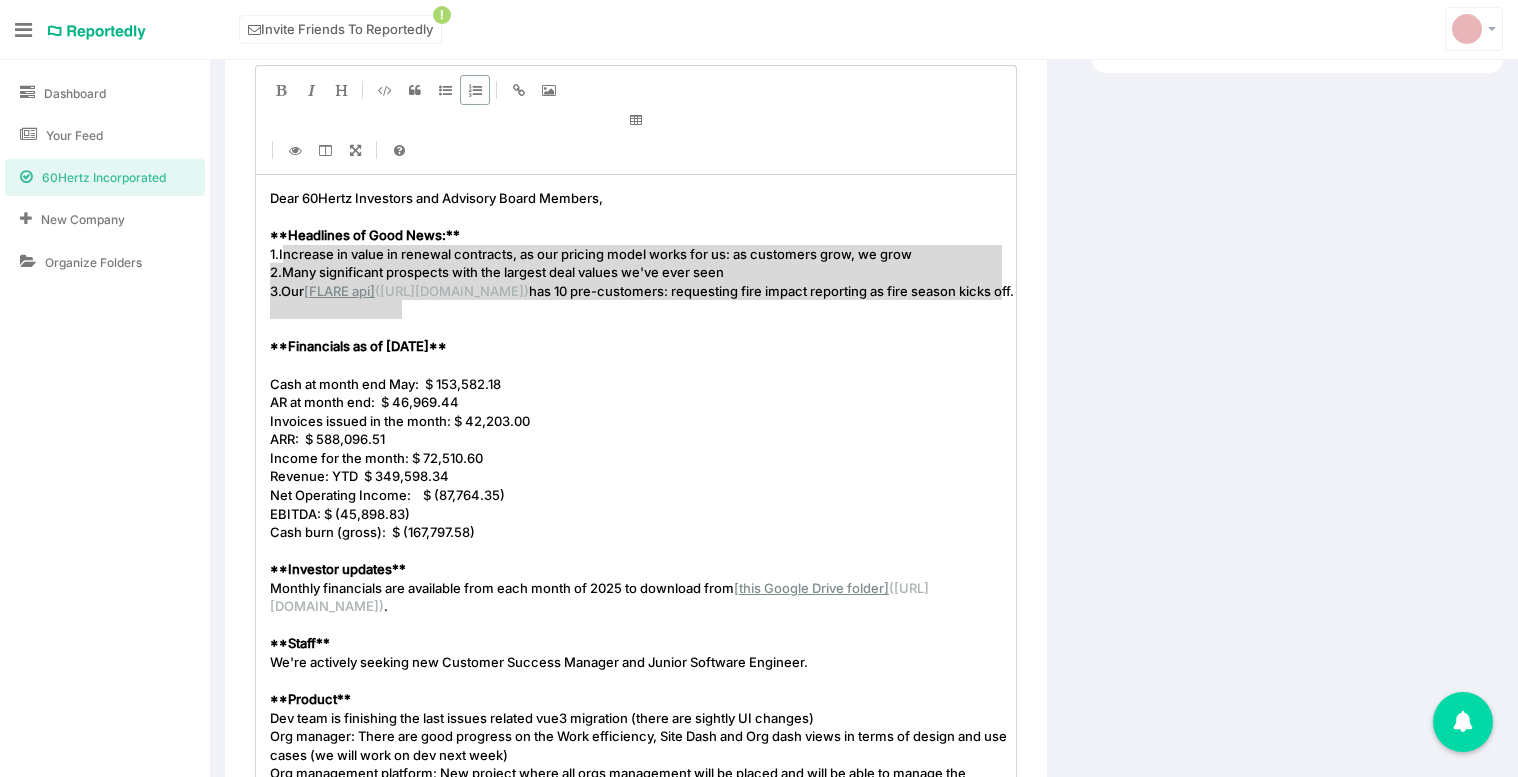 drag, startPoint x: 281, startPoint y: 251, endPoint x: 401, endPoint y: 307, distance: 132.42357 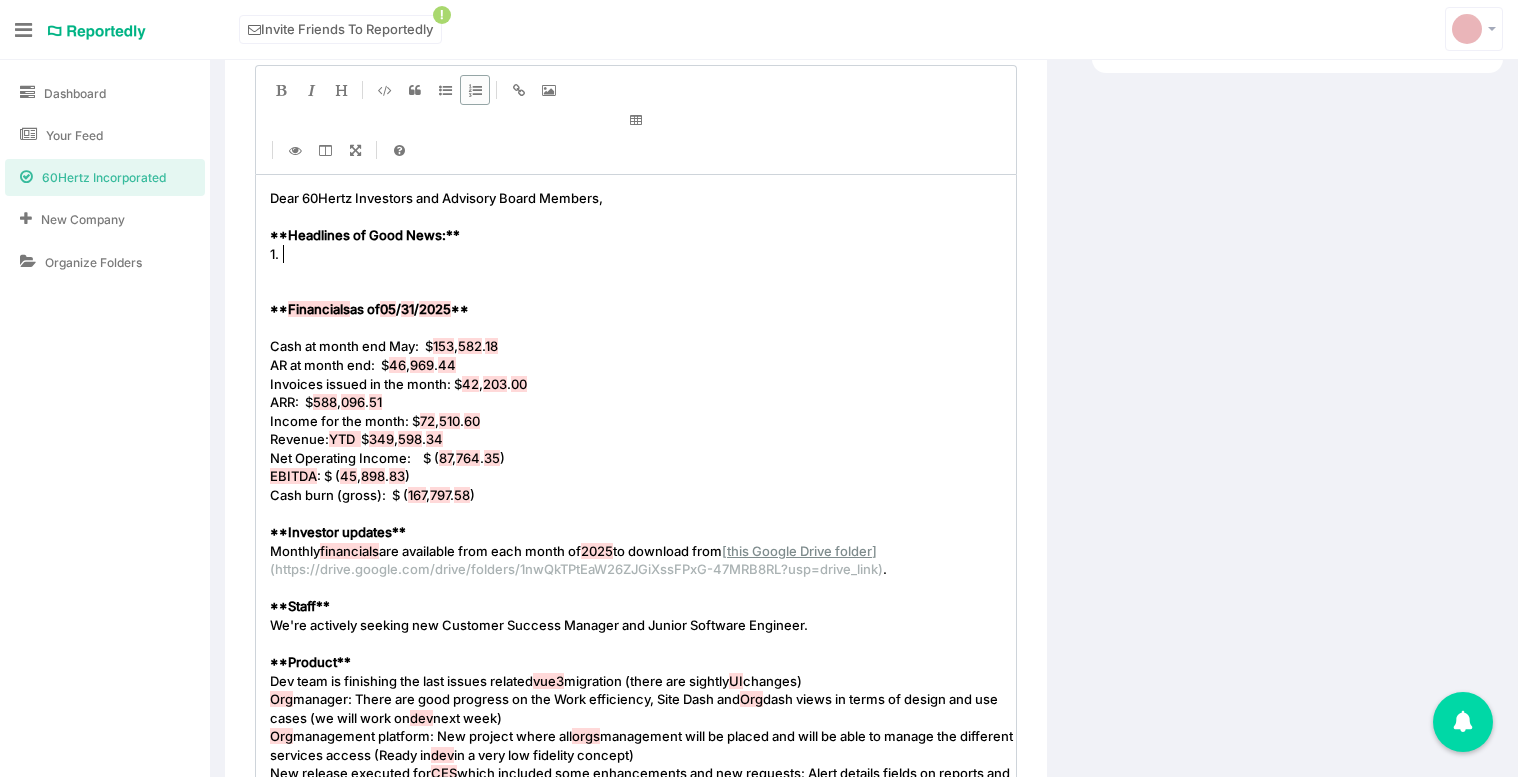 click on "05" at bounding box center (388, 309) 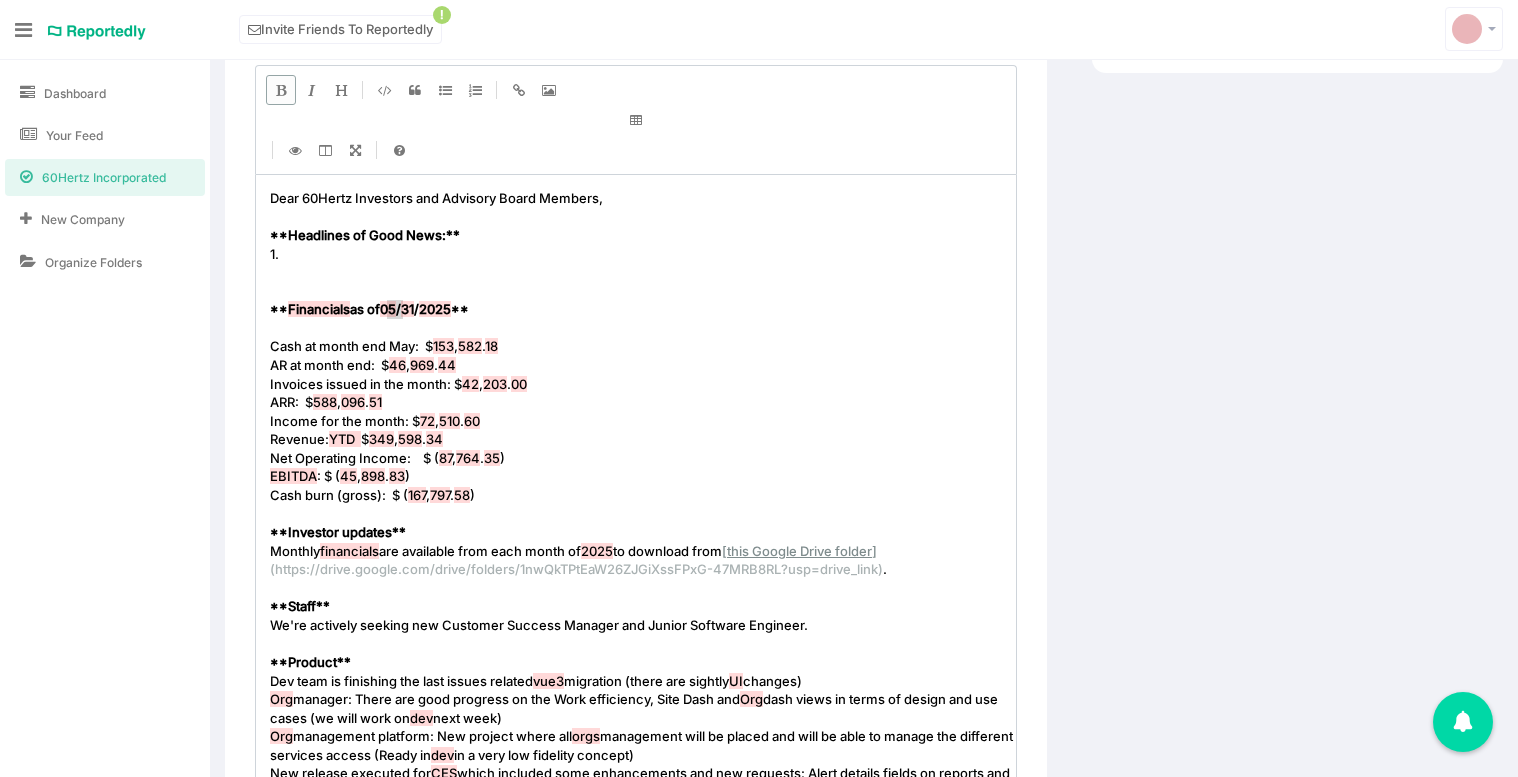 scroll, scrollTop: 1, scrollLeft: 0, axis: vertical 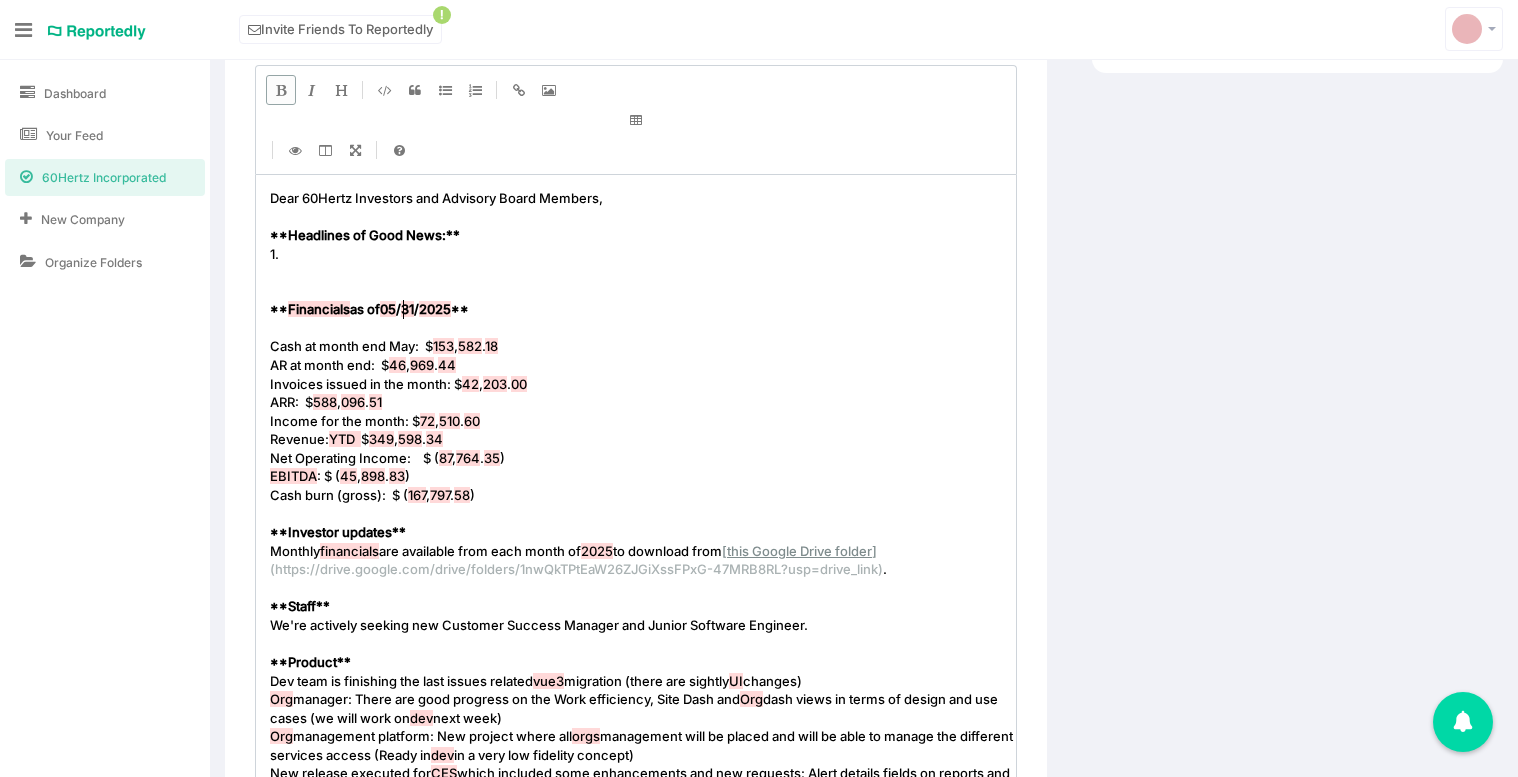 type on "6" 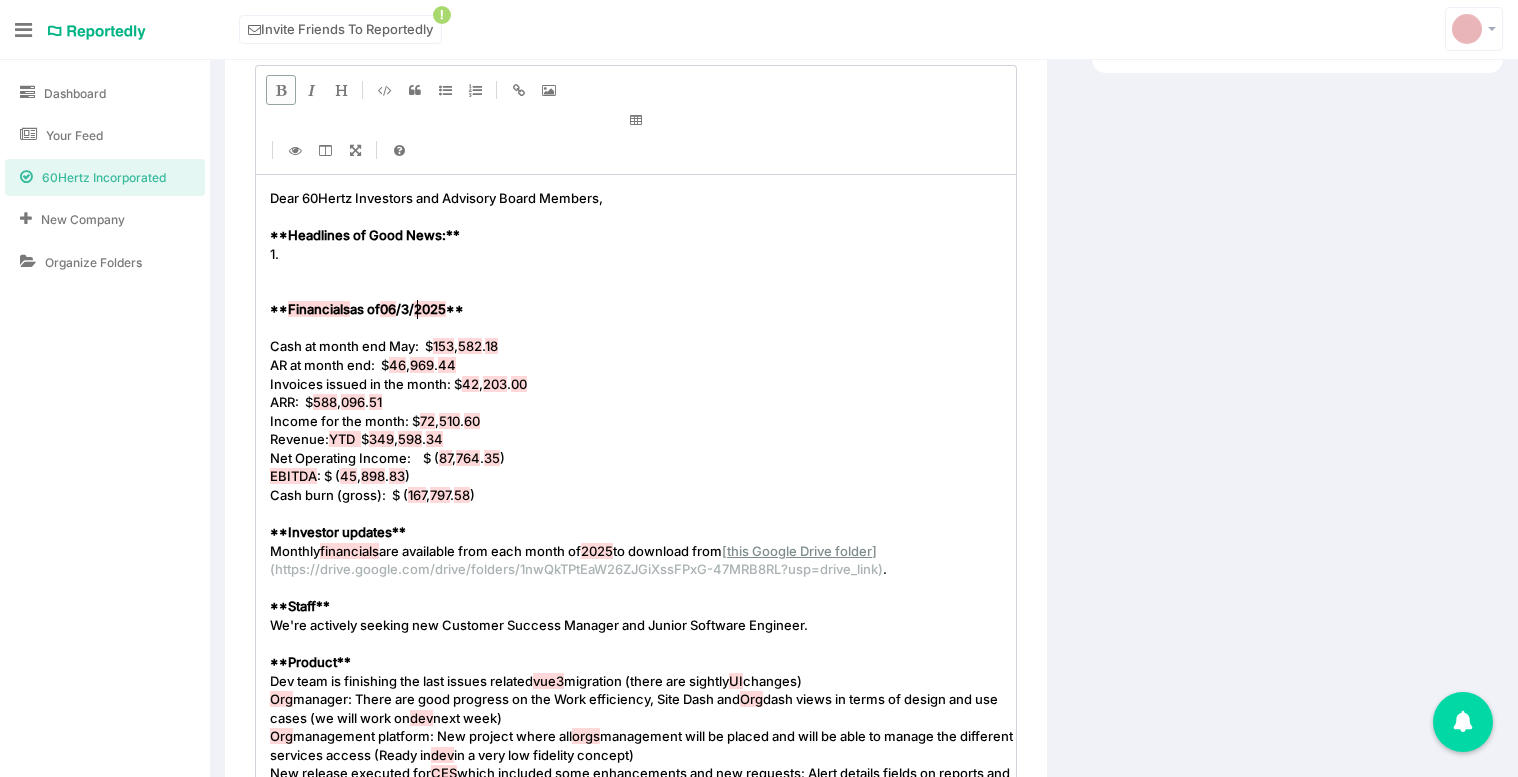 type on "0" 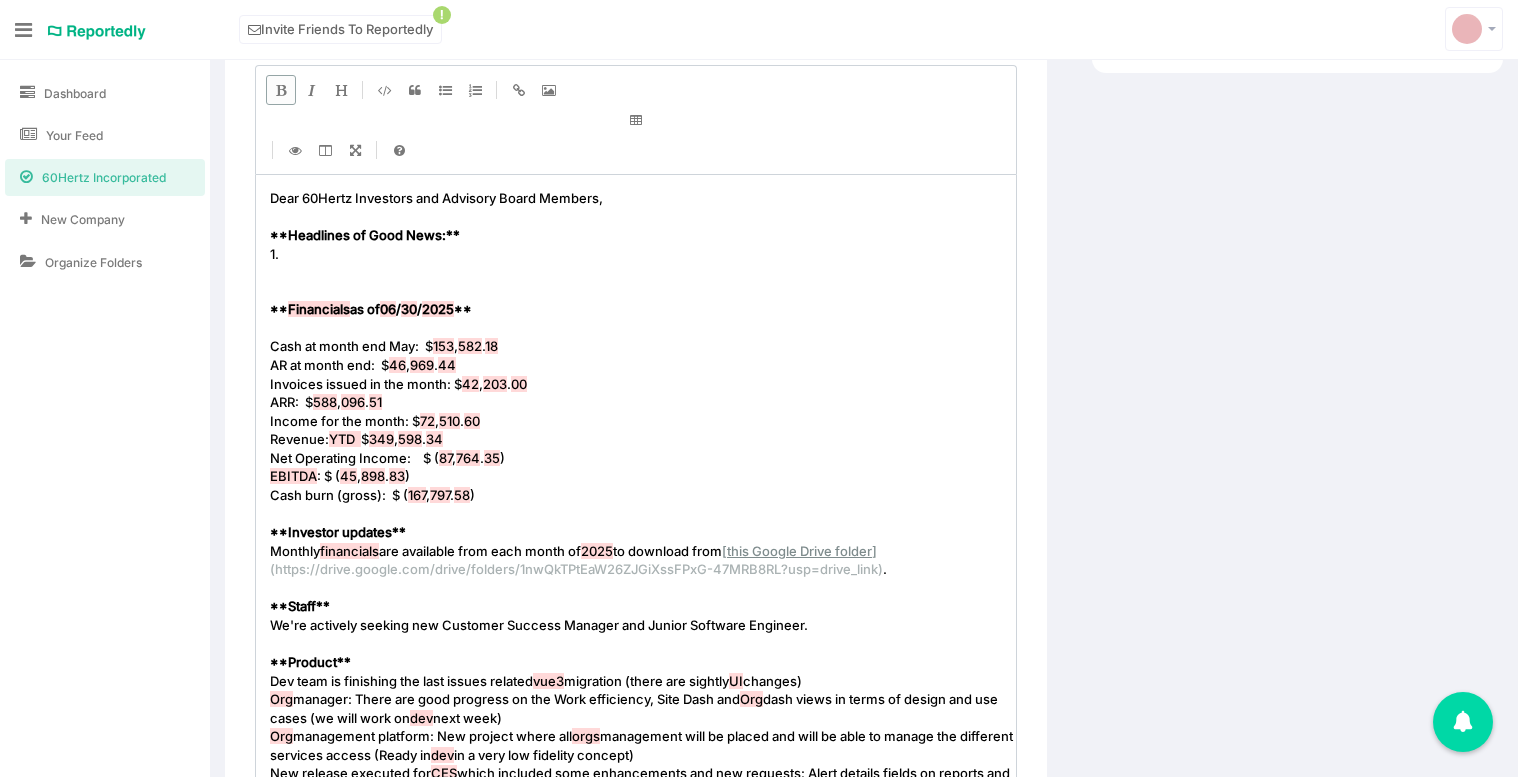 click on "​" at bounding box center [643, 328] 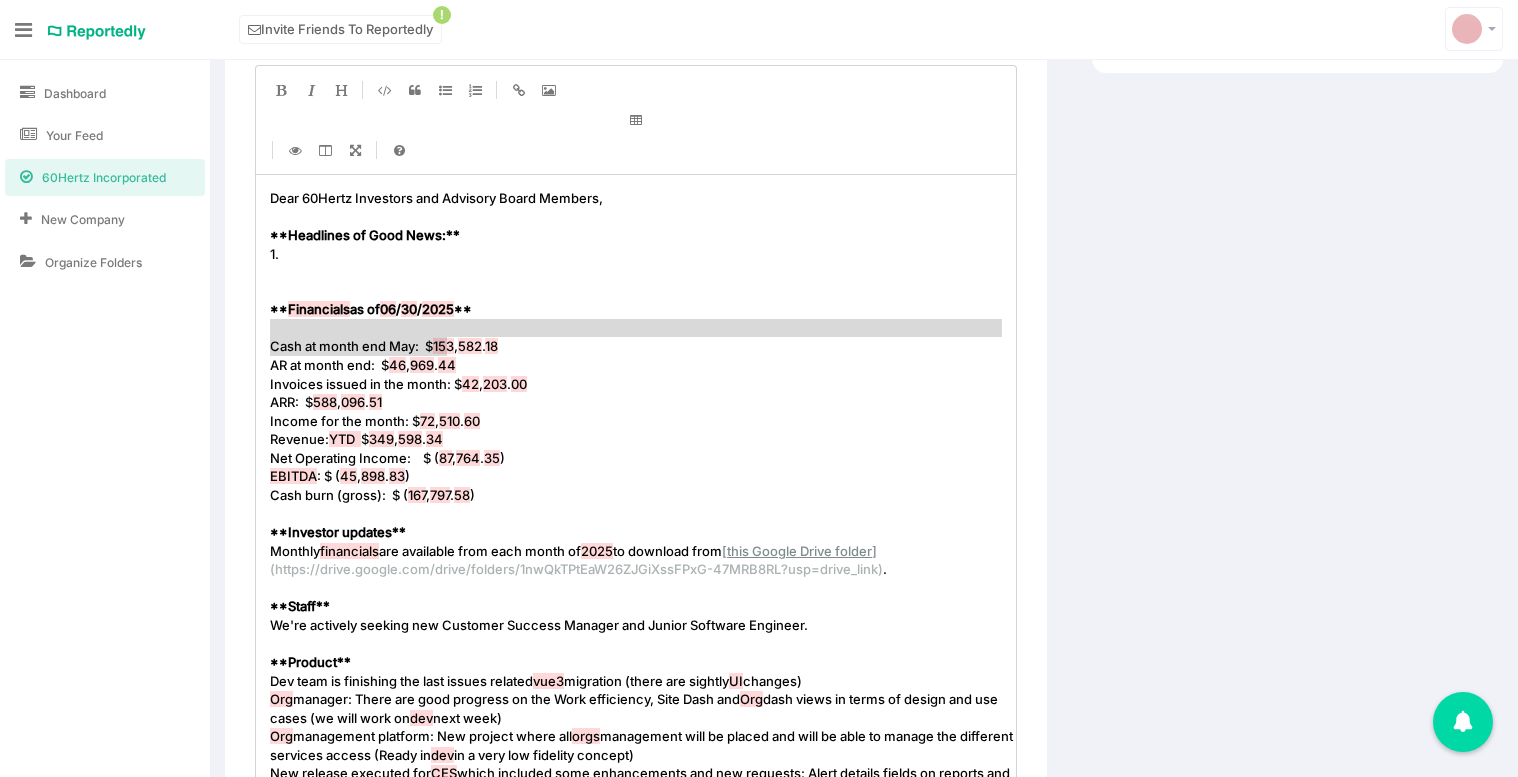 type on "153,582.18" 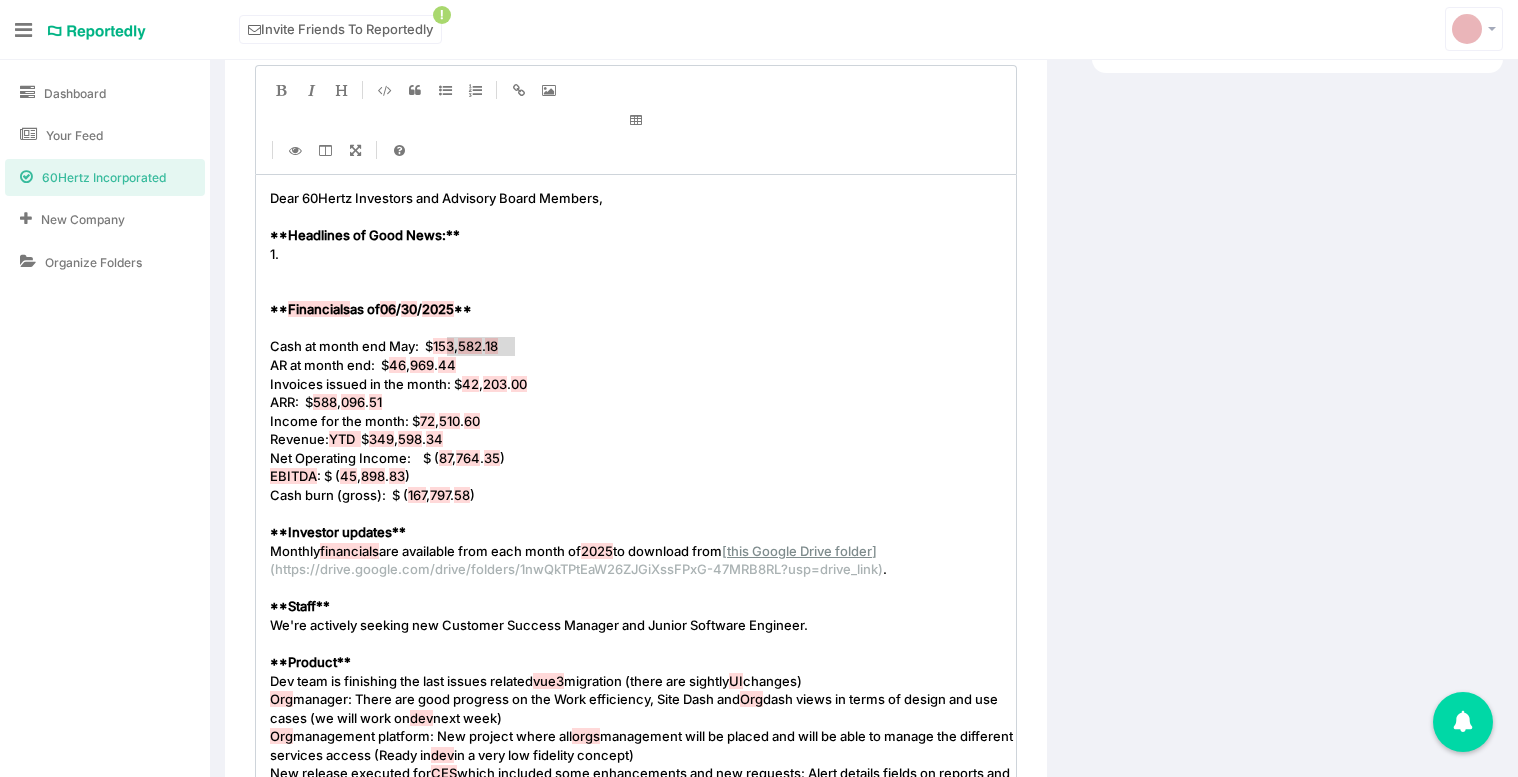 drag, startPoint x: 445, startPoint y: 346, endPoint x: 540, endPoint y: 341, distance: 95.131485 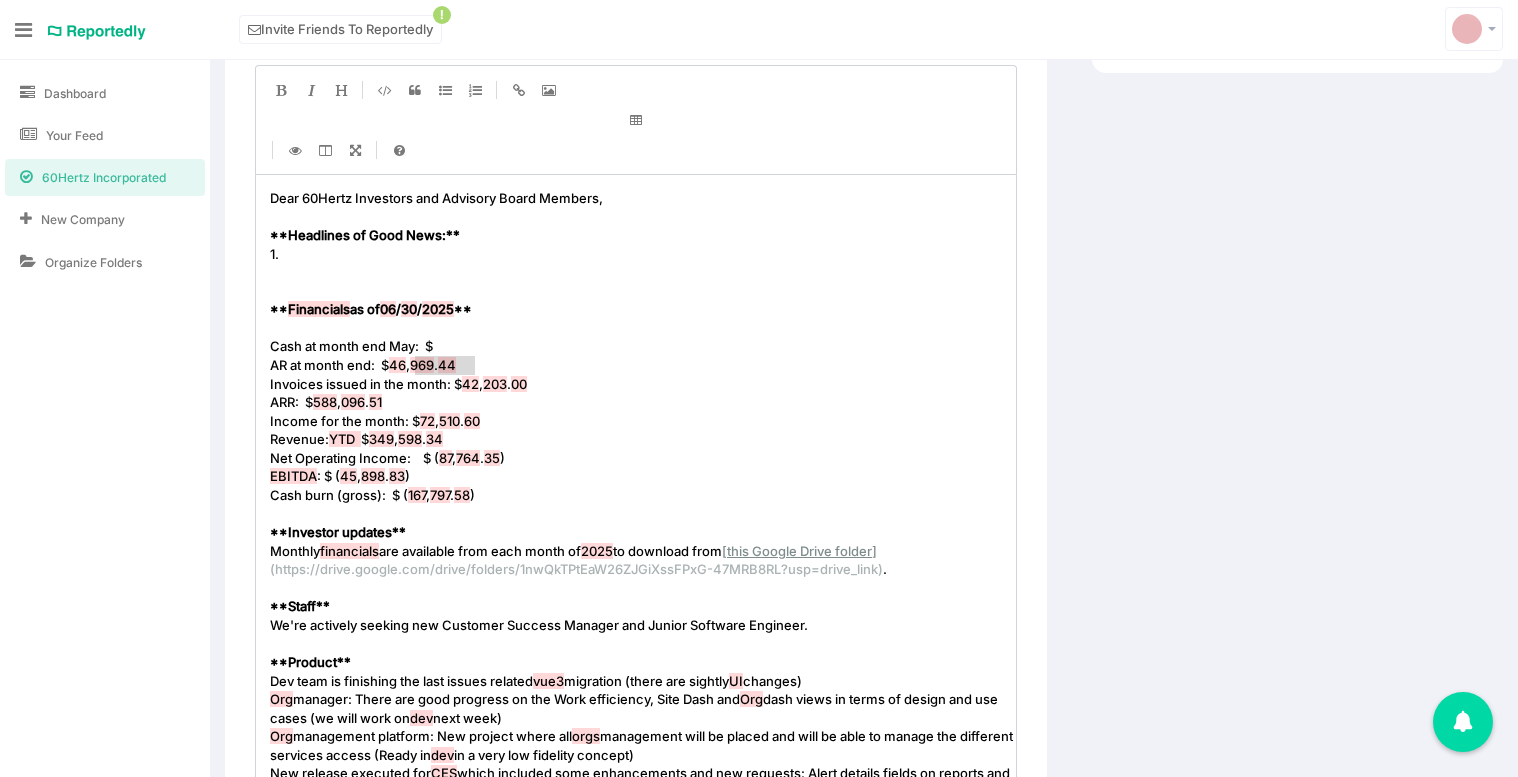 type on "46,969.44" 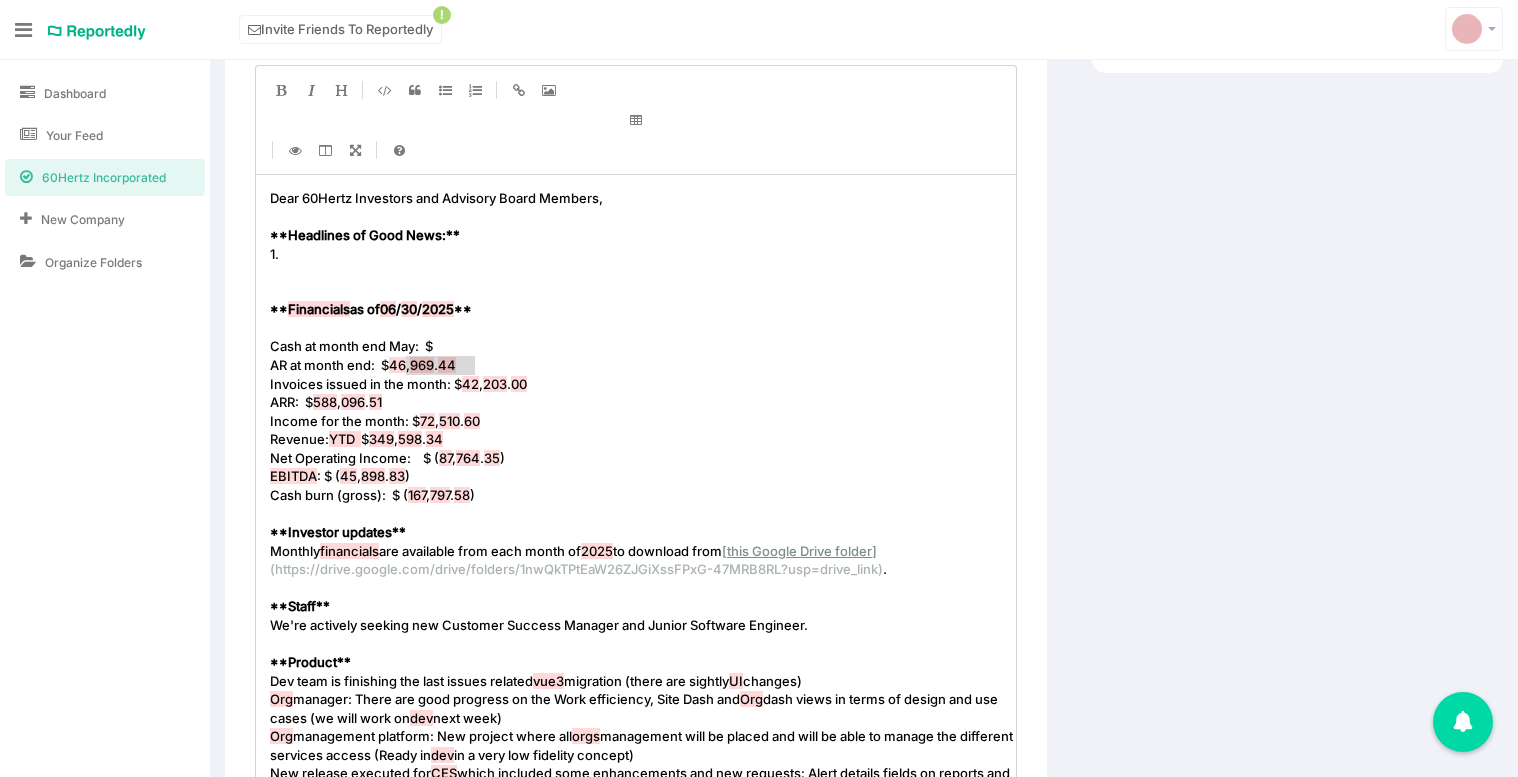 drag, startPoint x: 468, startPoint y: 367, endPoint x: 410, endPoint y: 367, distance: 58 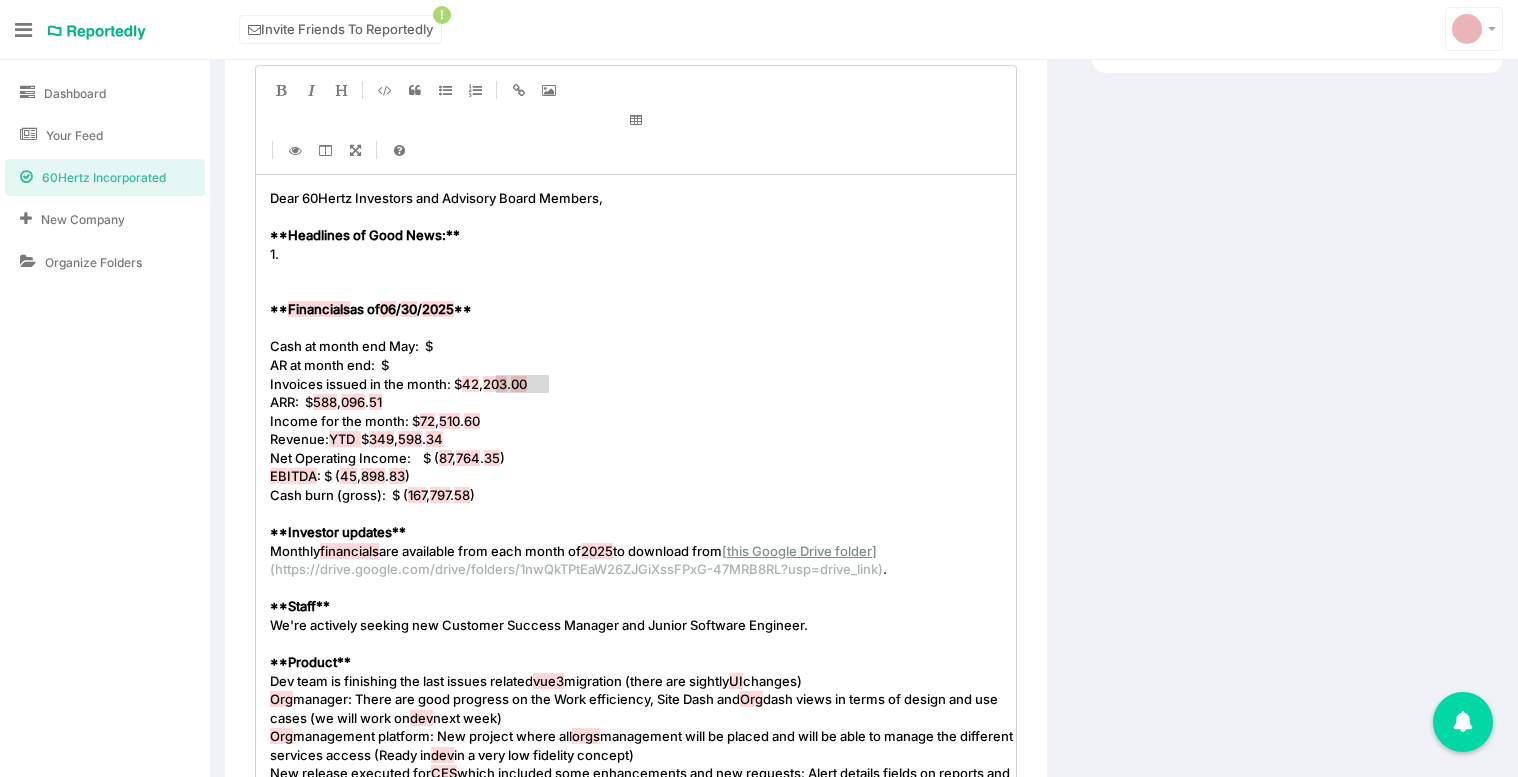 type on "42,203.00" 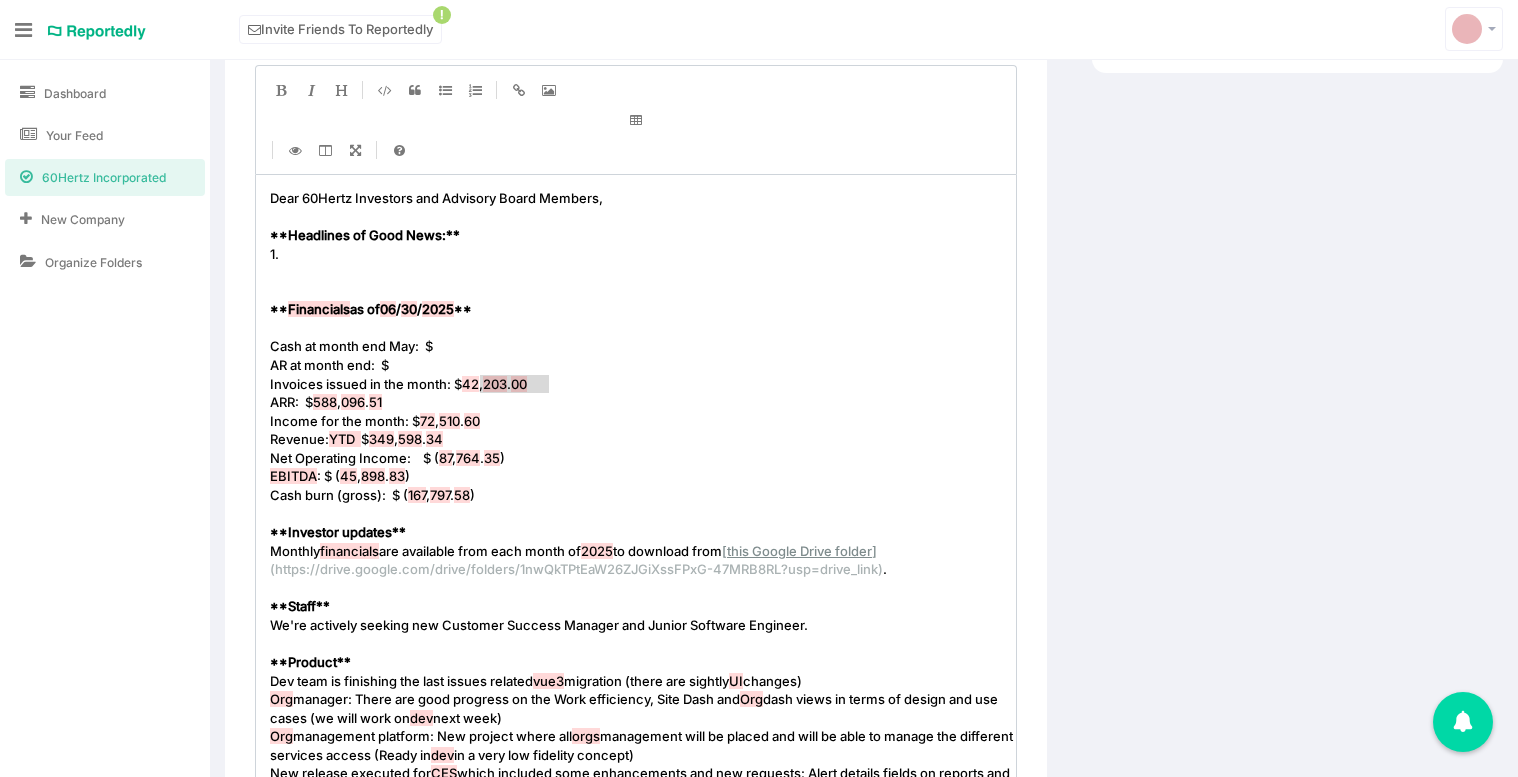 drag, startPoint x: 546, startPoint y: 385, endPoint x: 481, endPoint y: 389, distance: 65.12296 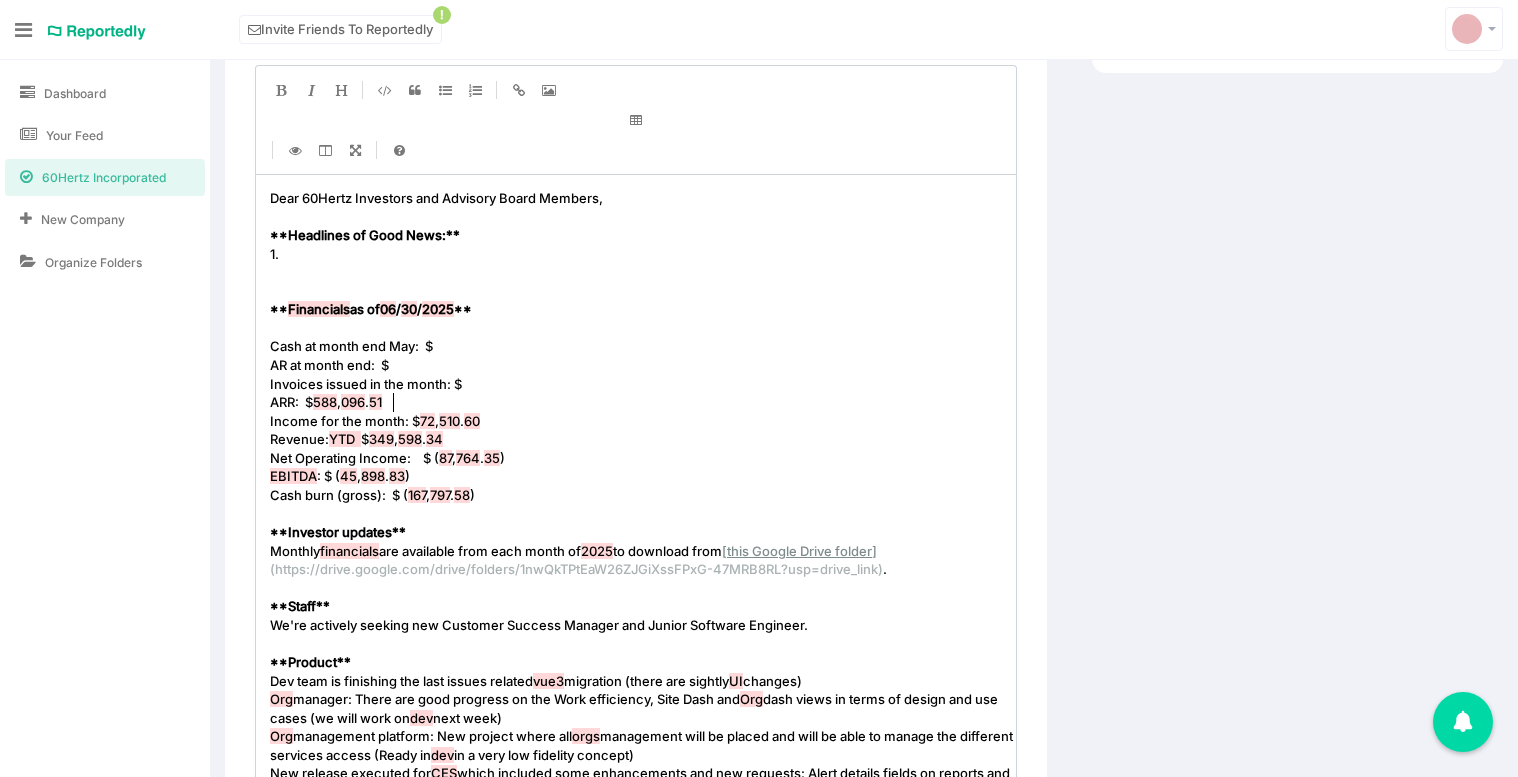 type on "$ 588,096.5" 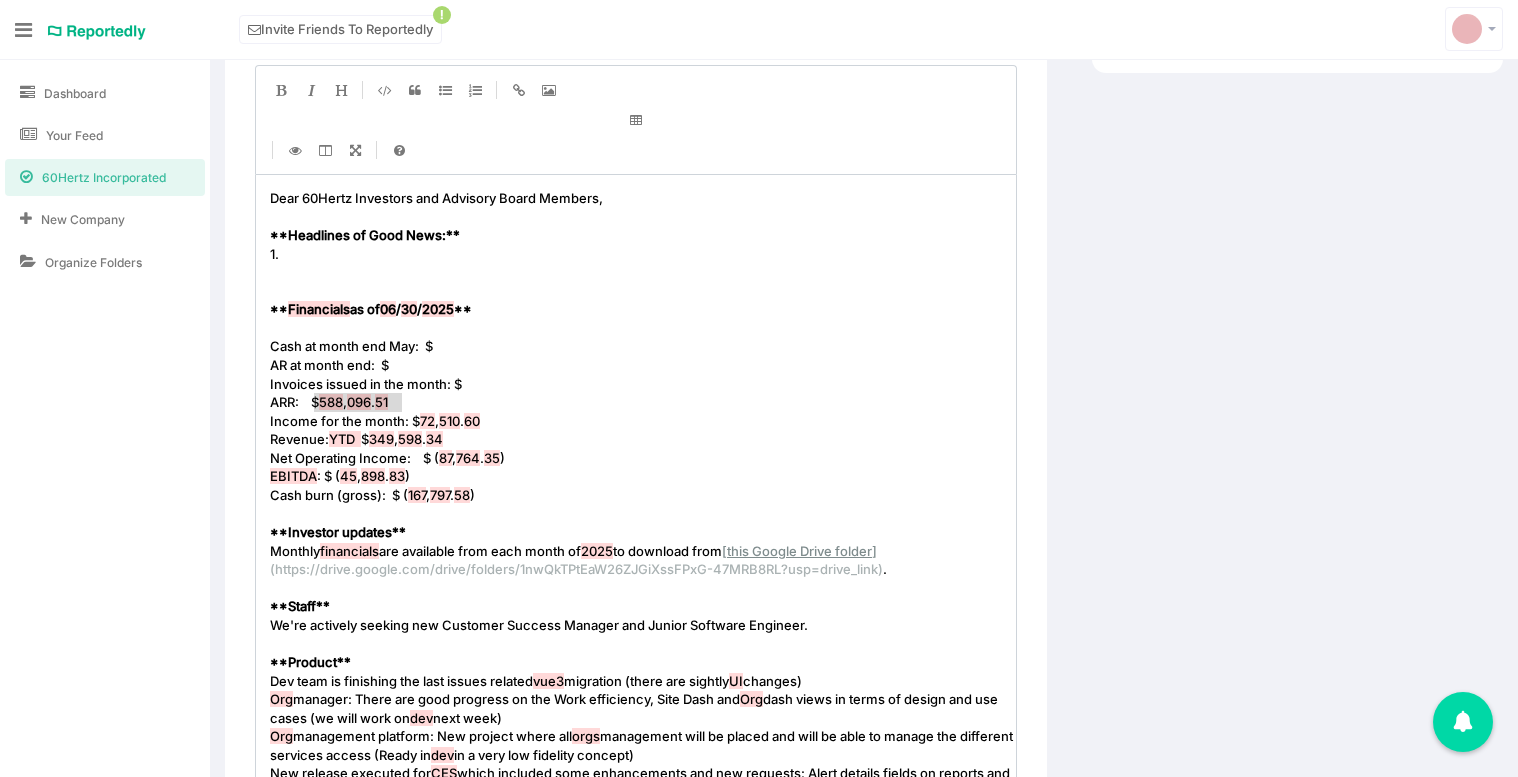 type on "588,096.51" 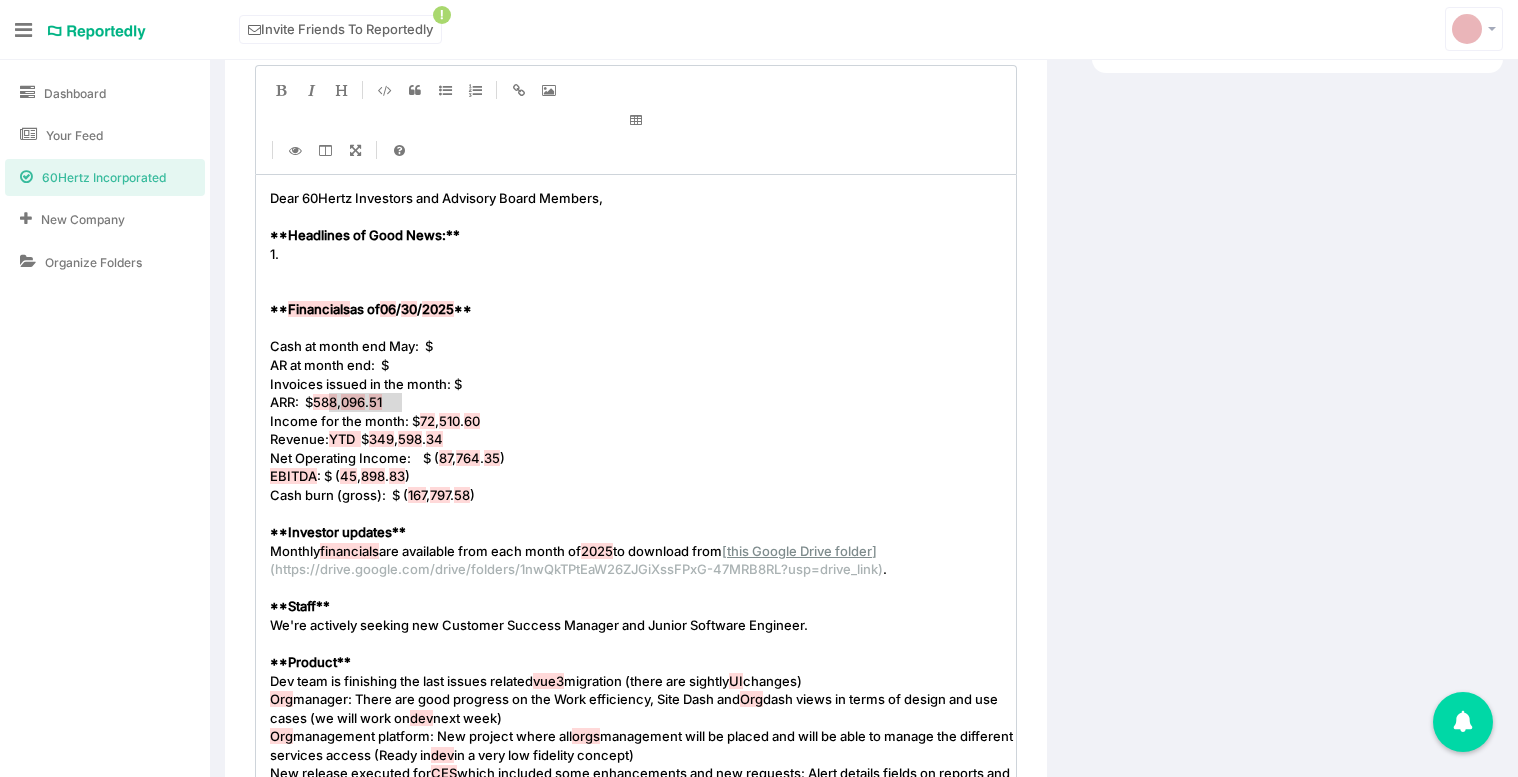 drag, startPoint x: 402, startPoint y: 406, endPoint x: 331, endPoint y: 405, distance: 71.00704 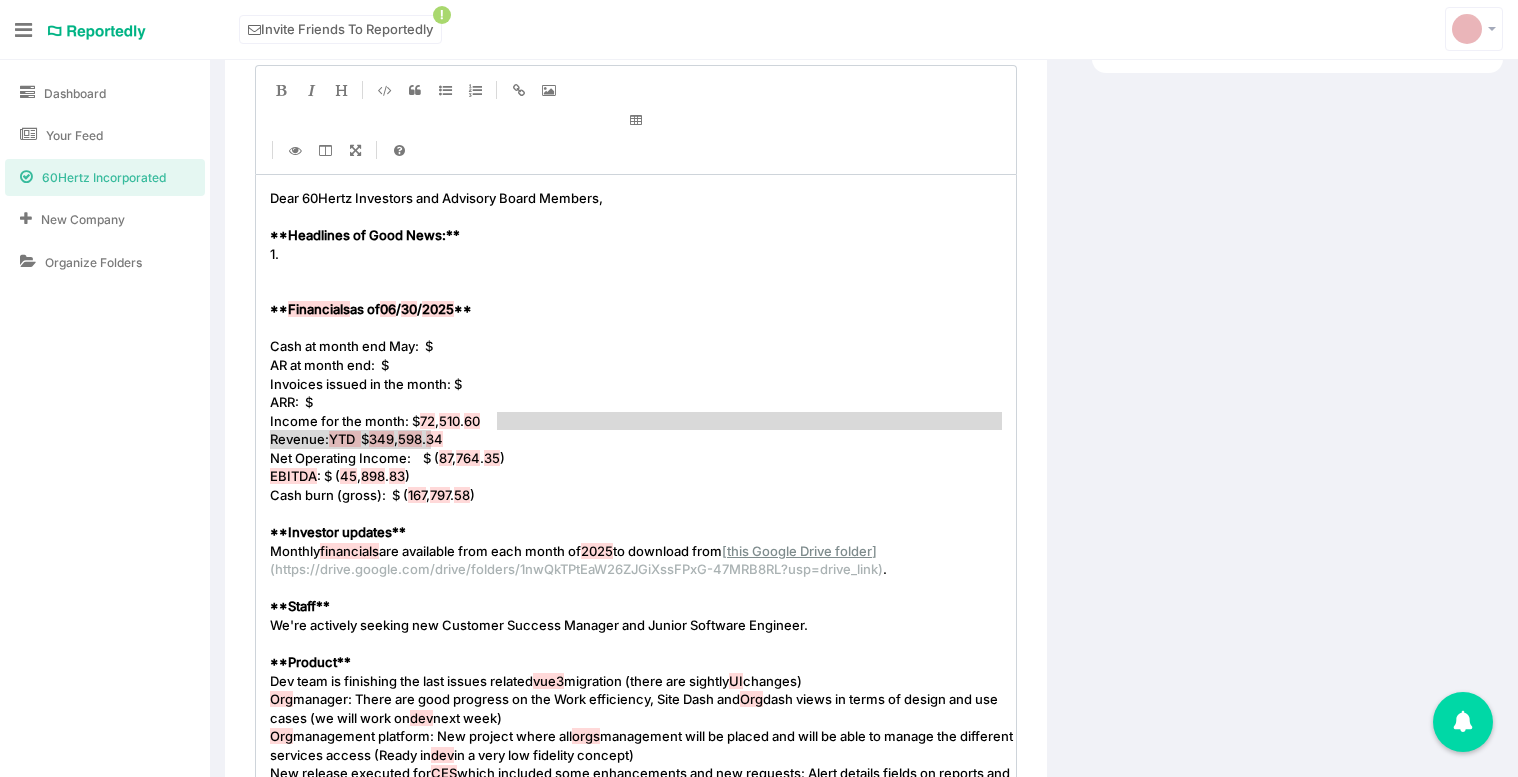 type on "72,510.60" 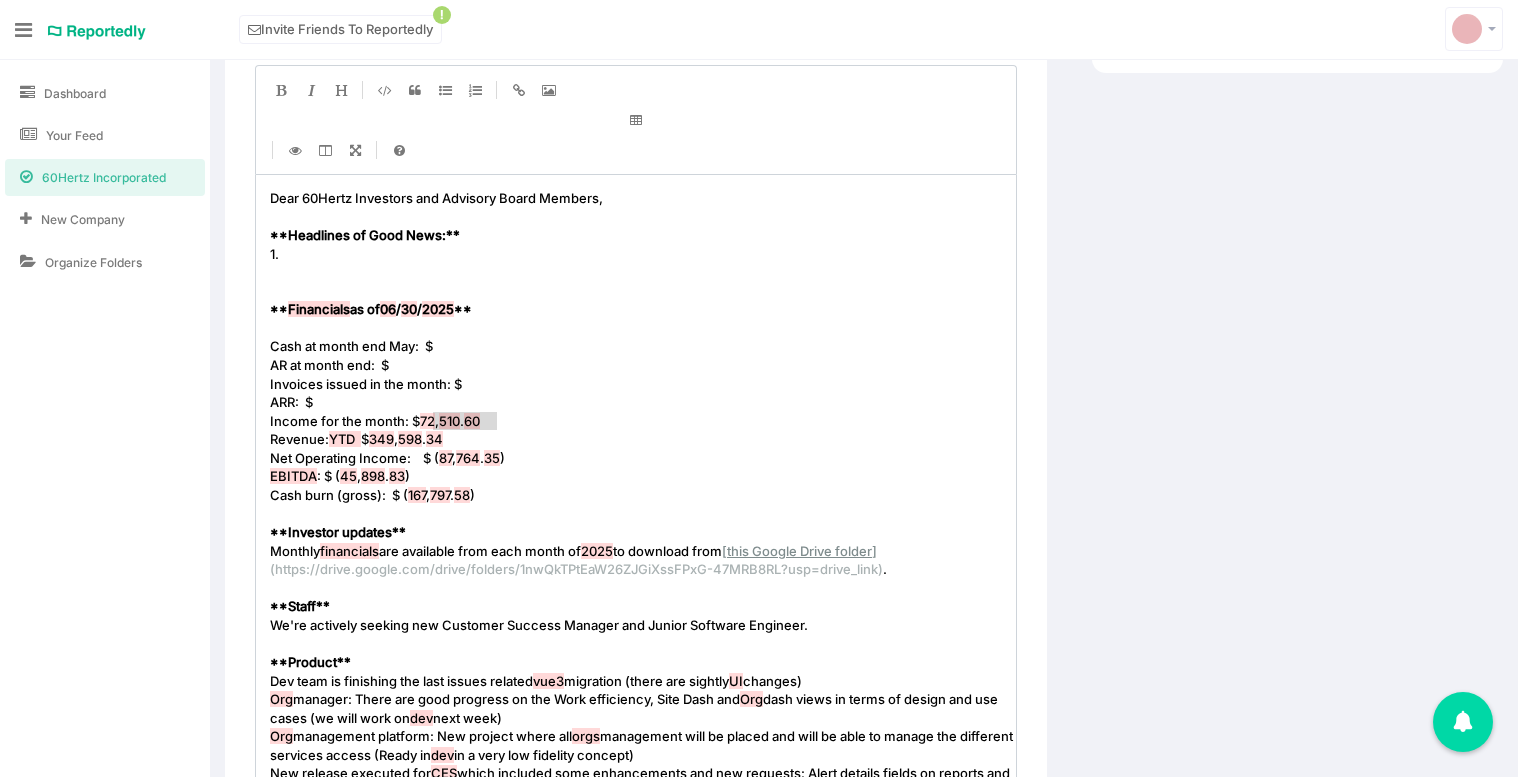 drag, startPoint x: 519, startPoint y: 422, endPoint x: 432, endPoint y: 424, distance: 87.02299 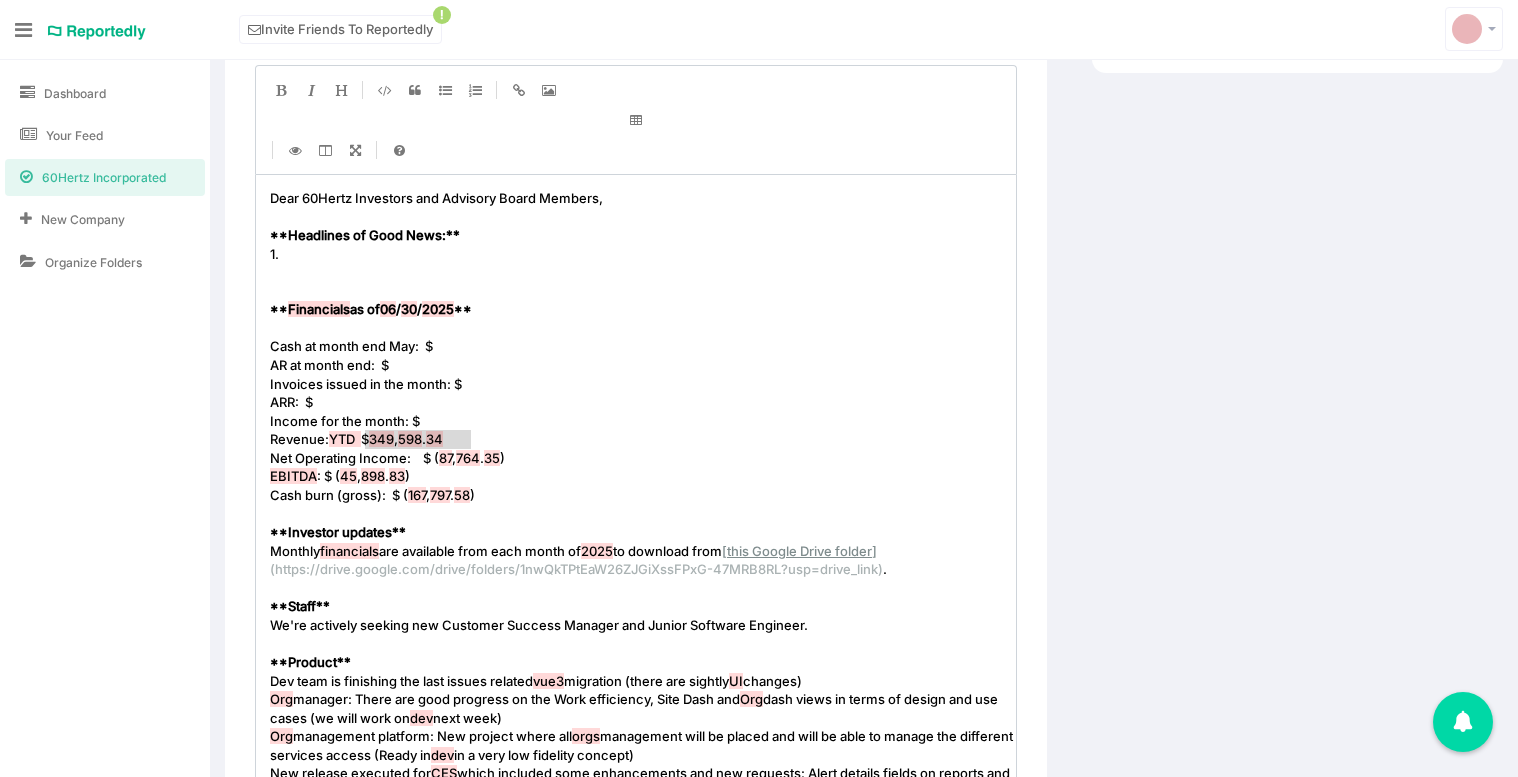 type on "349,598.34" 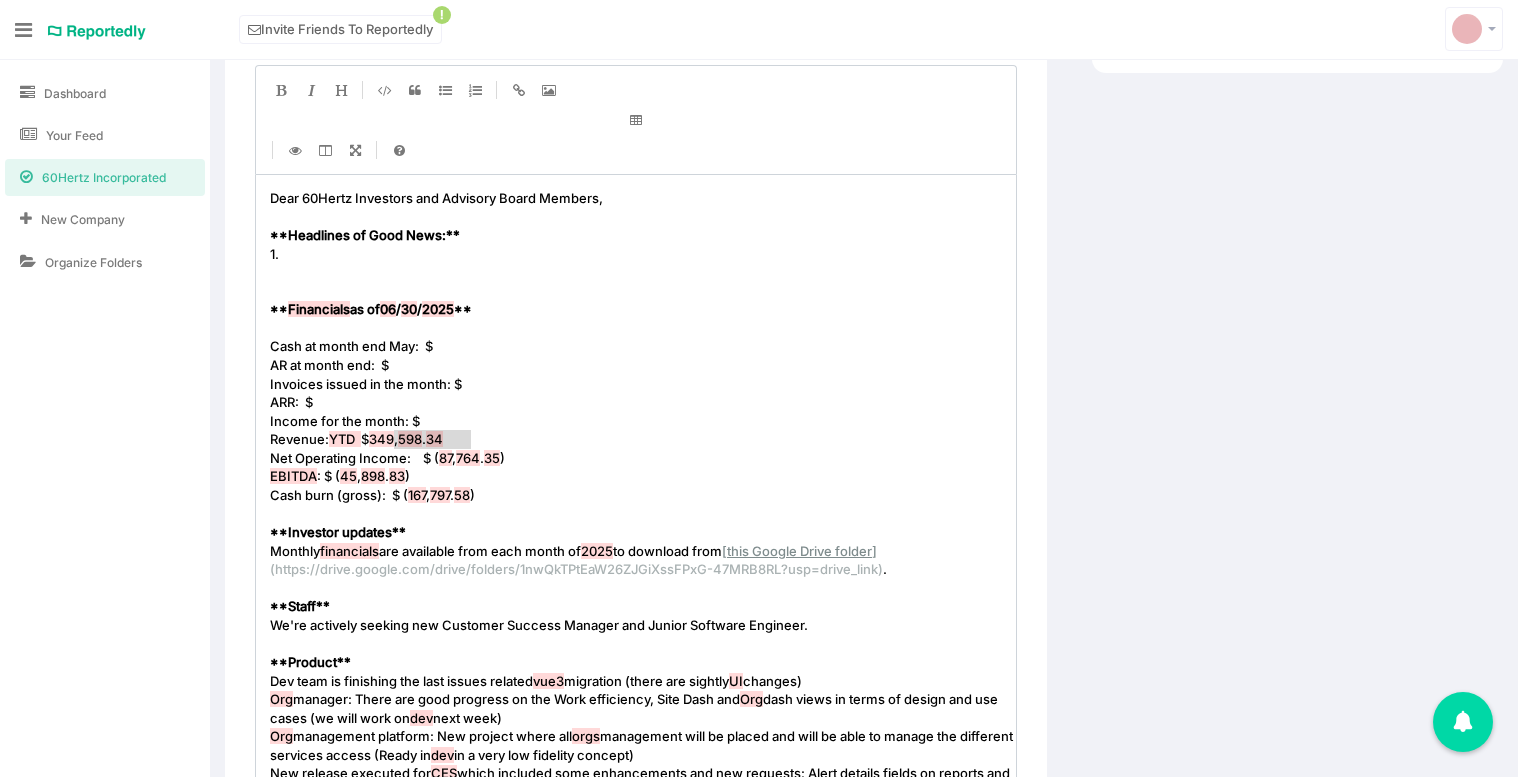 drag, startPoint x: 482, startPoint y: 438, endPoint x: 393, endPoint y: 446, distance: 89.358826 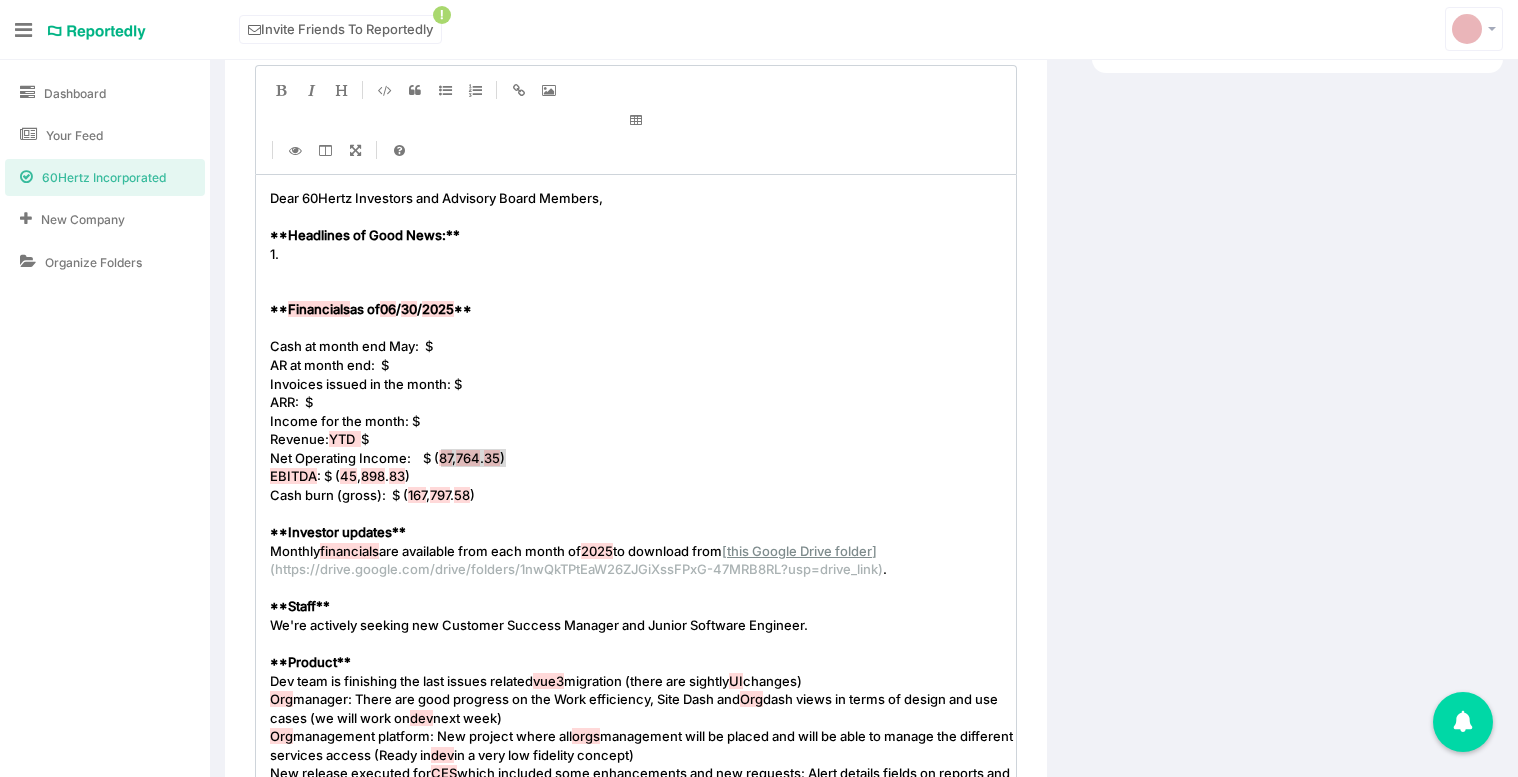 type on "(87,764.35)" 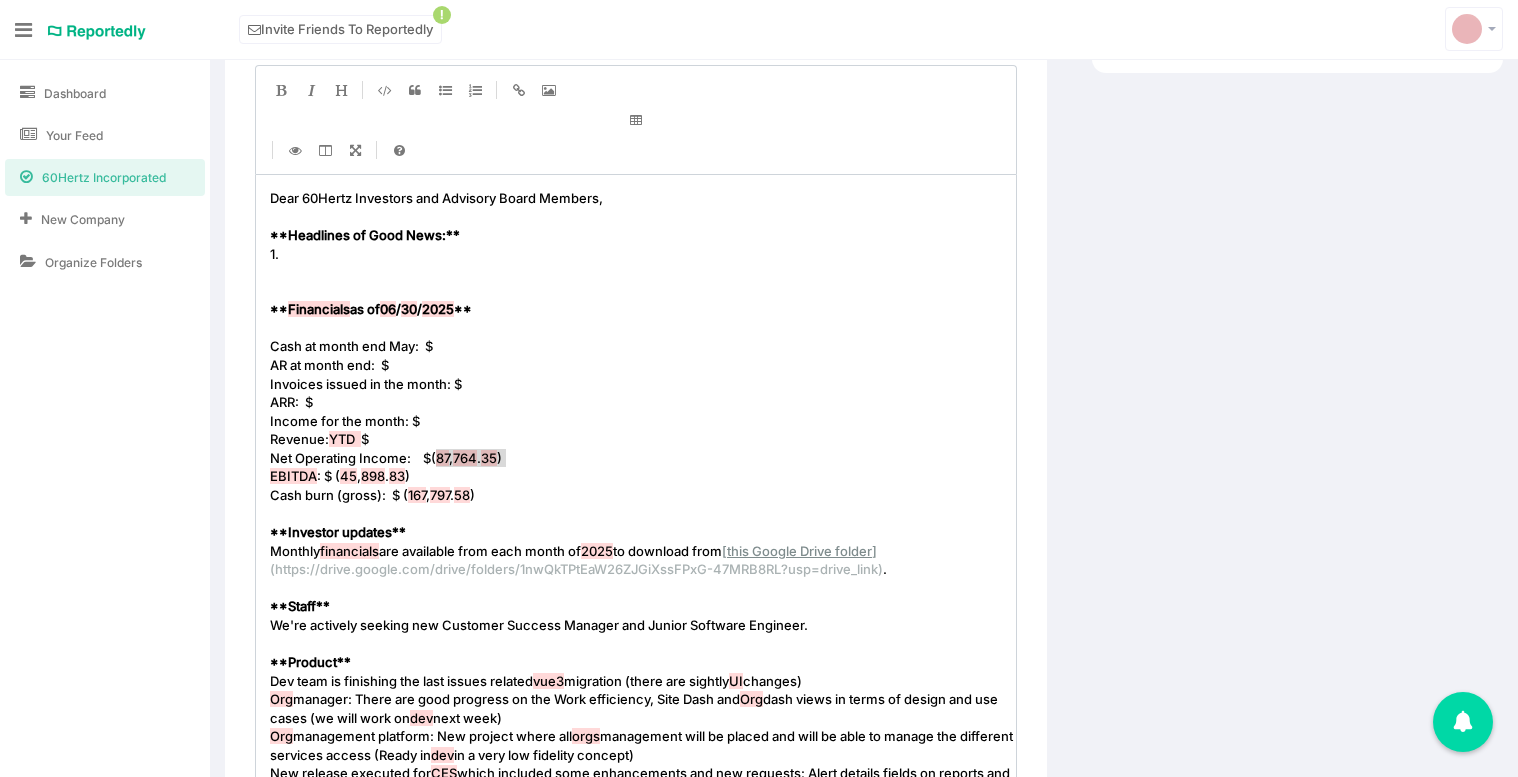 drag, startPoint x: 511, startPoint y: 467, endPoint x: 438, endPoint y: 465, distance: 73.02739 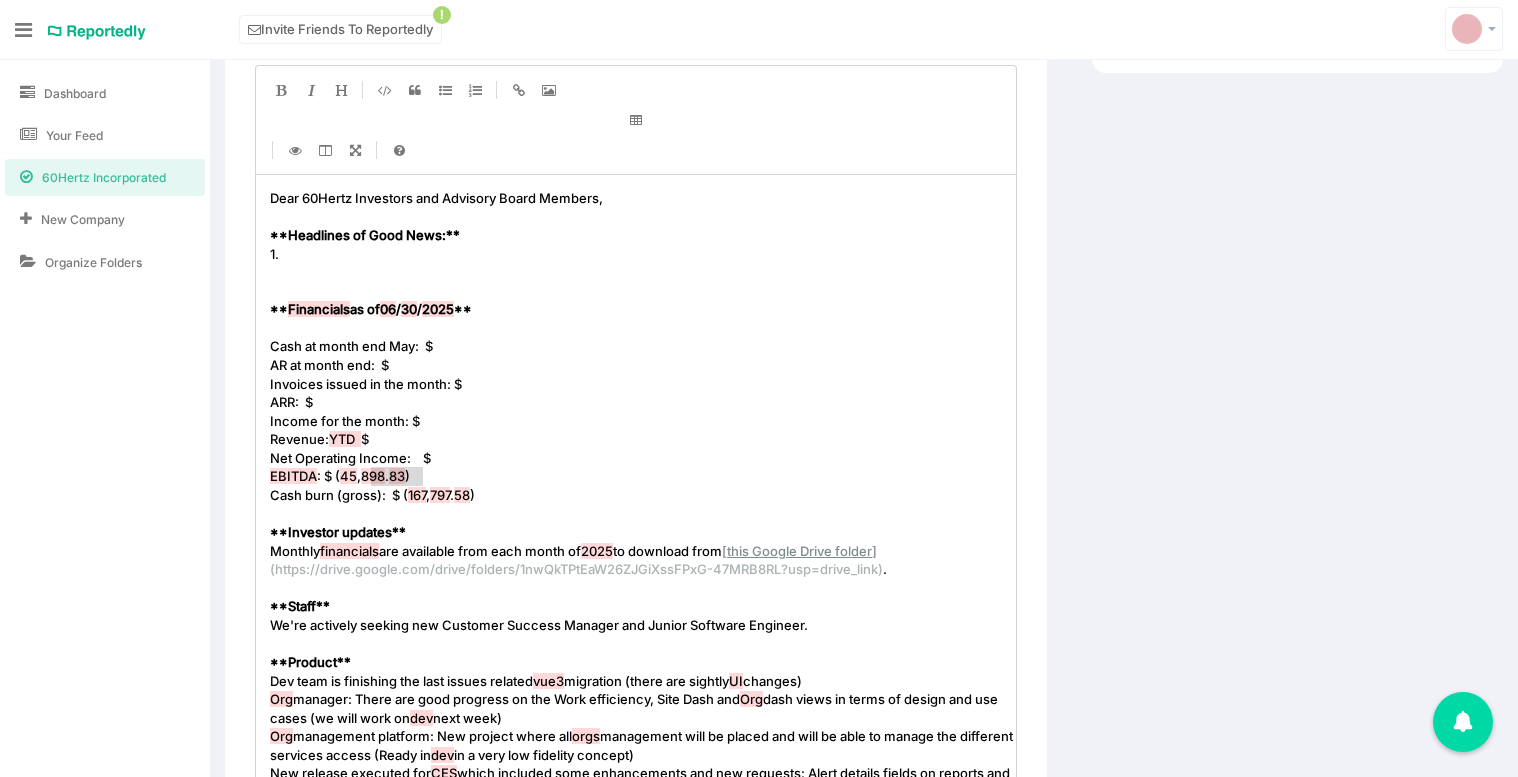 type on "(45,898.83)" 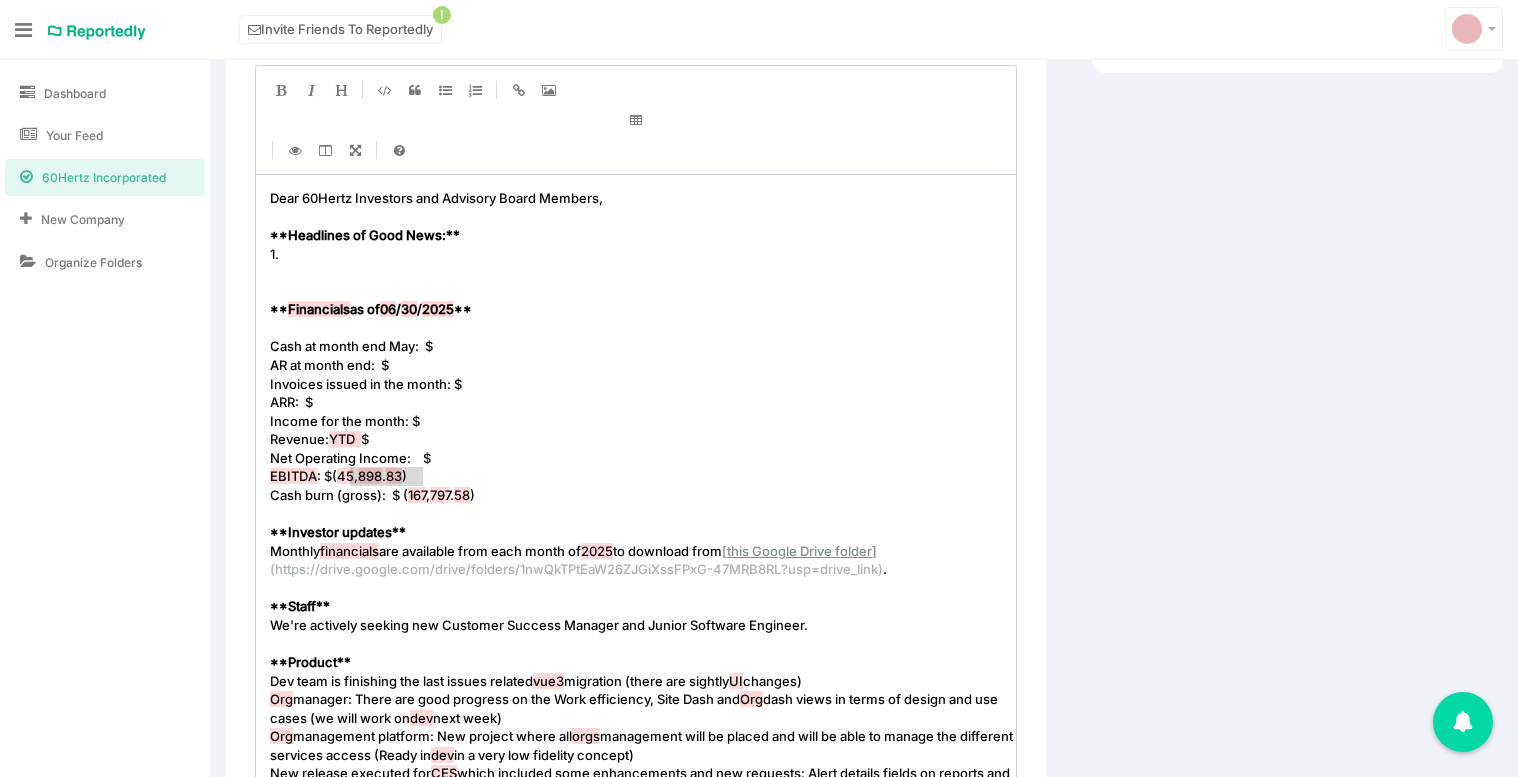 drag, startPoint x: 423, startPoint y: 475, endPoint x: 364, endPoint y: 475, distance: 59 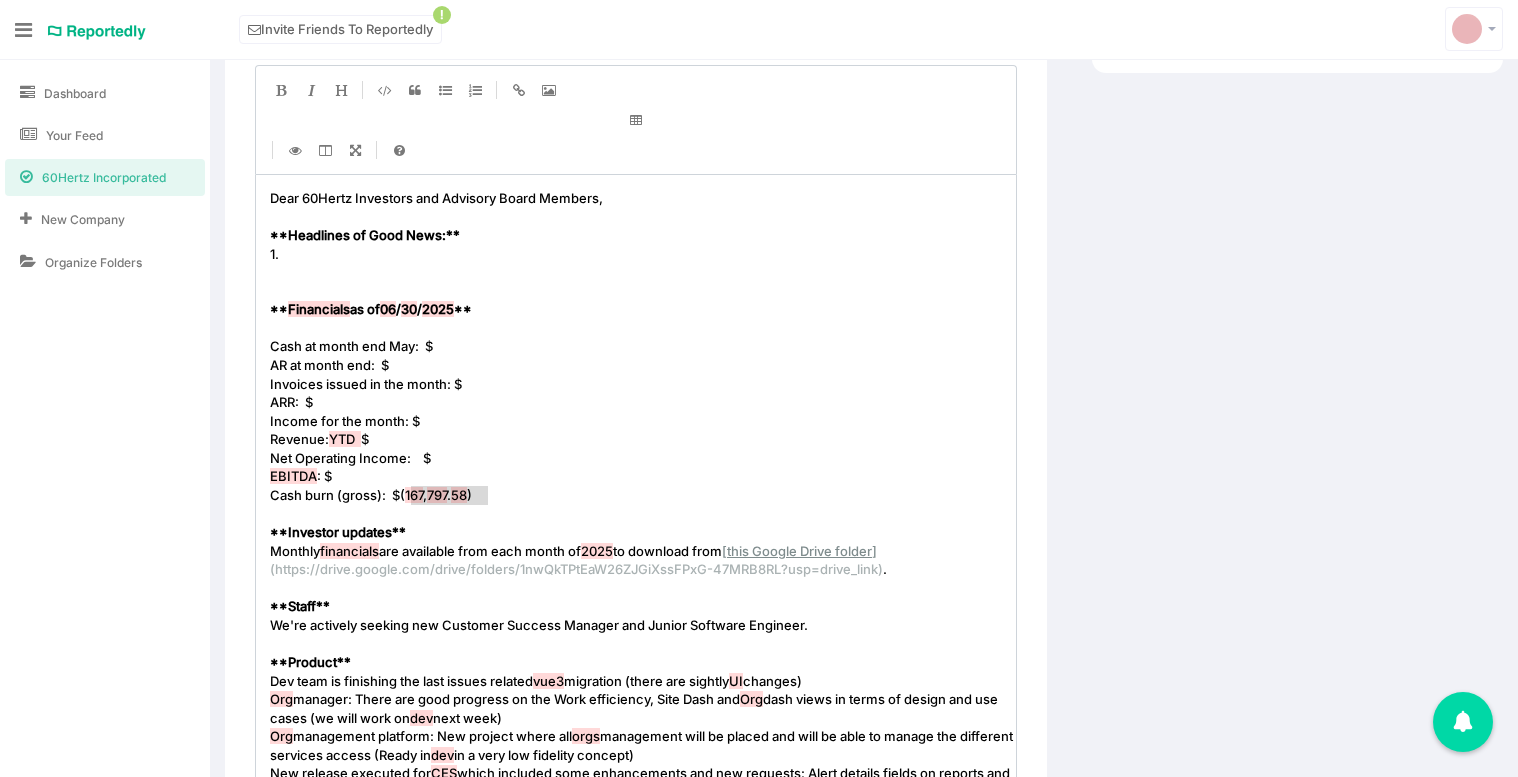 type on "(167,797.58)" 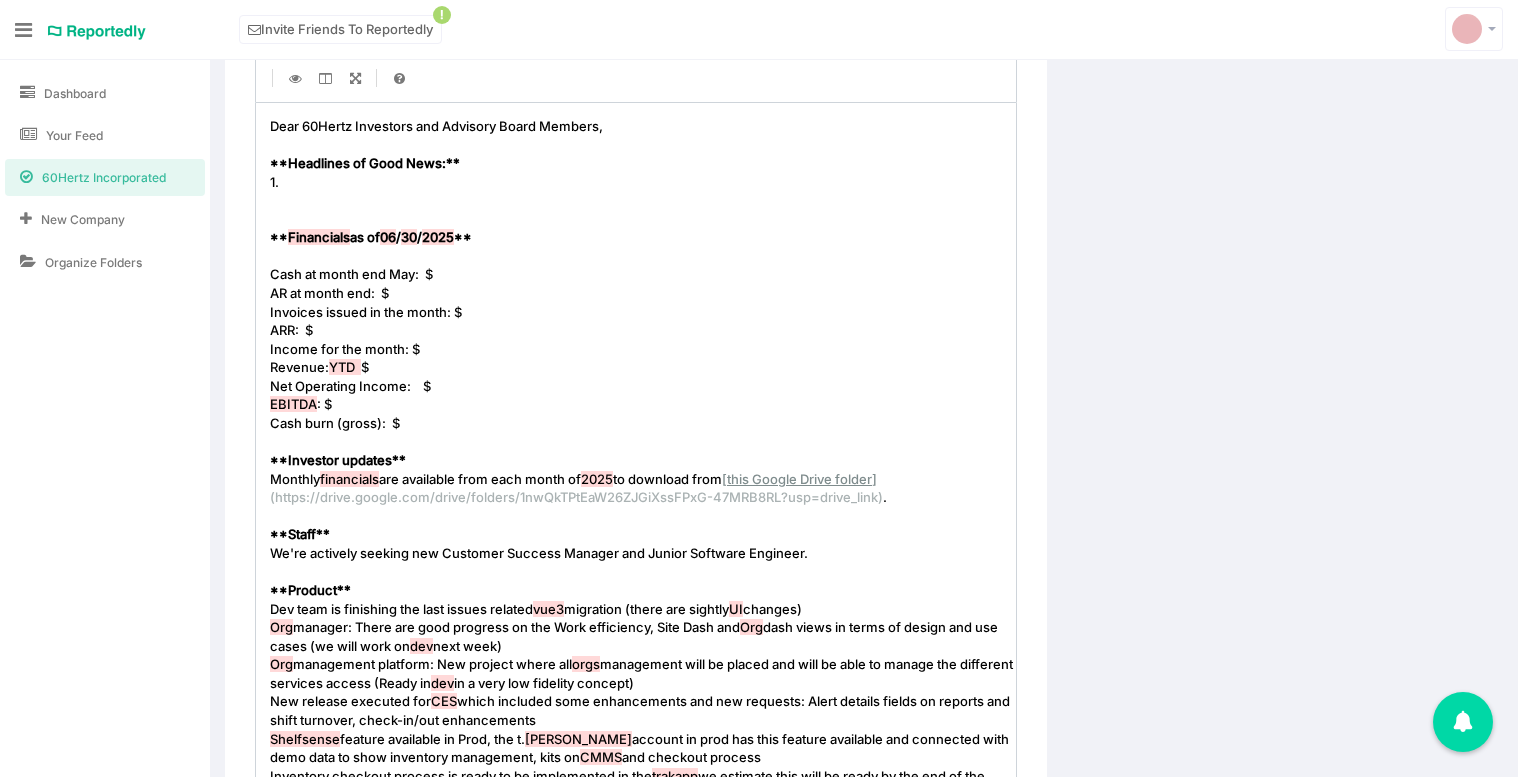scroll, scrollTop: 563, scrollLeft: 0, axis: vertical 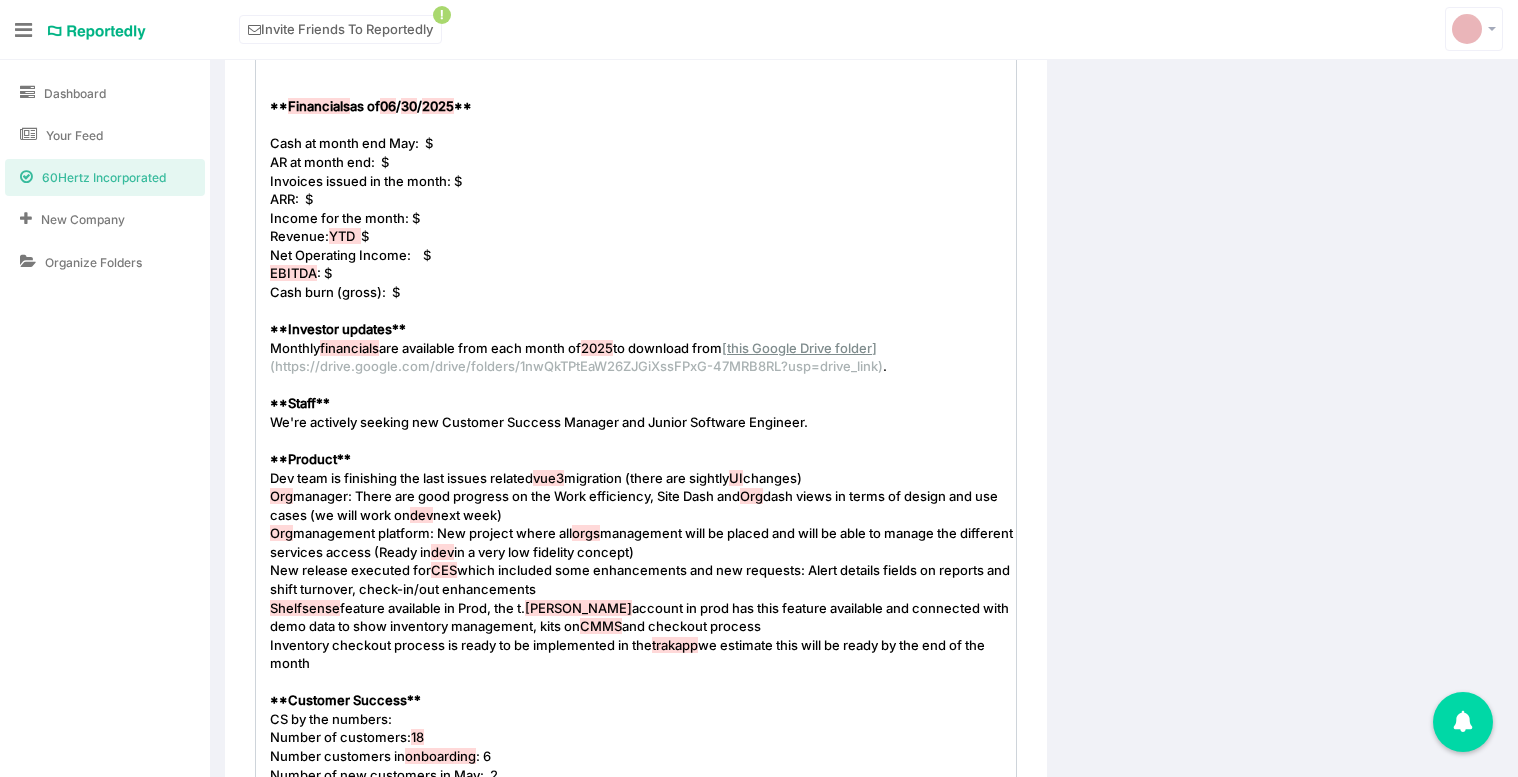 click on "We're actively seeking new Customer Success Manager and Junior Software Engineer." at bounding box center [539, 422] 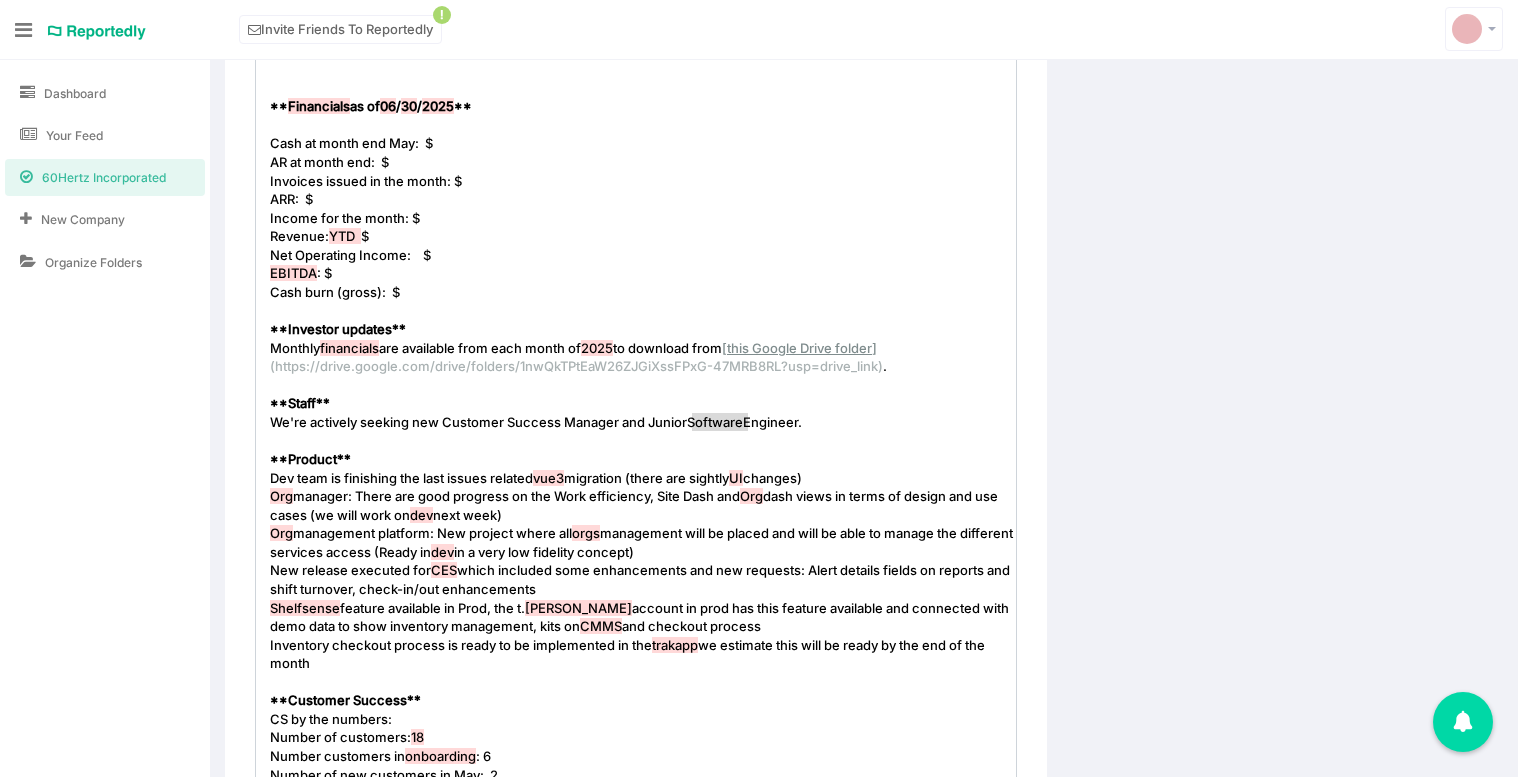 type on "We're actively seeking new Customer Success Manager and Junior Software Engineer." 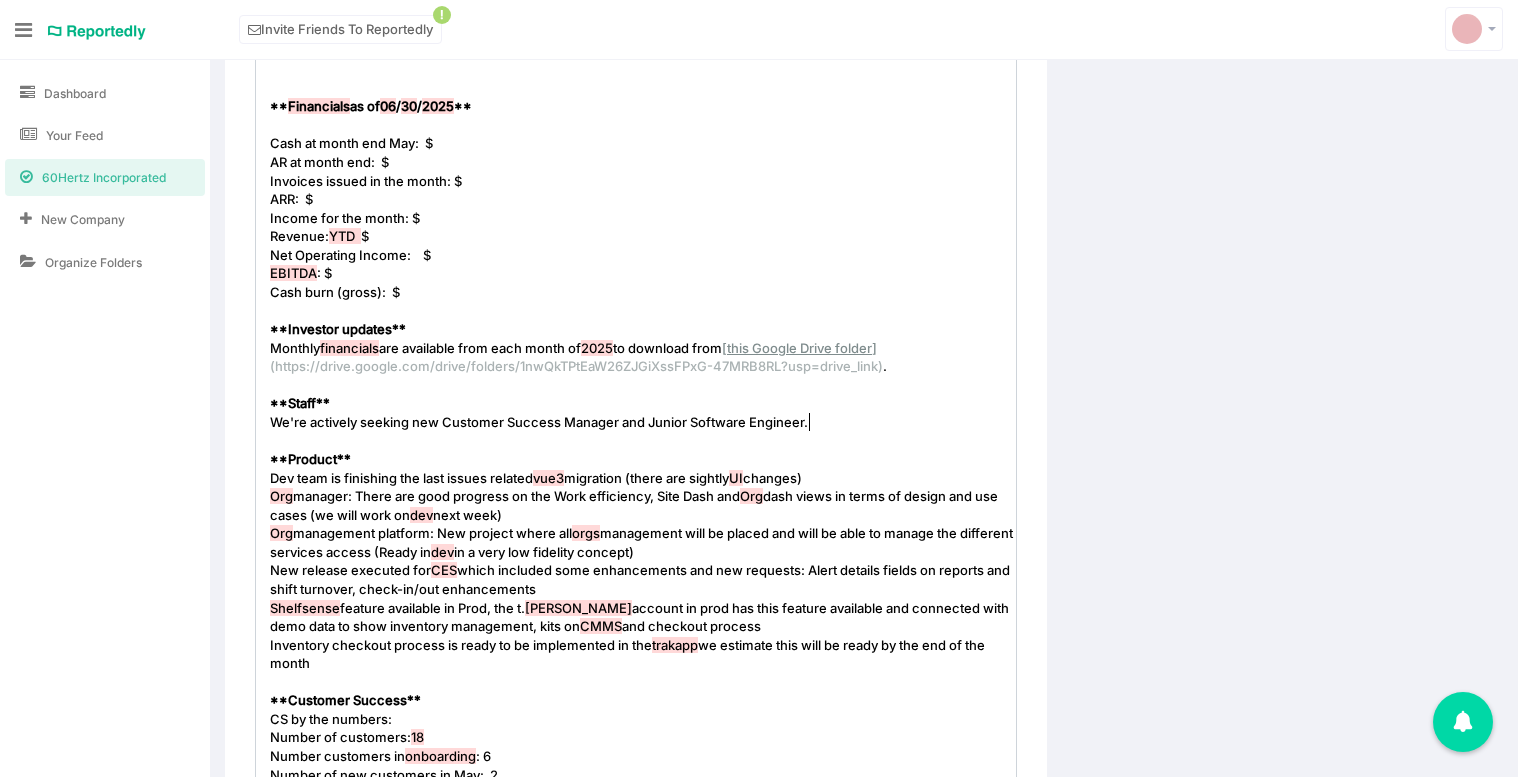 type on "We're actively seeking new Customer Success Manager and Junior Software Engineer." 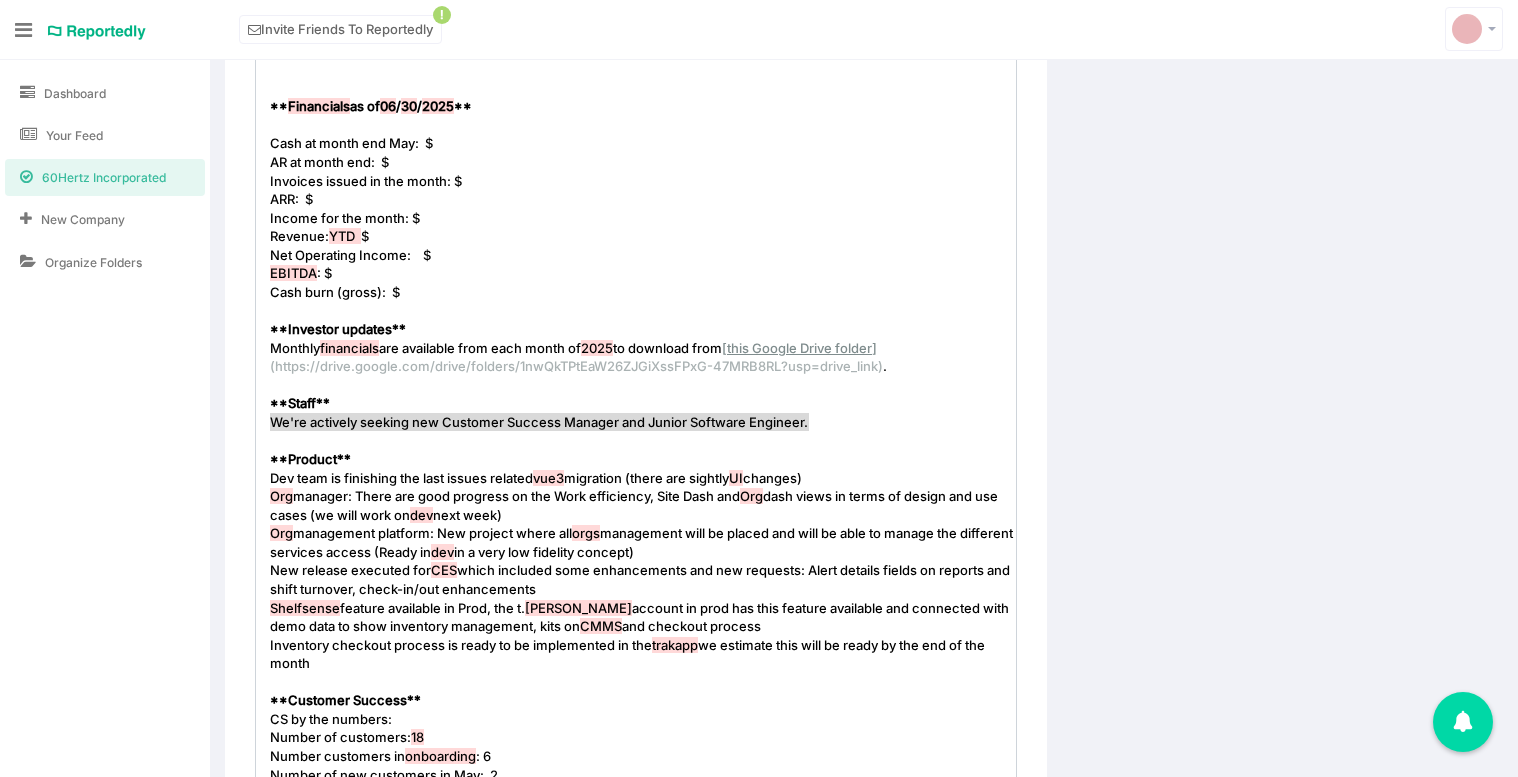 drag, startPoint x: 817, startPoint y: 421, endPoint x: 260, endPoint y: 426, distance: 557.02246 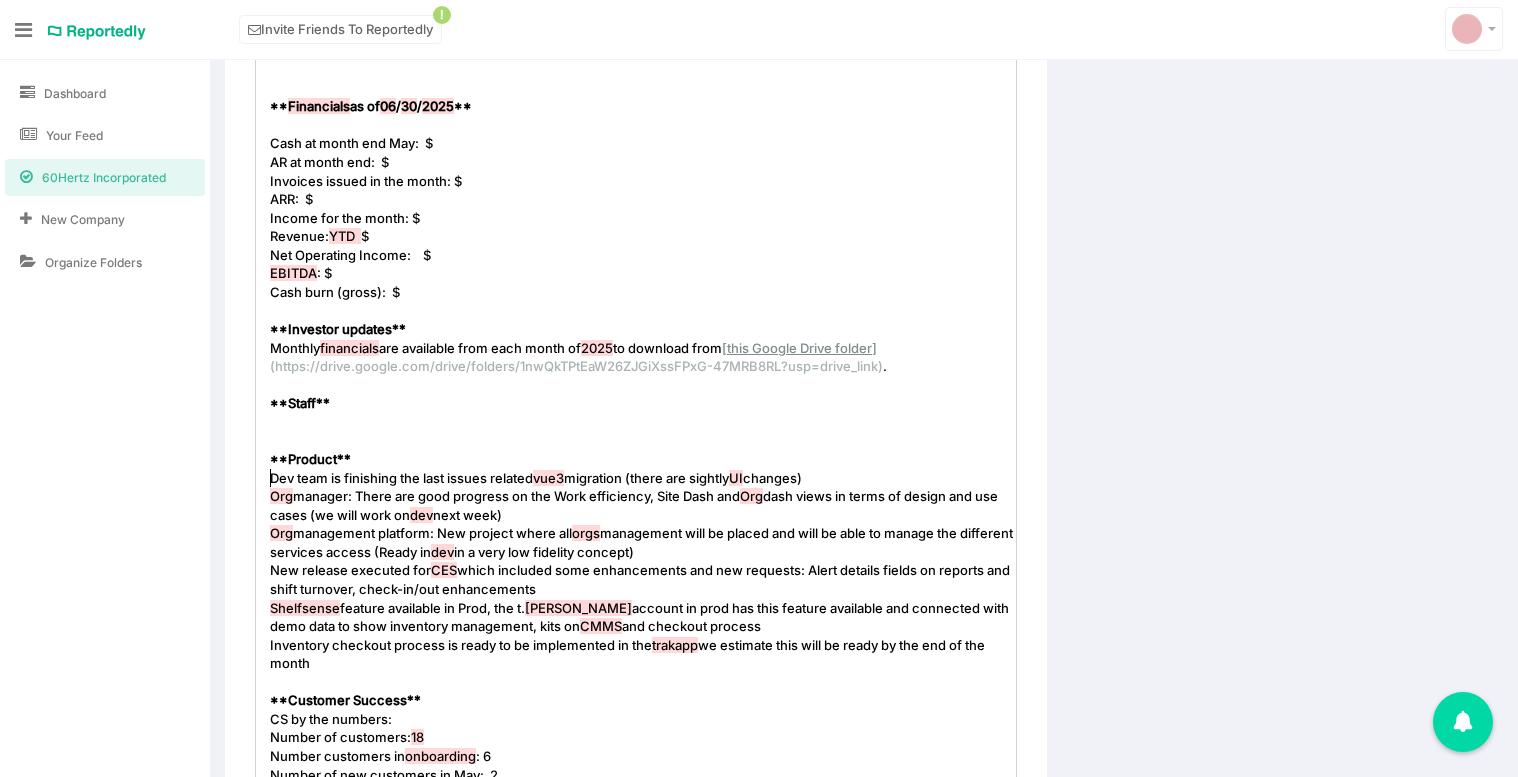 type on "Dev team is finishing the last issues related vue3 migration (there are sightly UI changes)
Org manager: There are good progress on the Work efficiency, Site Dash and Org dash views in terms of design and use cases (we will work on dev next week)
Org management platform: New project where all orgs management will be placed and will be able to manage the different services access (Ready in dev in a very low fidelity concept)
New release executed for CES which included some enhancements and new requests: Alert details fields on reports and shift turnover, check-in/out enhancements
Shelfsense feature available in Prod, the t.james account in prod has this feature available and connected with demo data to show inventory management, kits on CMMS and checkout process
Inventory checkout process is ready to be implemented in the trakapp we estimate this will be ready by the end of the month" 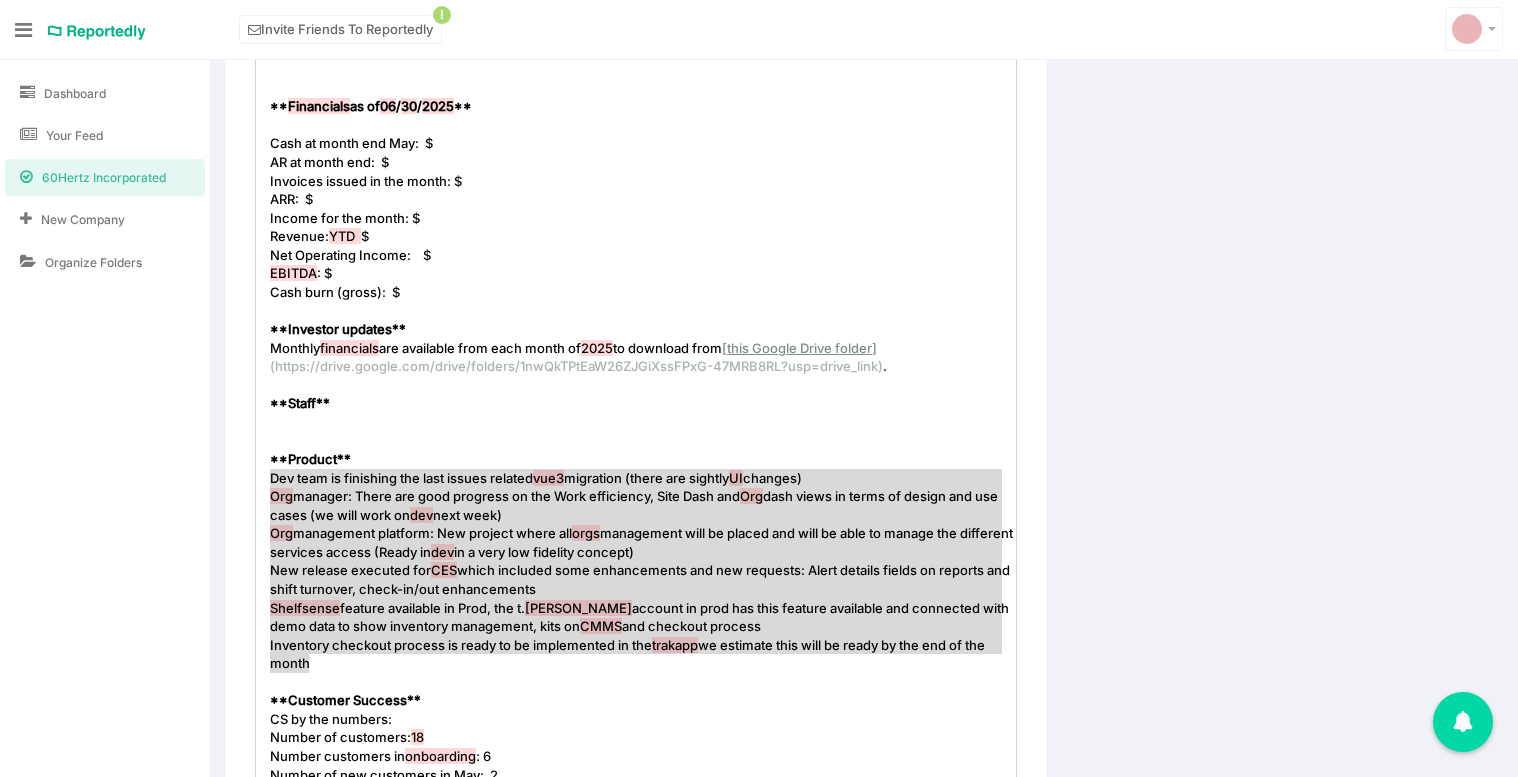 drag, startPoint x: 271, startPoint y: 475, endPoint x: 336, endPoint y: 636, distance: 173.62604 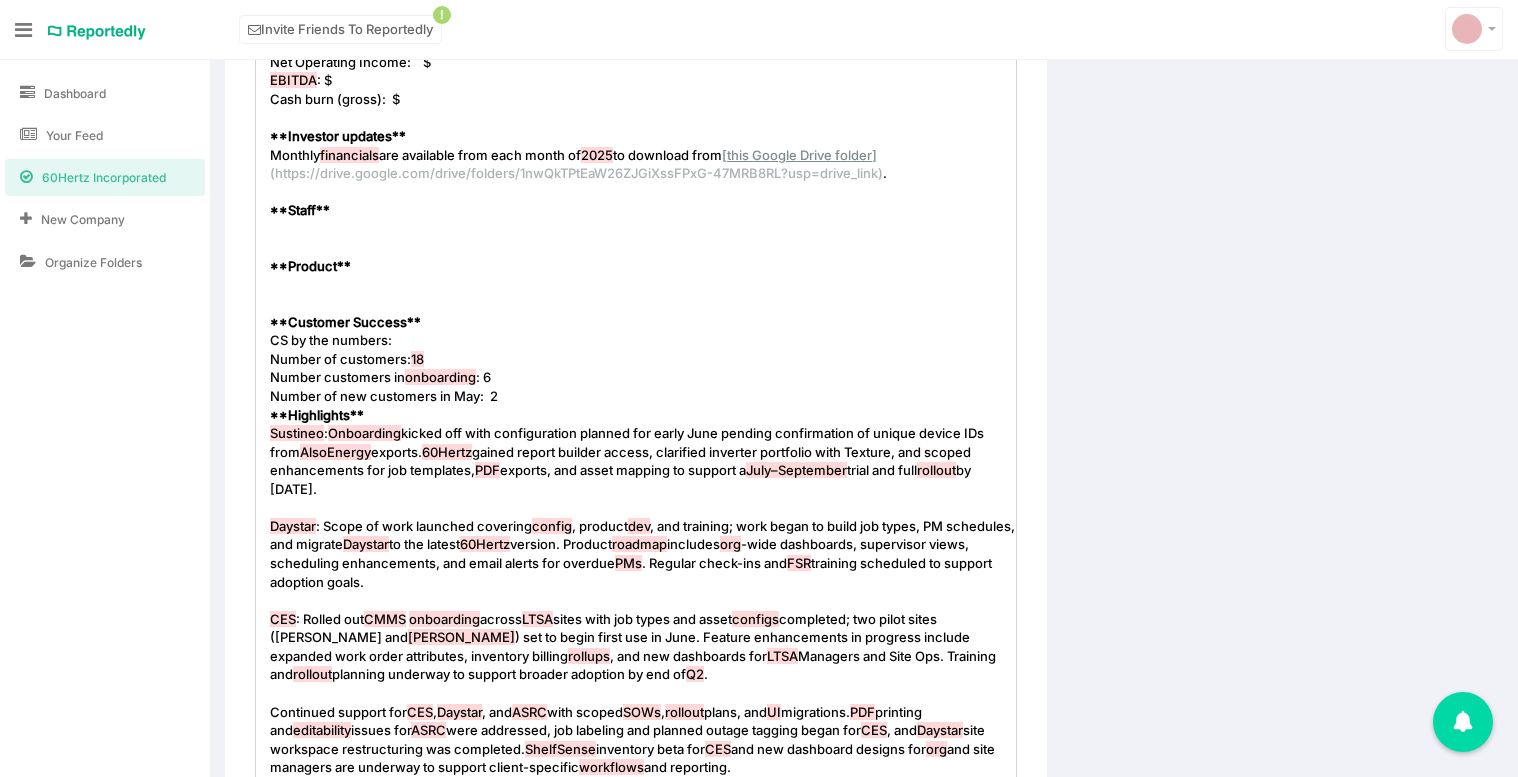 scroll, scrollTop: 757, scrollLeft: 0, axis: vertical 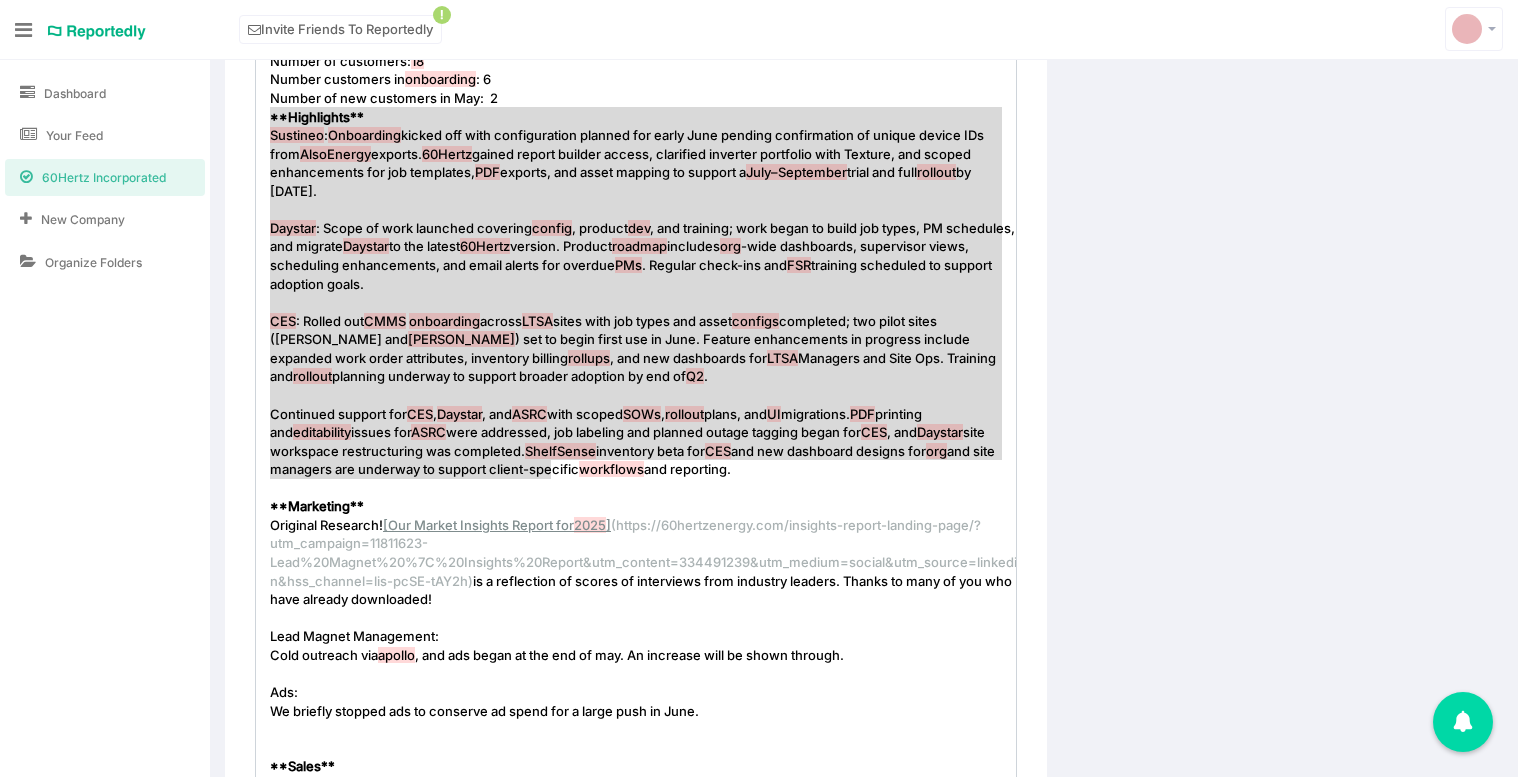 type on "**Highlights**
Sustineo: Onboarding kicked off with configuration planned for early June pending confirmation of unique device IDs from AlsoEnergy exports. 60Hertz gained report builder access, clarified inverter portfolio with Texture, and scoped enhancements for job templates, PDF exports, and asset mapping to support a July–September trial and full rollout by October 1.
Daystar: Scope of work launched covering config, product dev, and training; work began to build job types, PM schedules, and migrate Daystar to the latest 60Hertz version. Product roadmap includes org-wide dashboards, supervisor views, scheduling enhancements, and email alerts for overdue PMs. Regular check-ins and FSR training scheduled to support adoption goals.
CES: Rolled out CMMS onboarding across LTSA sites with job types and asset configs completed; two pilot sites (Alton and Lonestar) set to begin first use in June. Feature enhancements in progress include expanded work order attributes, inventory billing rollups, and new dashb..." 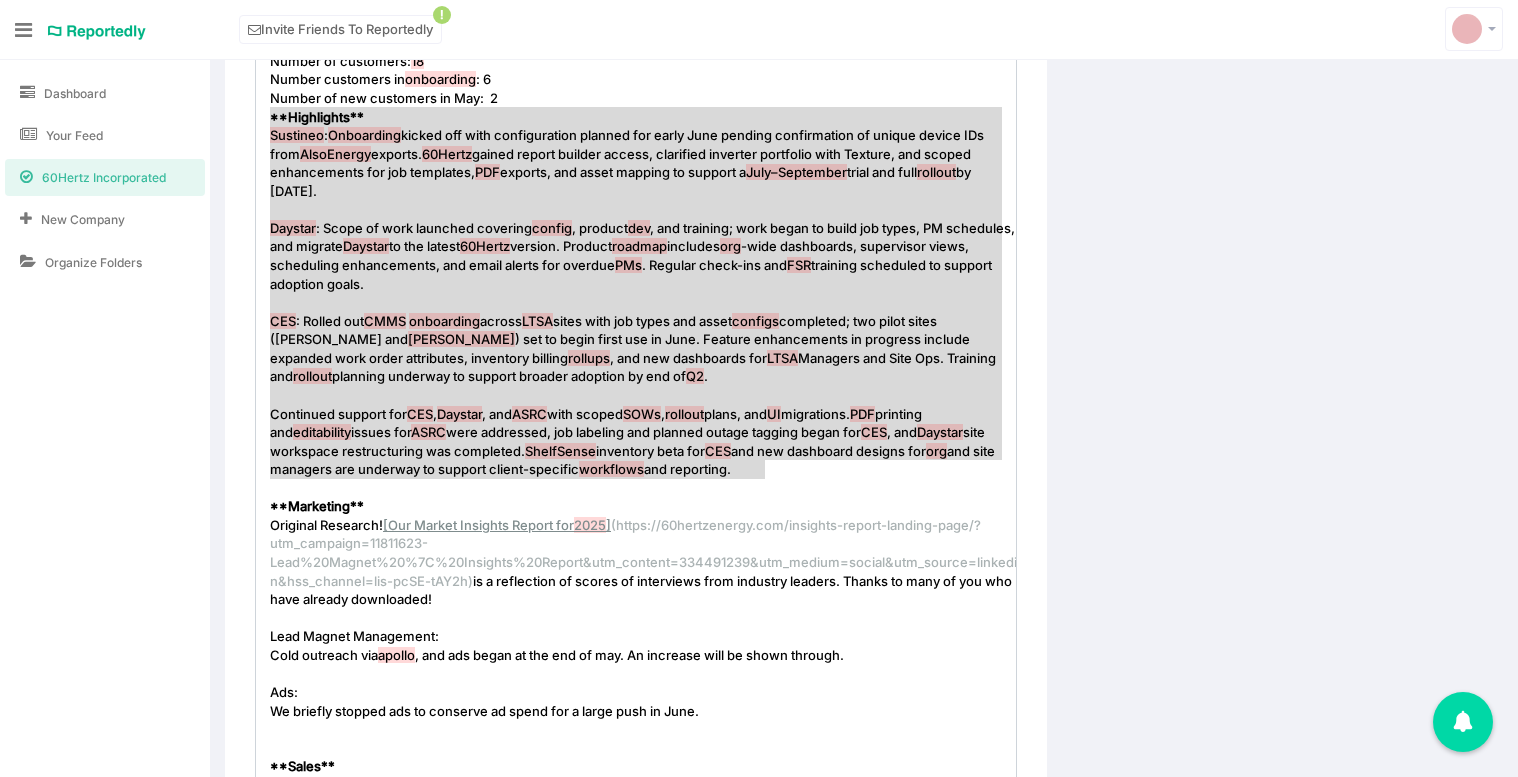 drag, startPoint x: 271, startPoint y: 413, endPoint x: 861, endPoint y: 472, distance: 592.9427 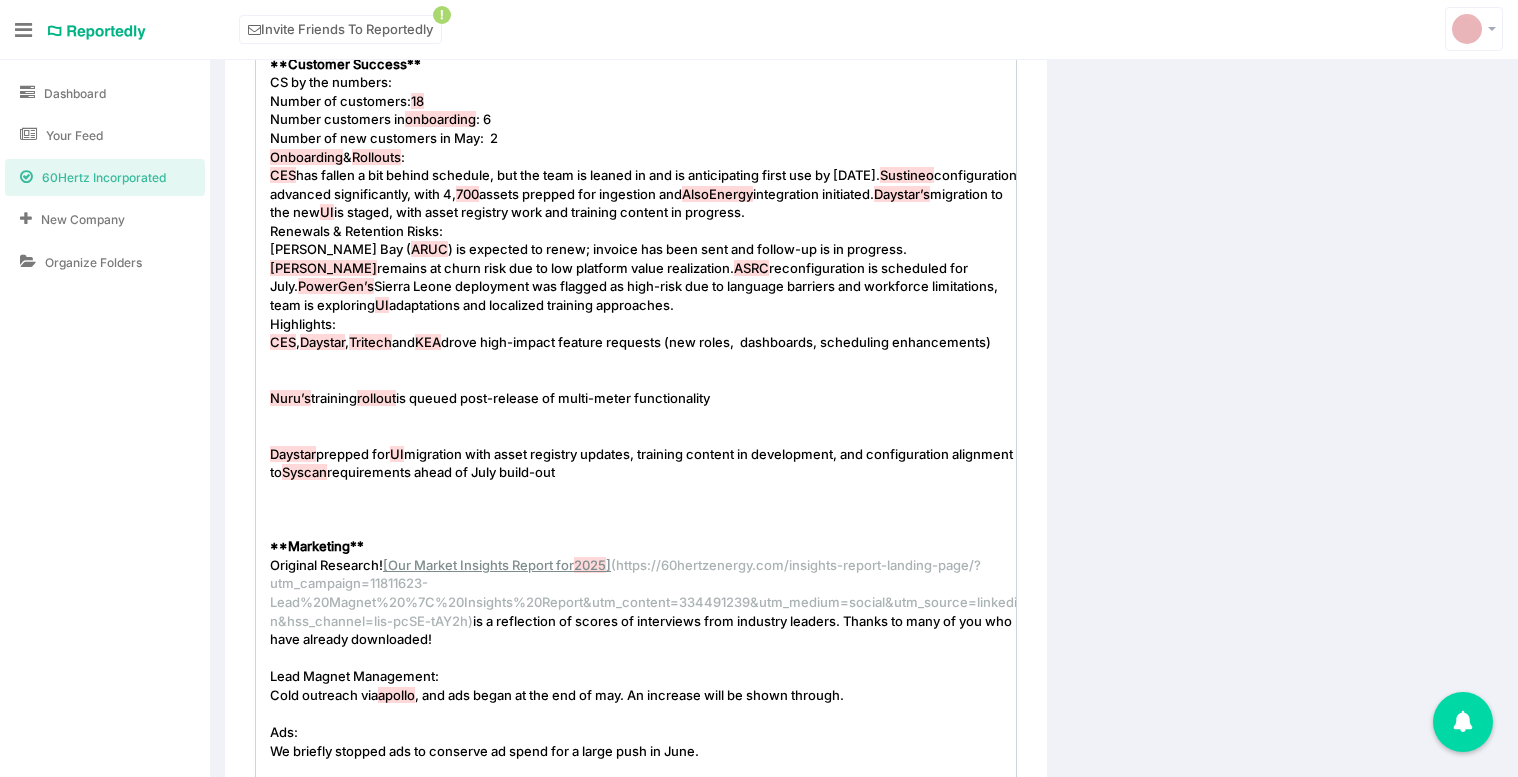 scroll, scrollTop: 1013, scrollLeft: 0, axis: vertical 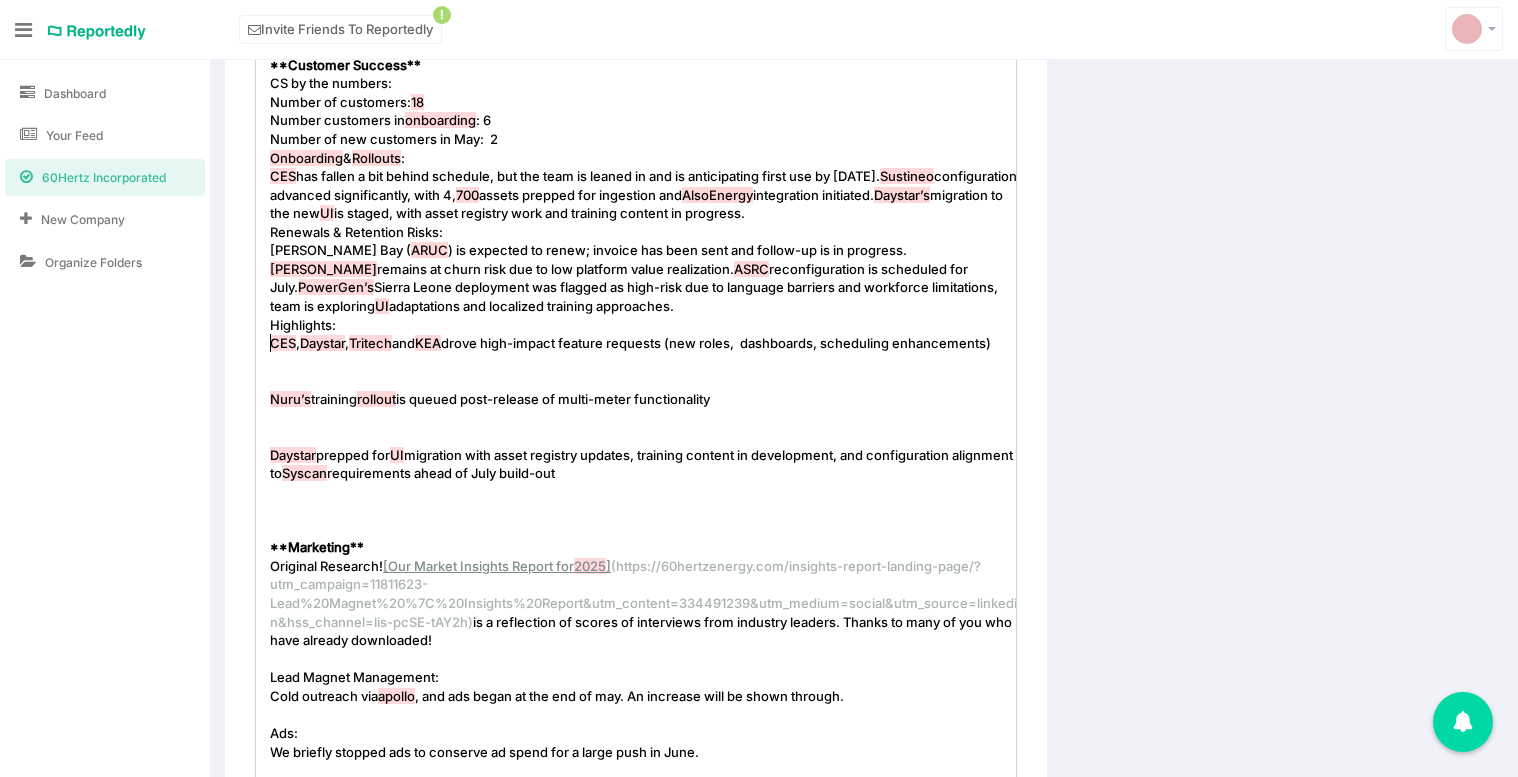 click on "CES" at bounding box center (283, 343) 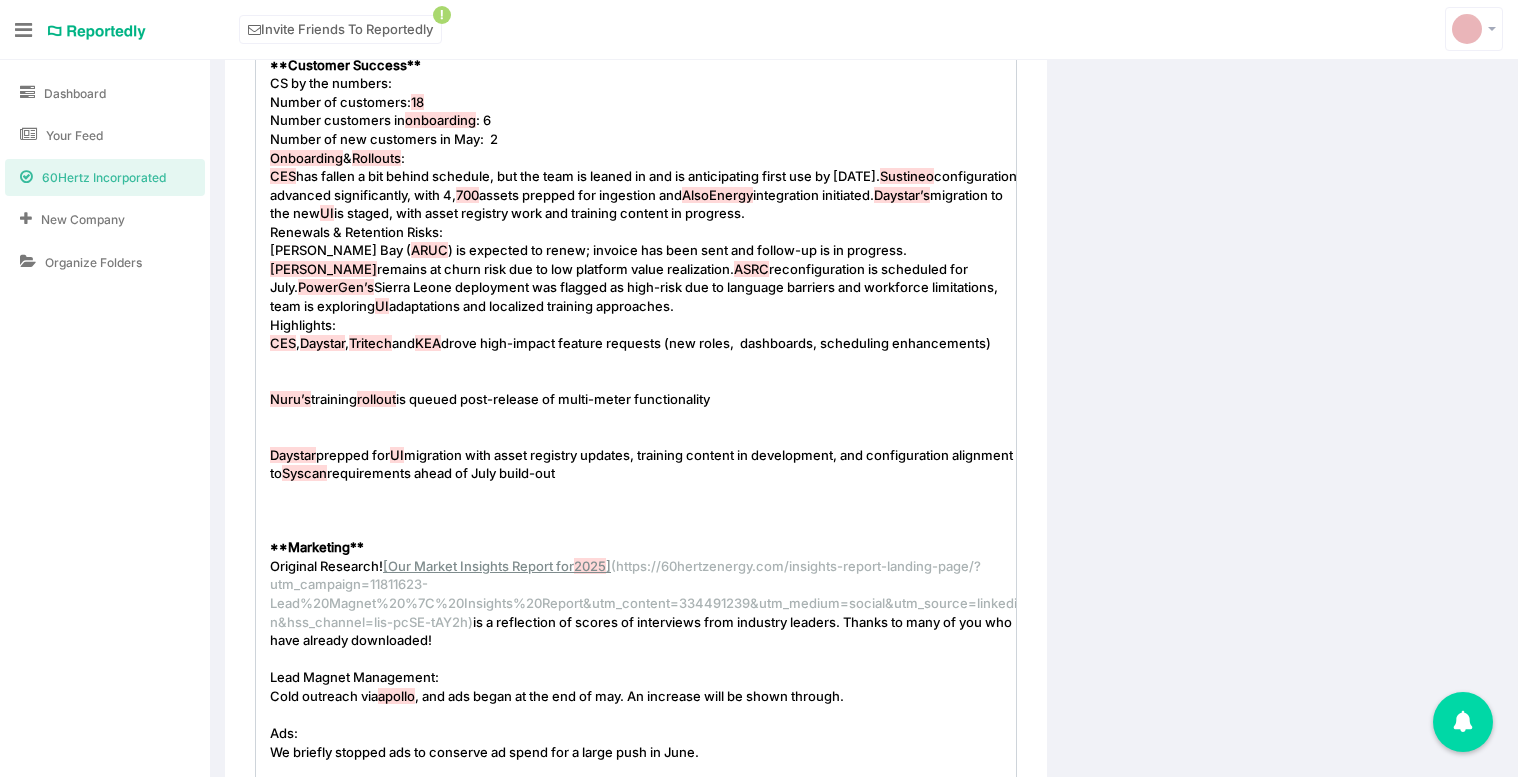 type on "-" 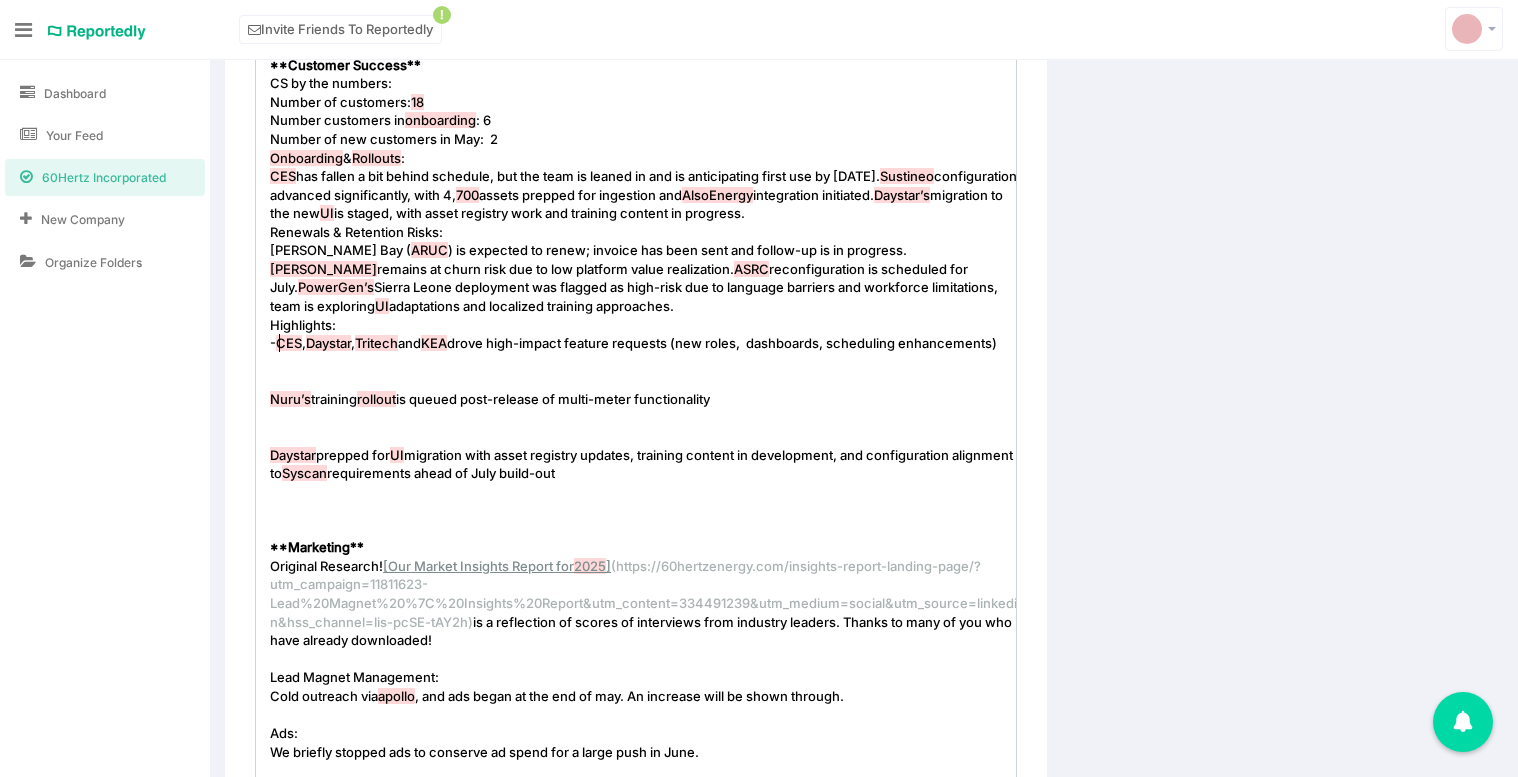 scroll, scrollTop: 7, scrollLeft: 9, axis: both 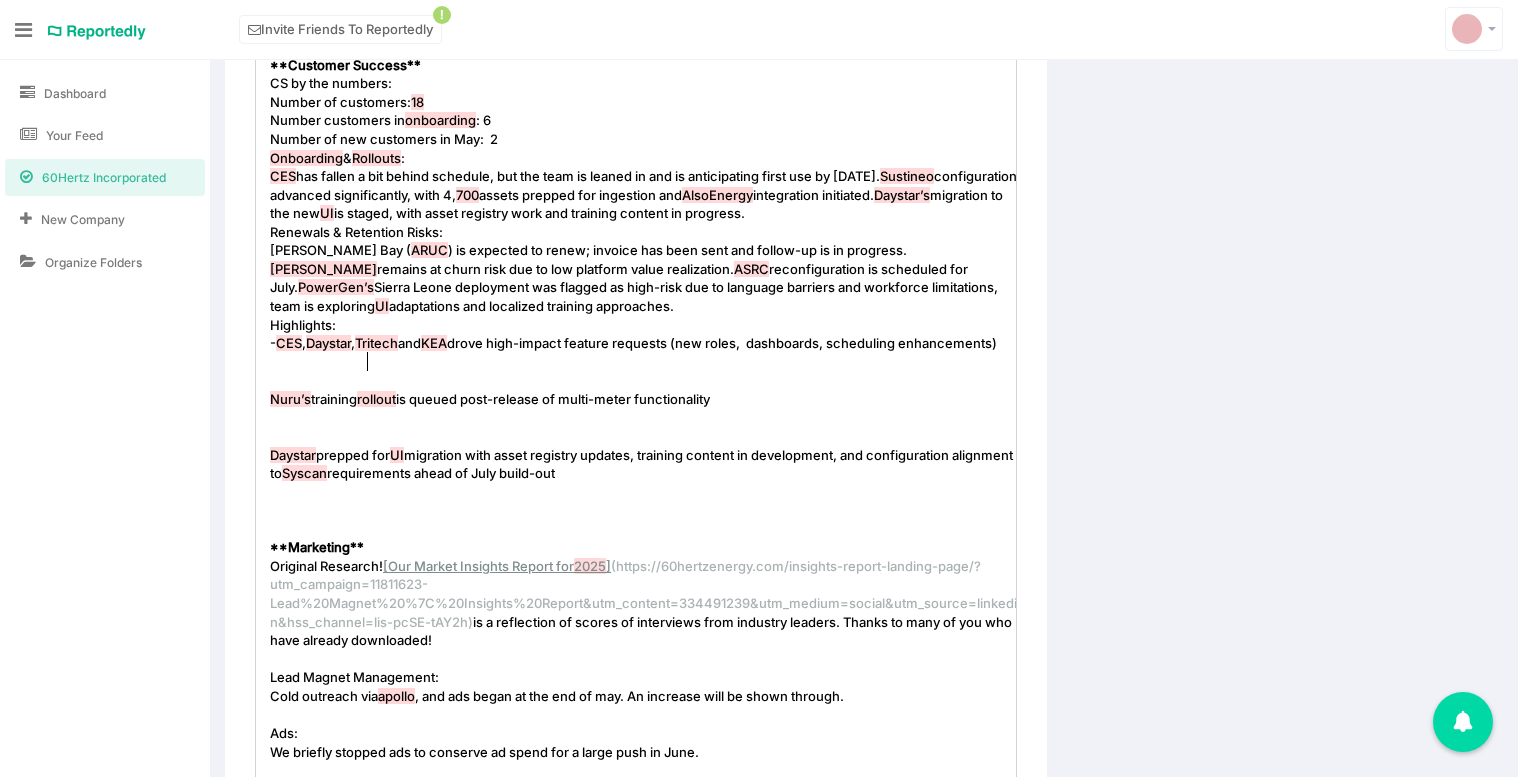 click on "-  CES ,  Daystar ,  Tritech  and  KEA  drove high-impact feature requests (new roles,  dashboards, scheduling enhancements)" at bounding box center (643, 343) 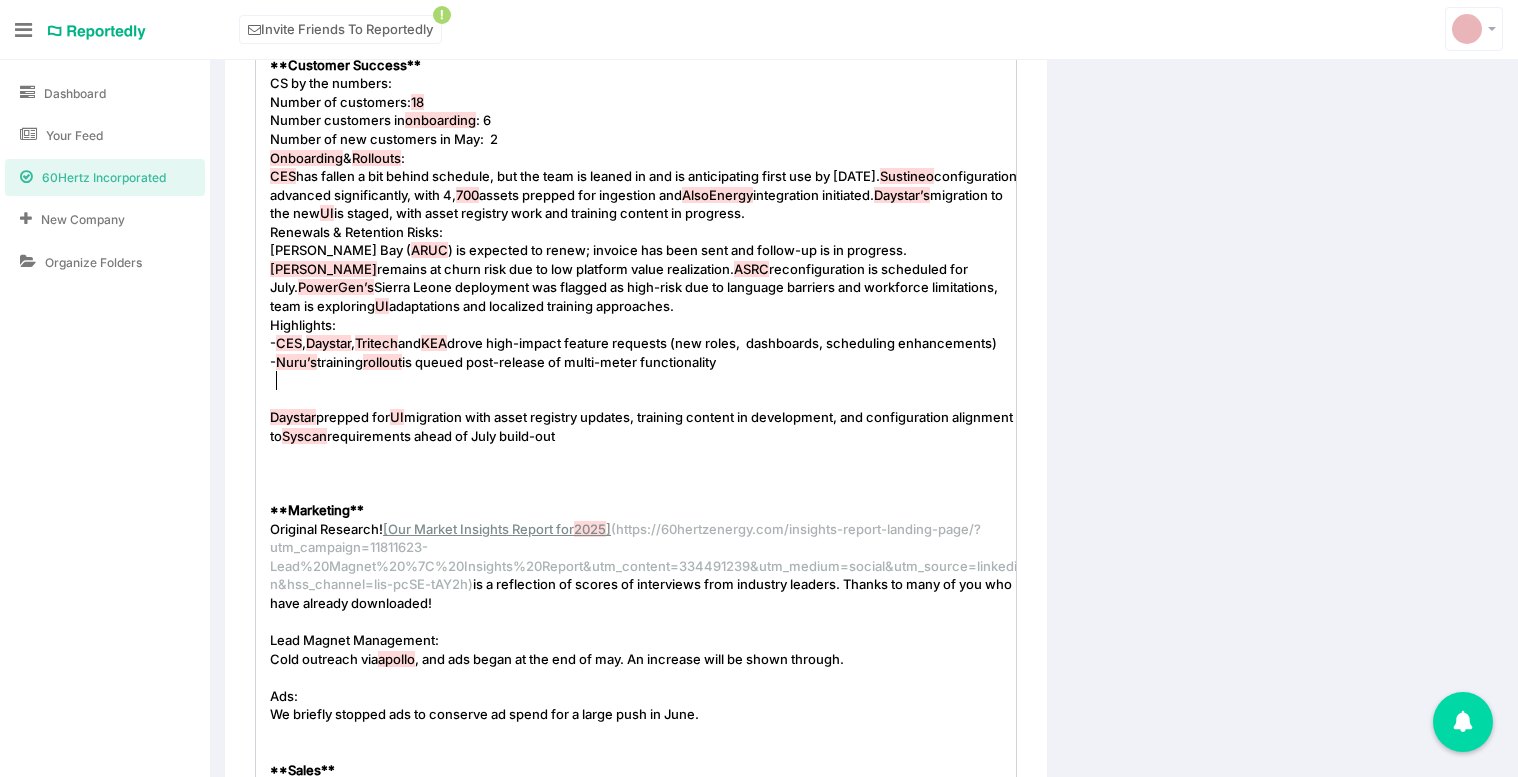 type on "-" 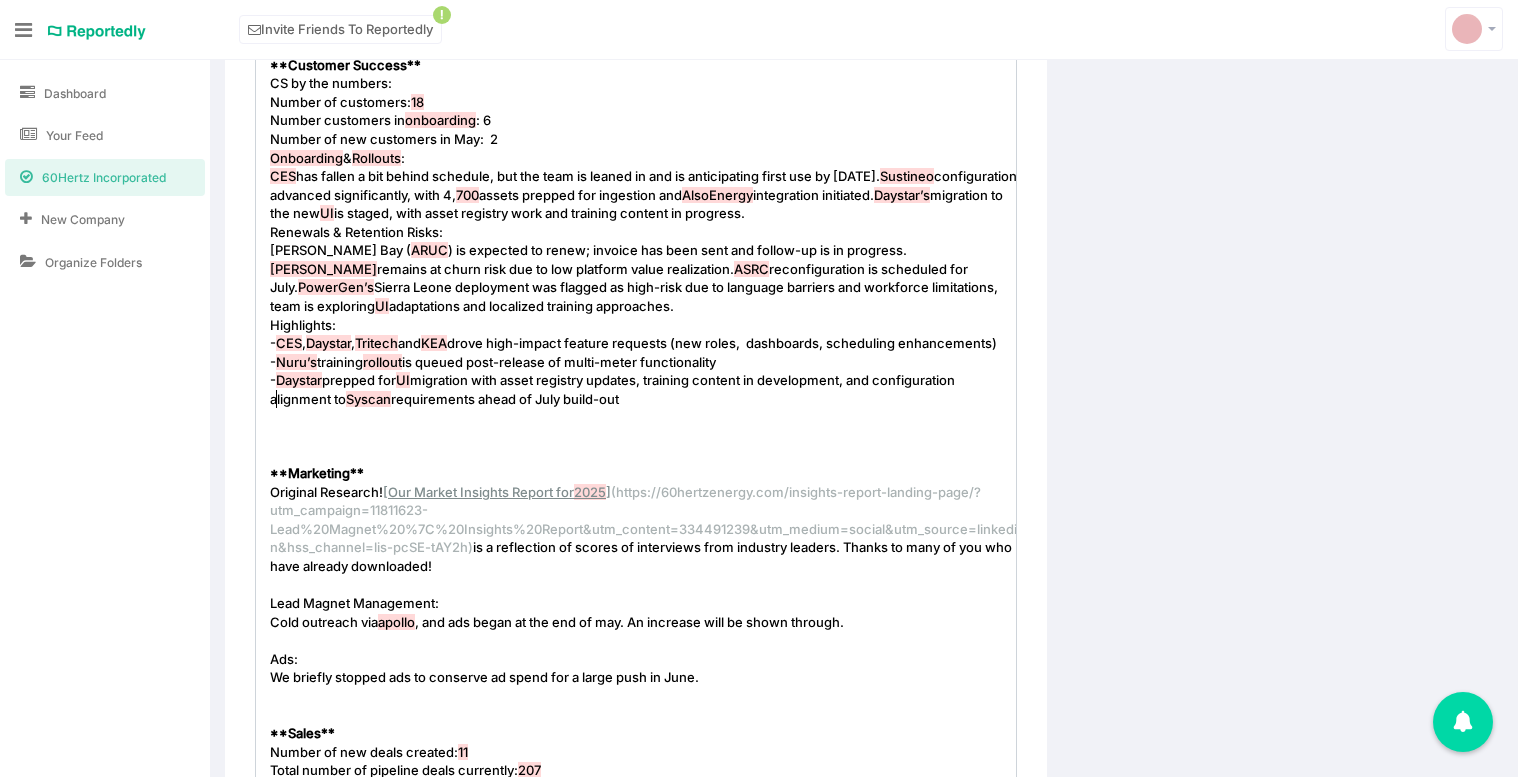 scroll, scrollTop: 7, scrollLeft: 9, axis: both 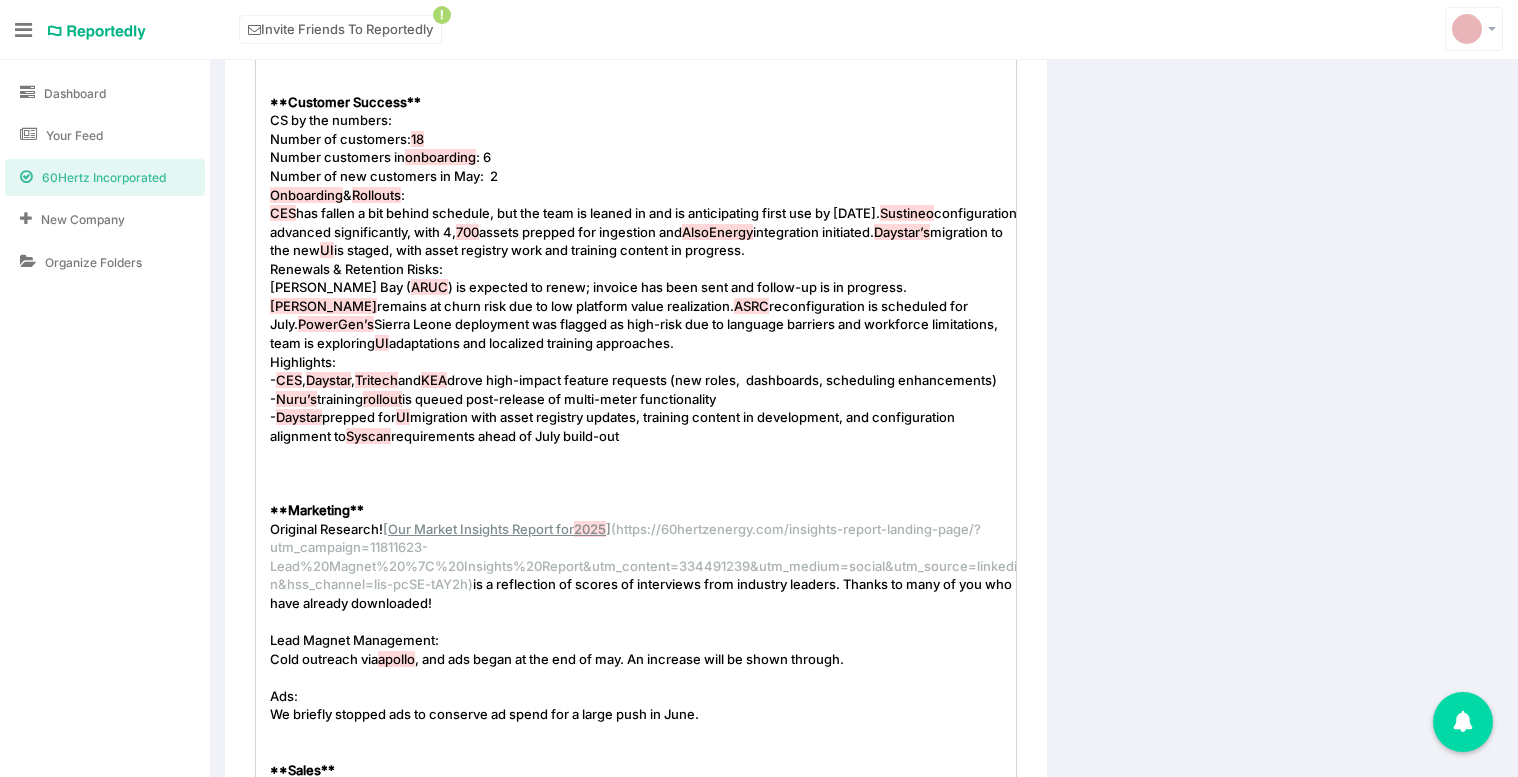 type on "-" 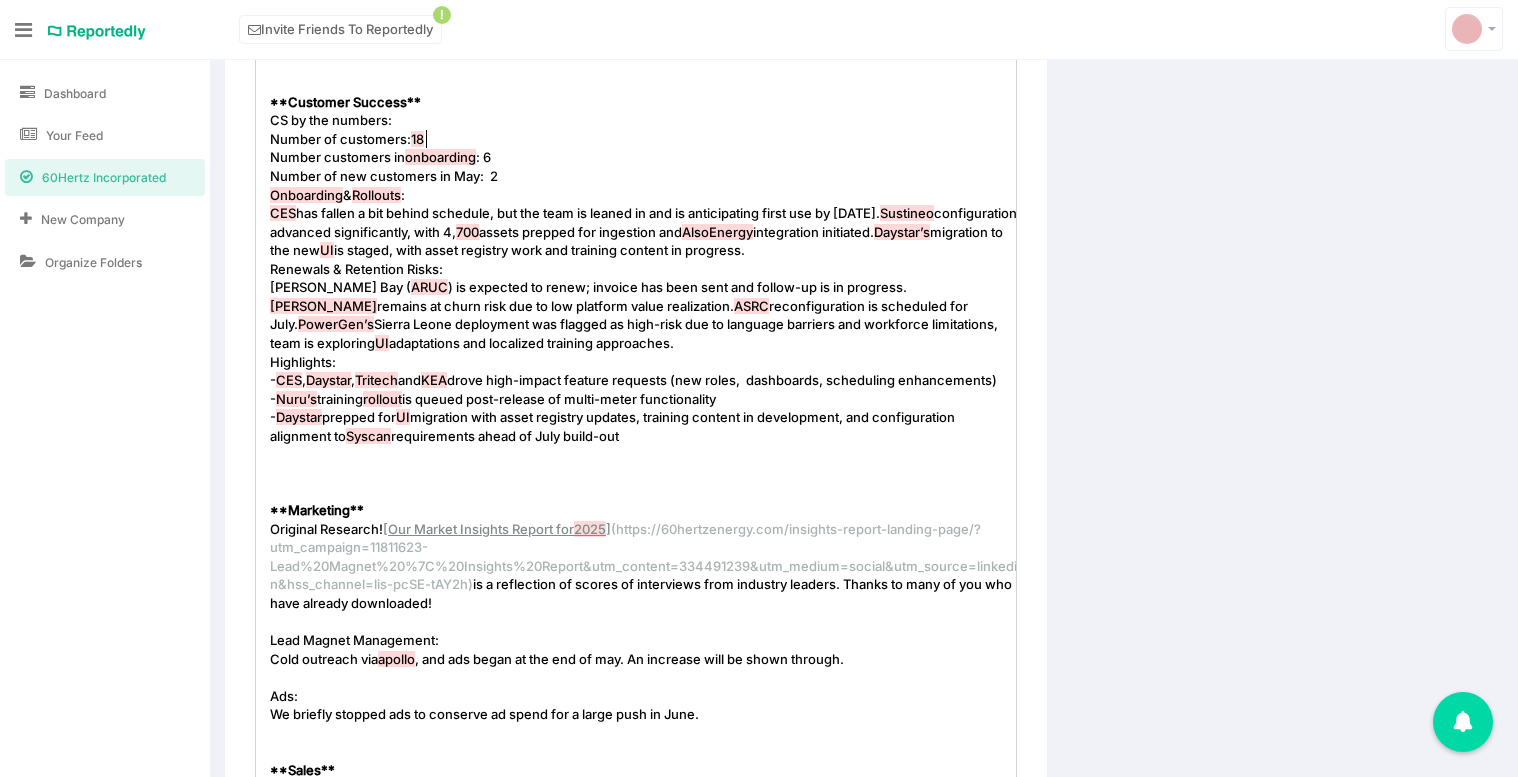click on "Number of customers:  18" at bounding box center [643, 139] 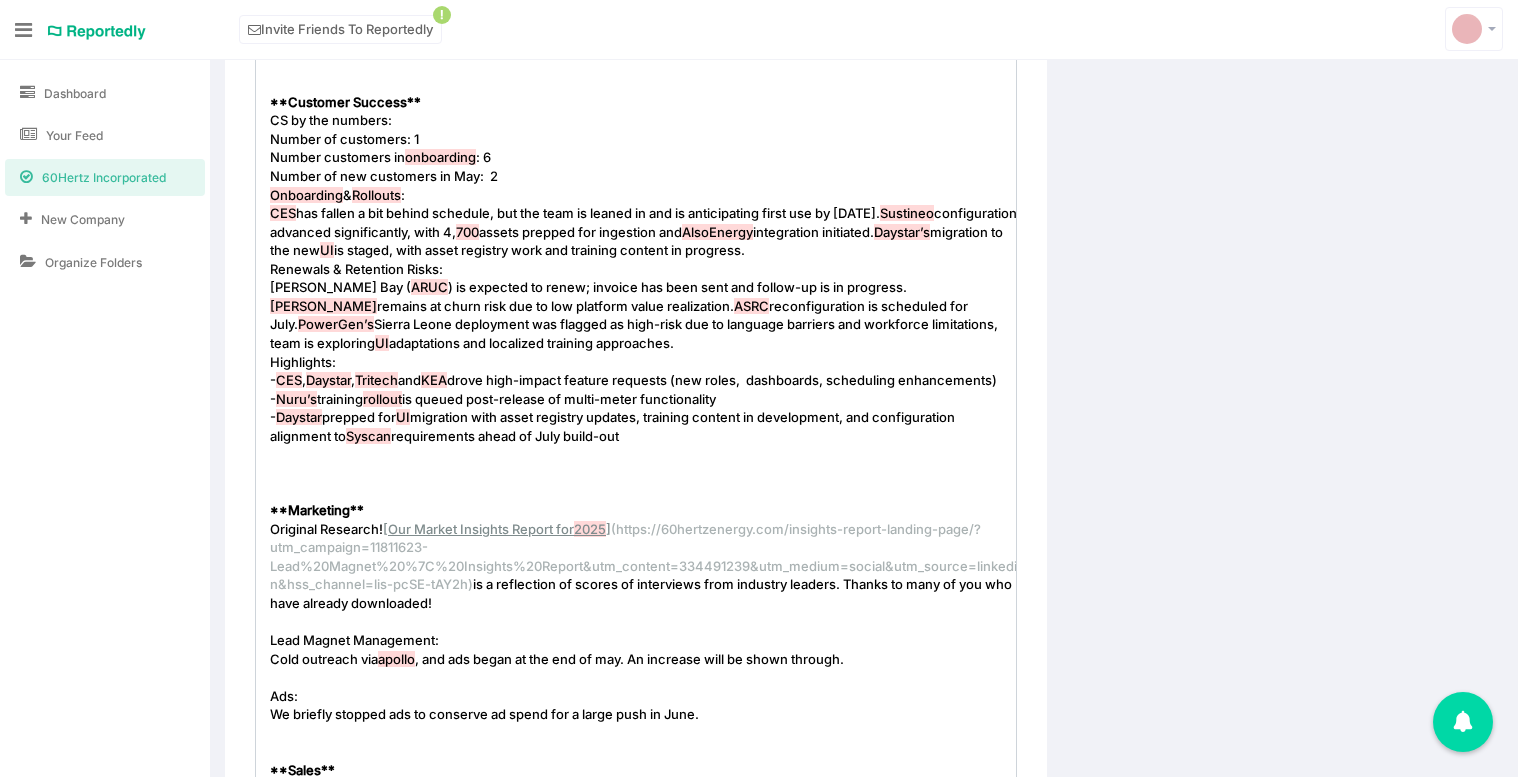 type on "6" 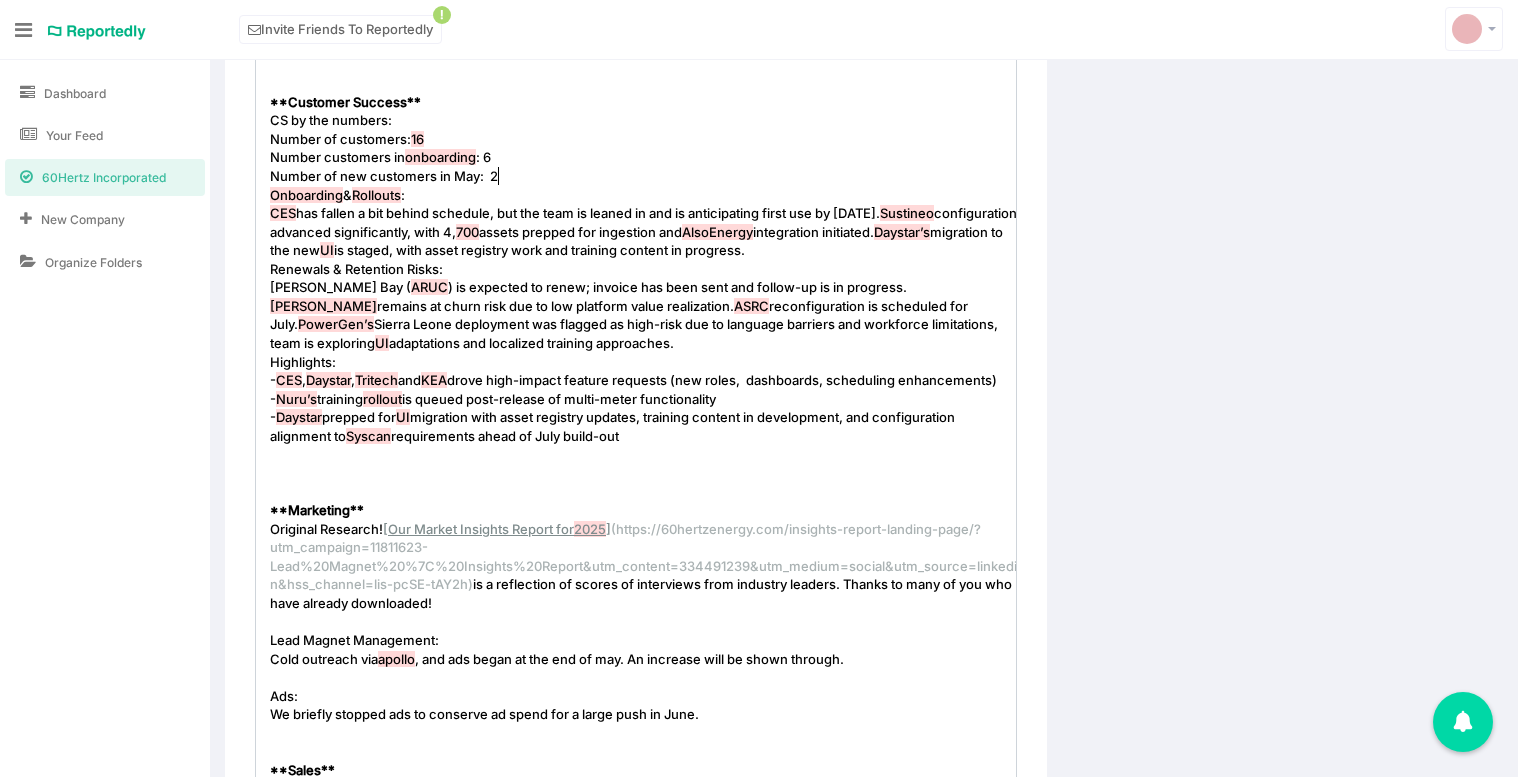 click on "Number of new customers in May:  2" at bounding box center (643, 176) 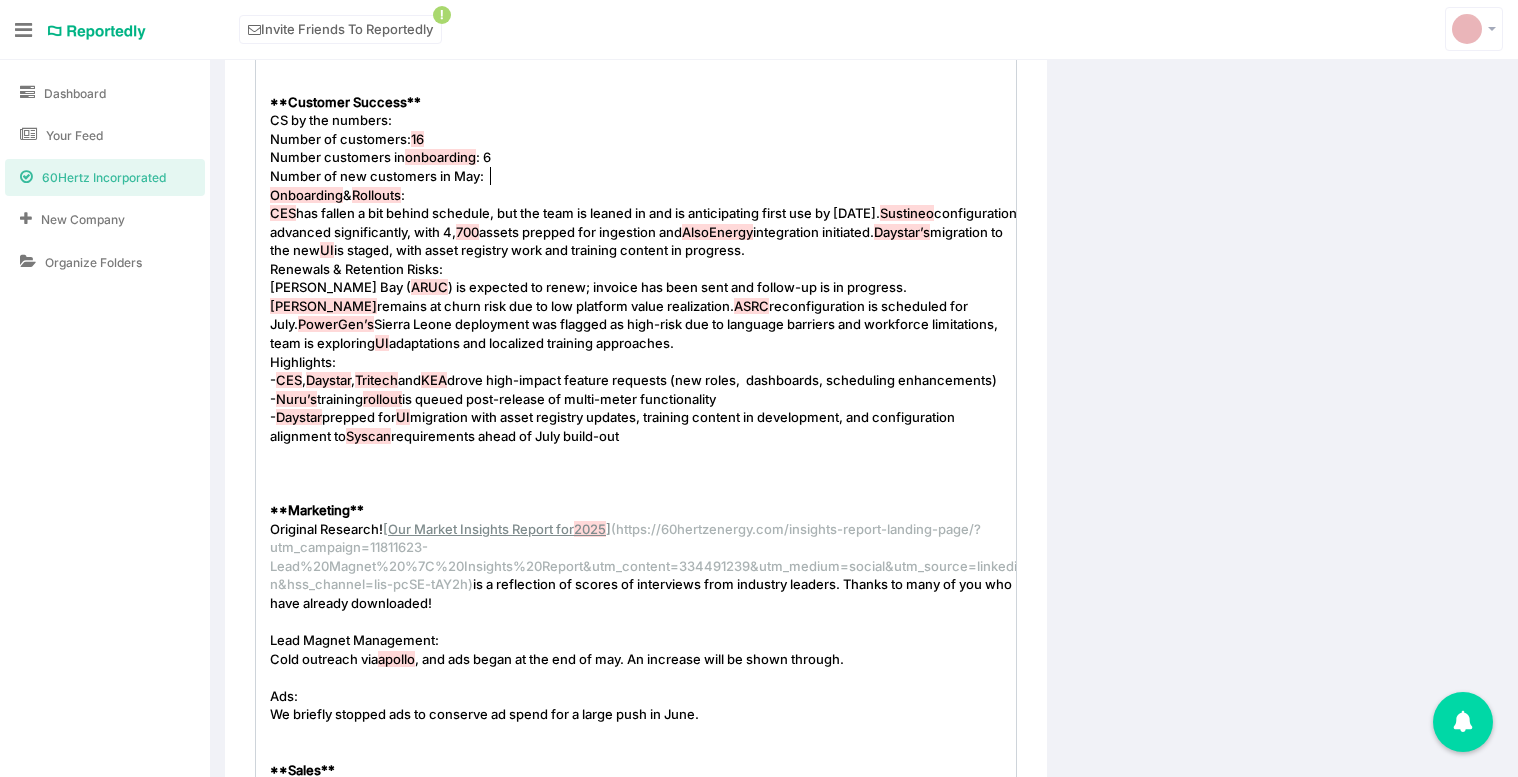 scroll, scrollTop: 7, scrollLeft: 5, axis: both 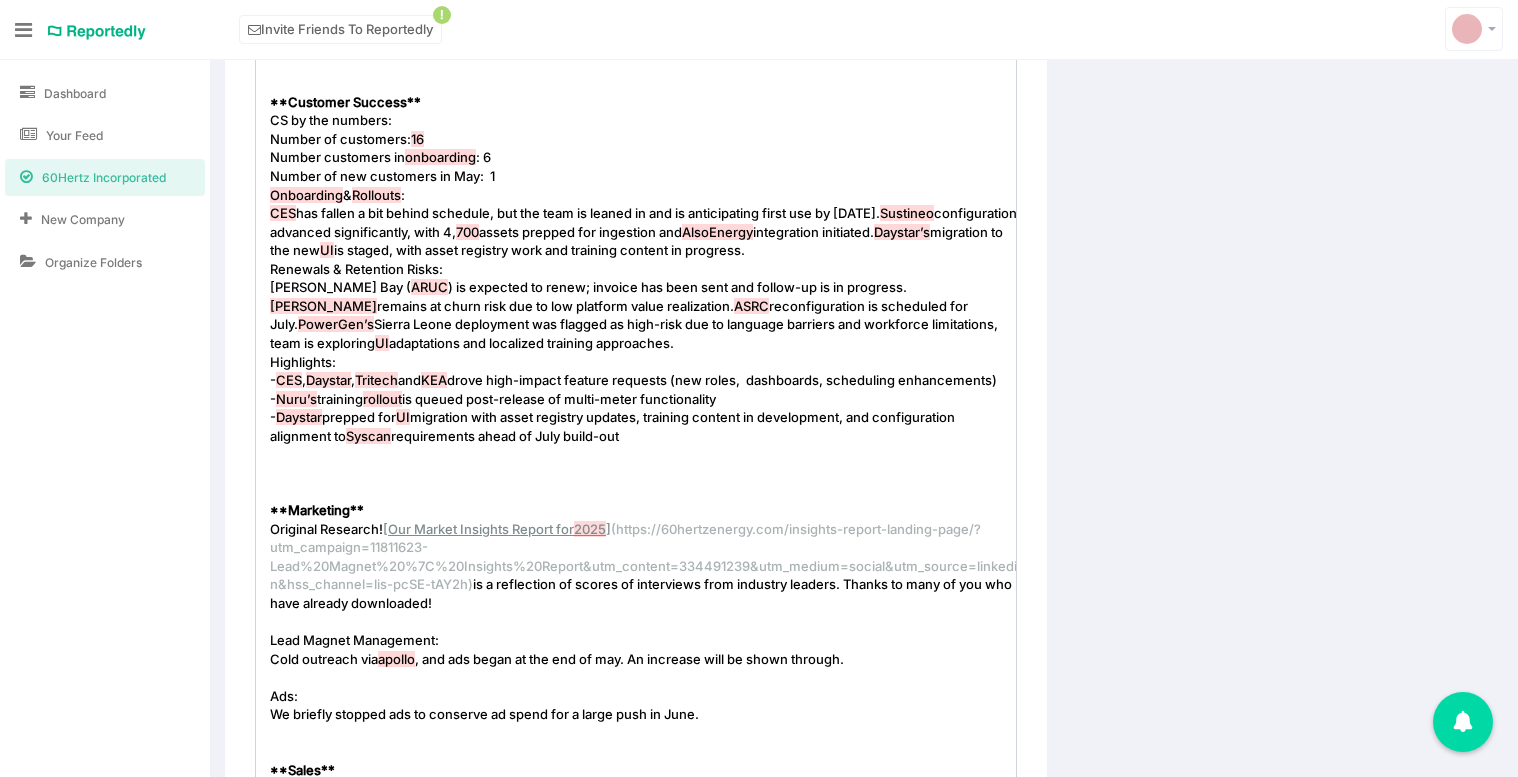 type on "1" 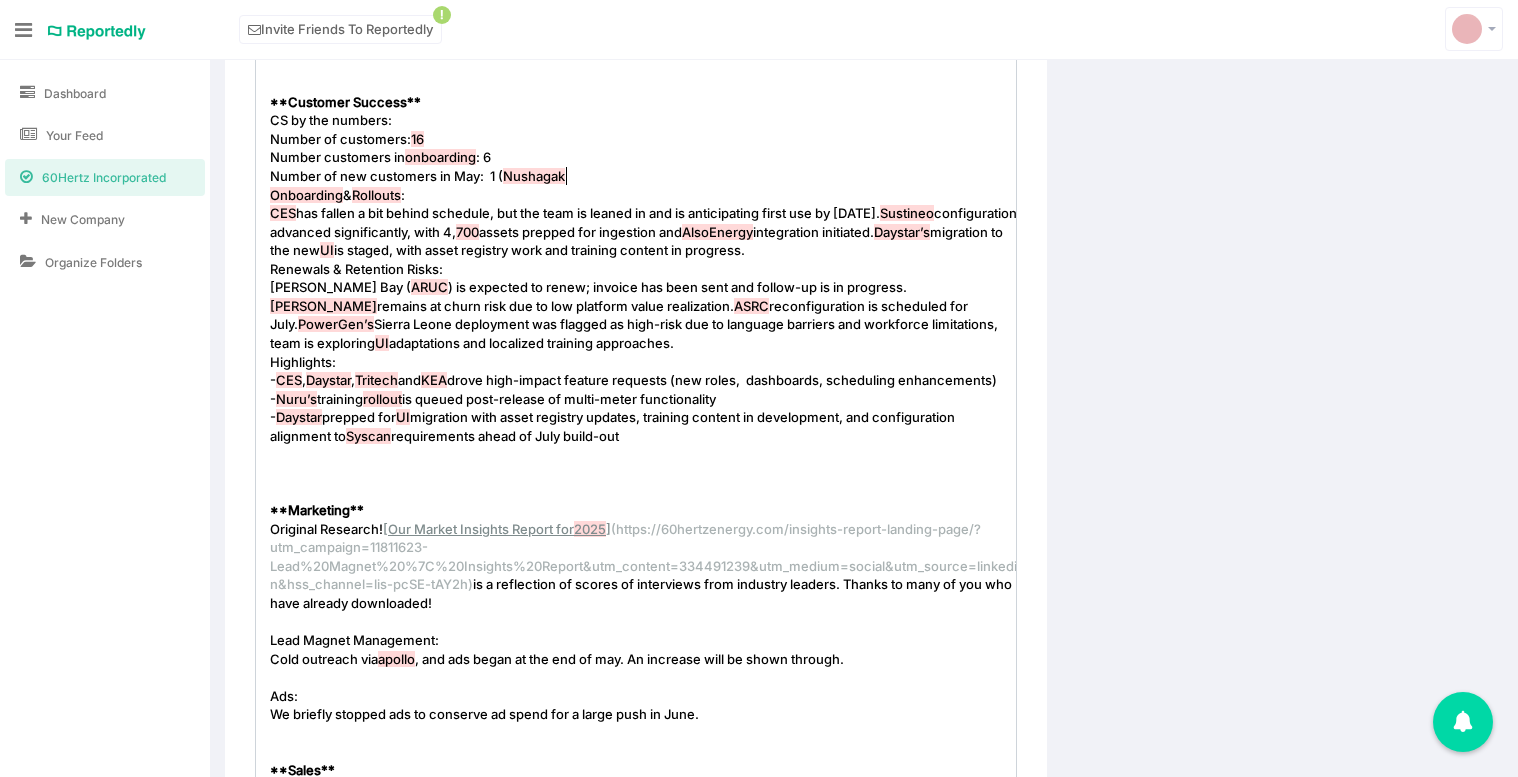 scroll, scrollTop: 7, scrollLeft: 75, axis: both 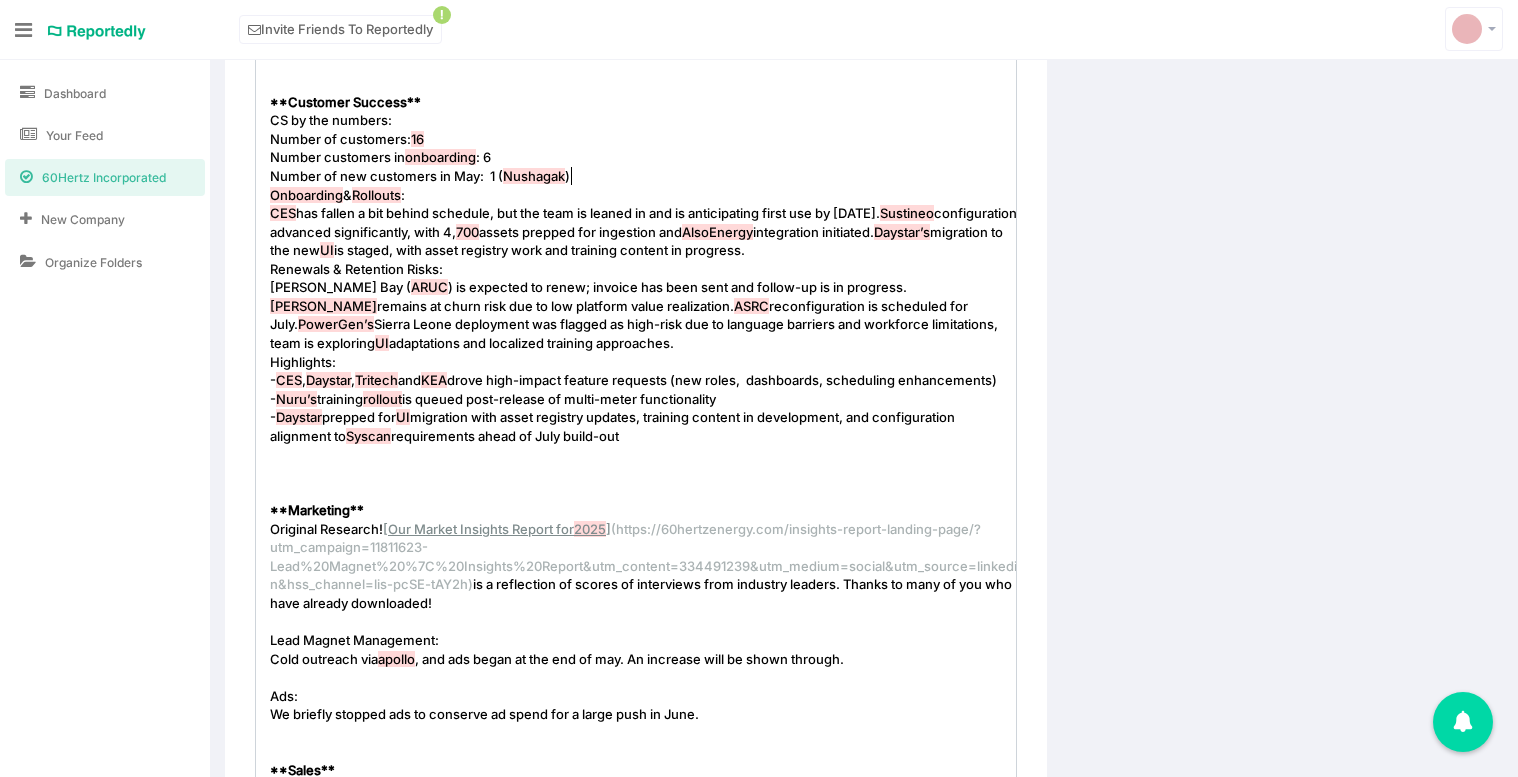 type on "(Nushagak)" 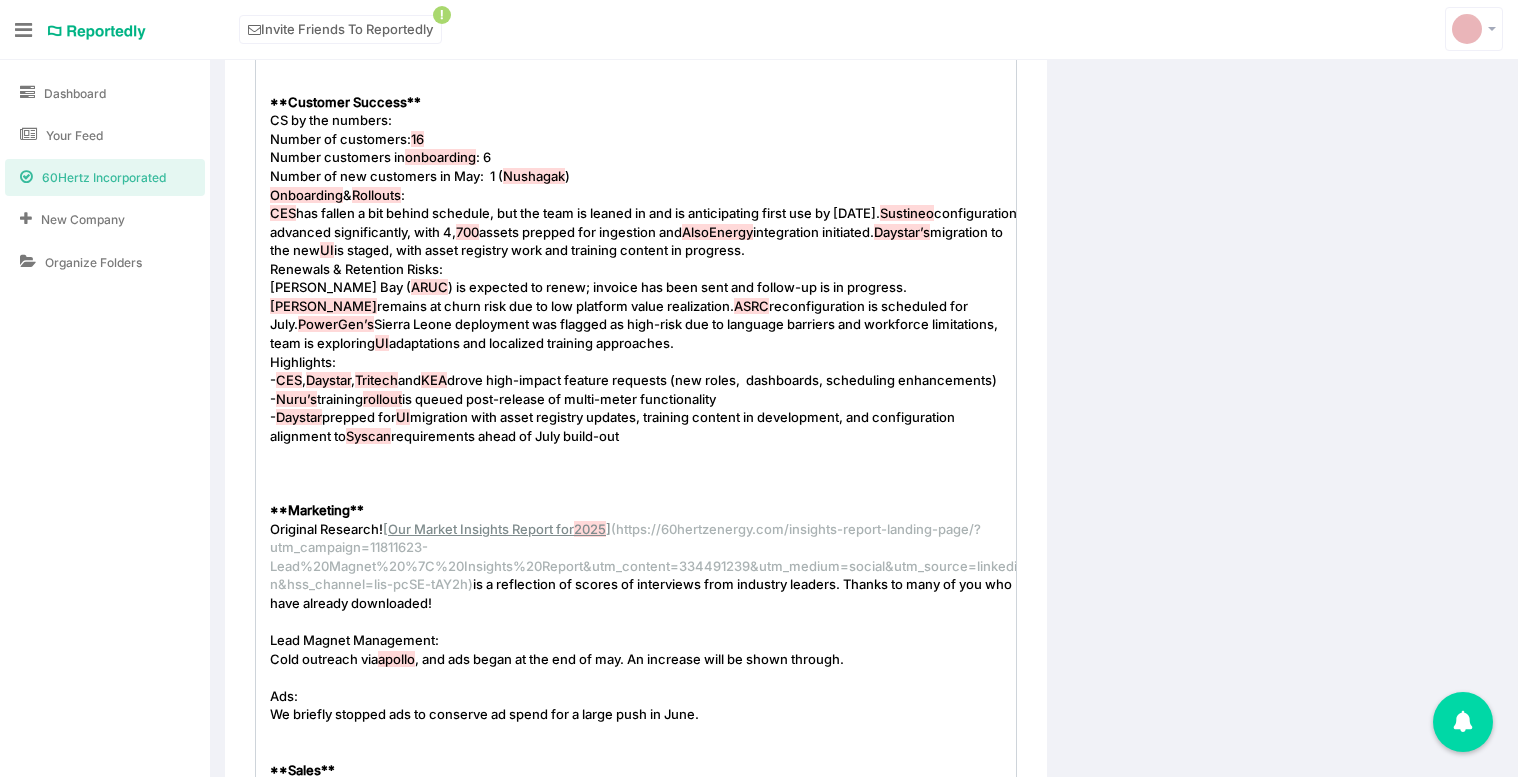 click on "Onboarding" at bounding box center (306, 195) 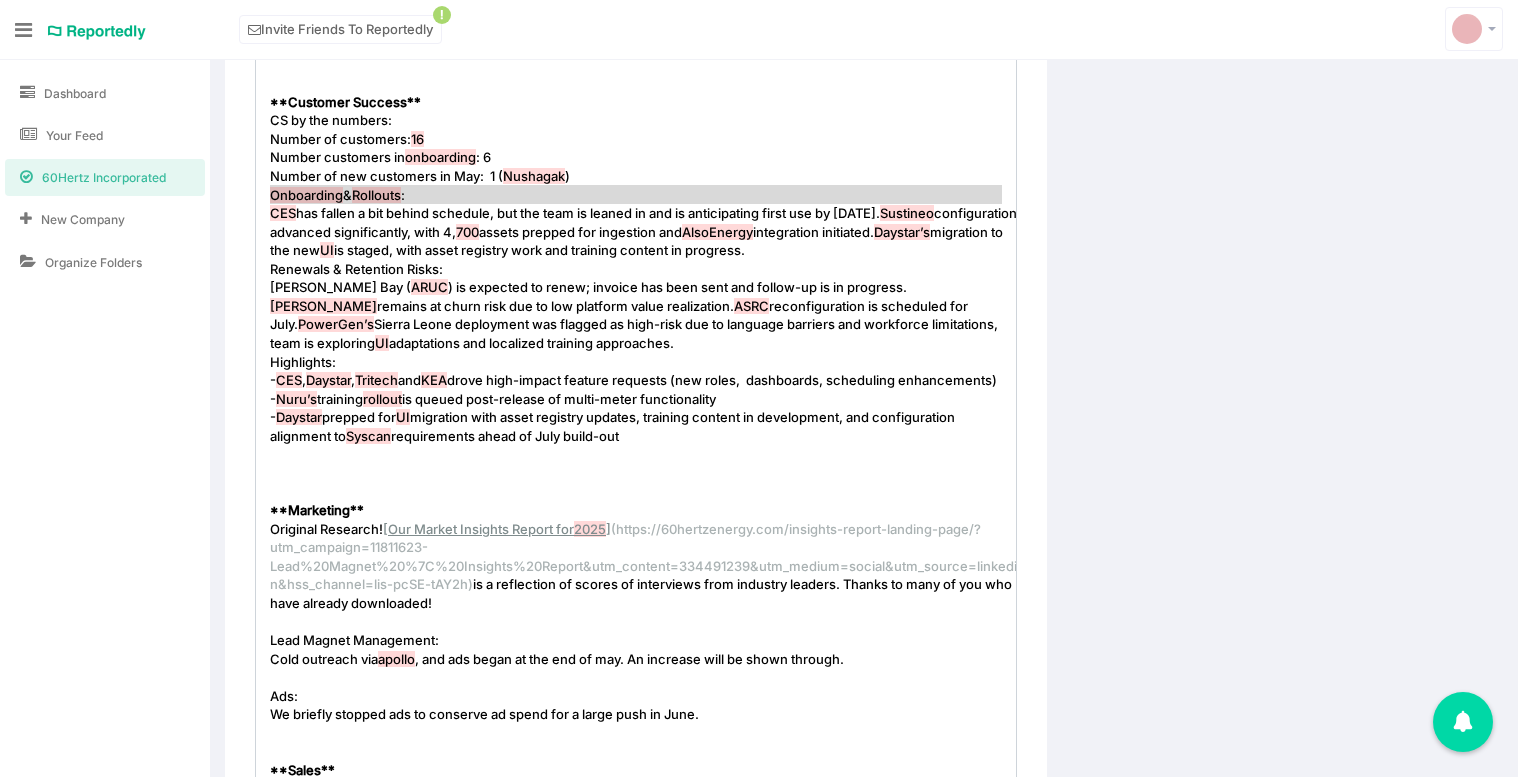 type on "Onboarding & Rollouts:
**CES has fallen a bit be" 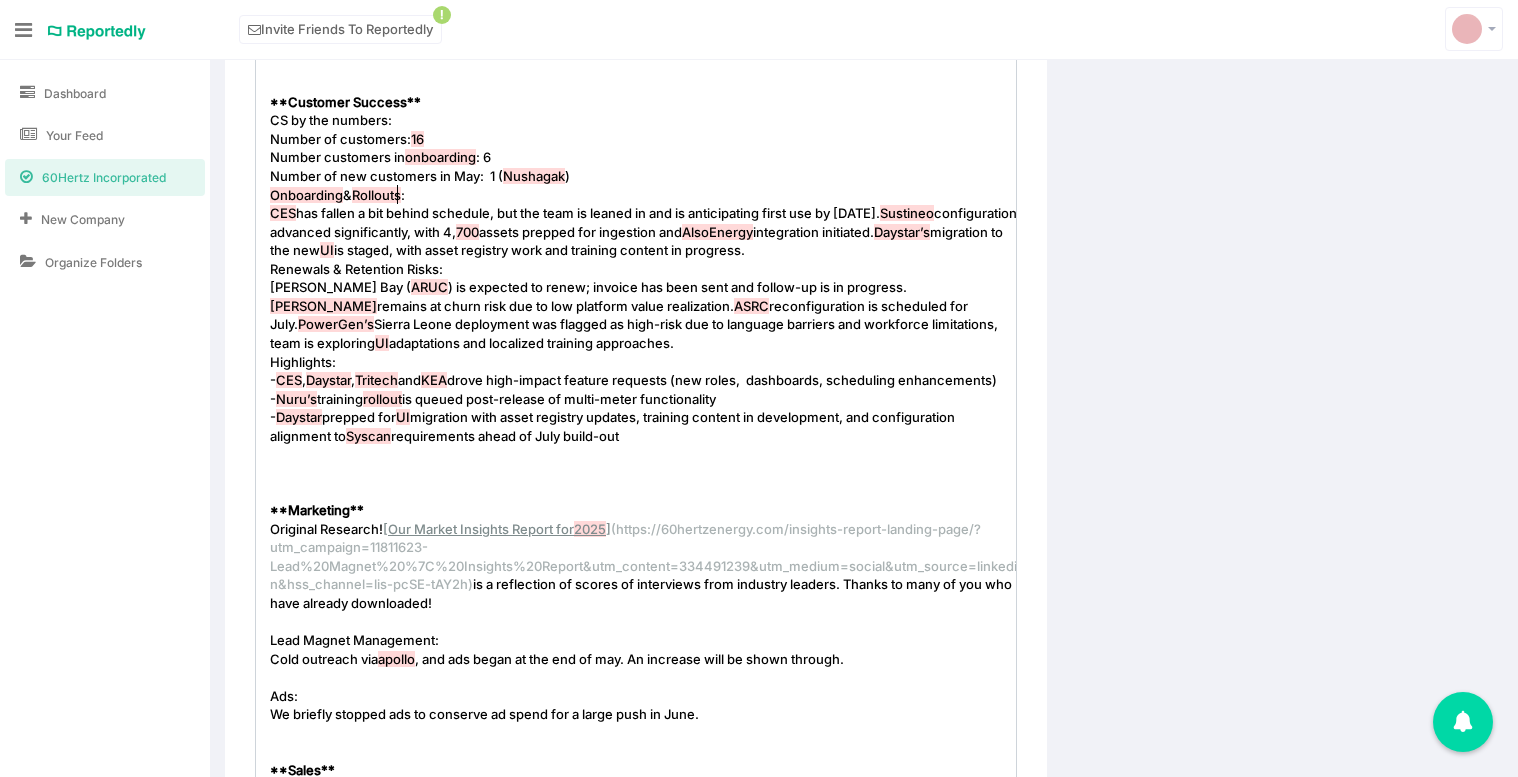 type on "Onboarding & Rollouts:" 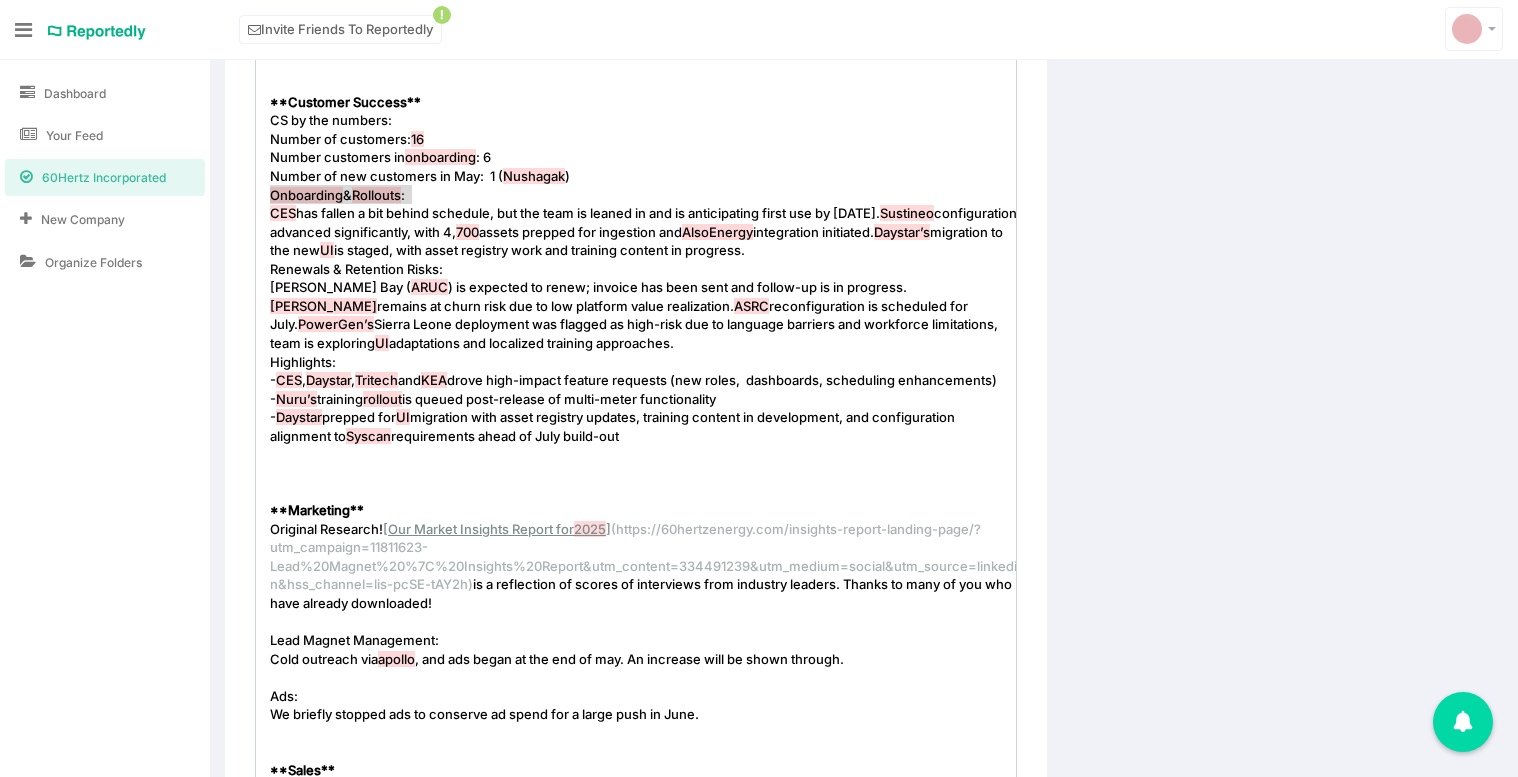 drag, startPoint x: 417, startPoint y: 196, endPoint x: 240, endPoint y: 201, distance: 177.0706 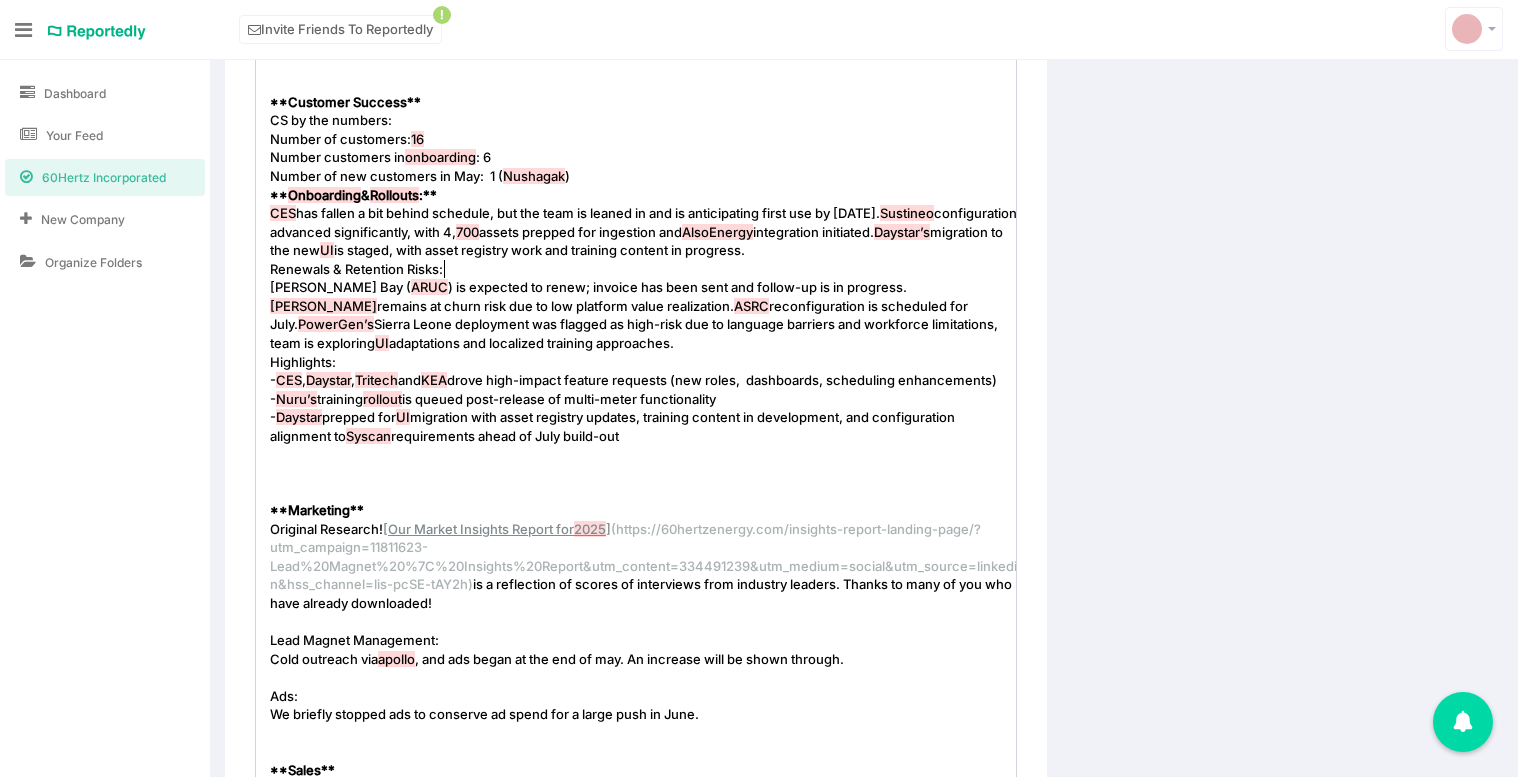 type on "Renewals & Retention Risks:" 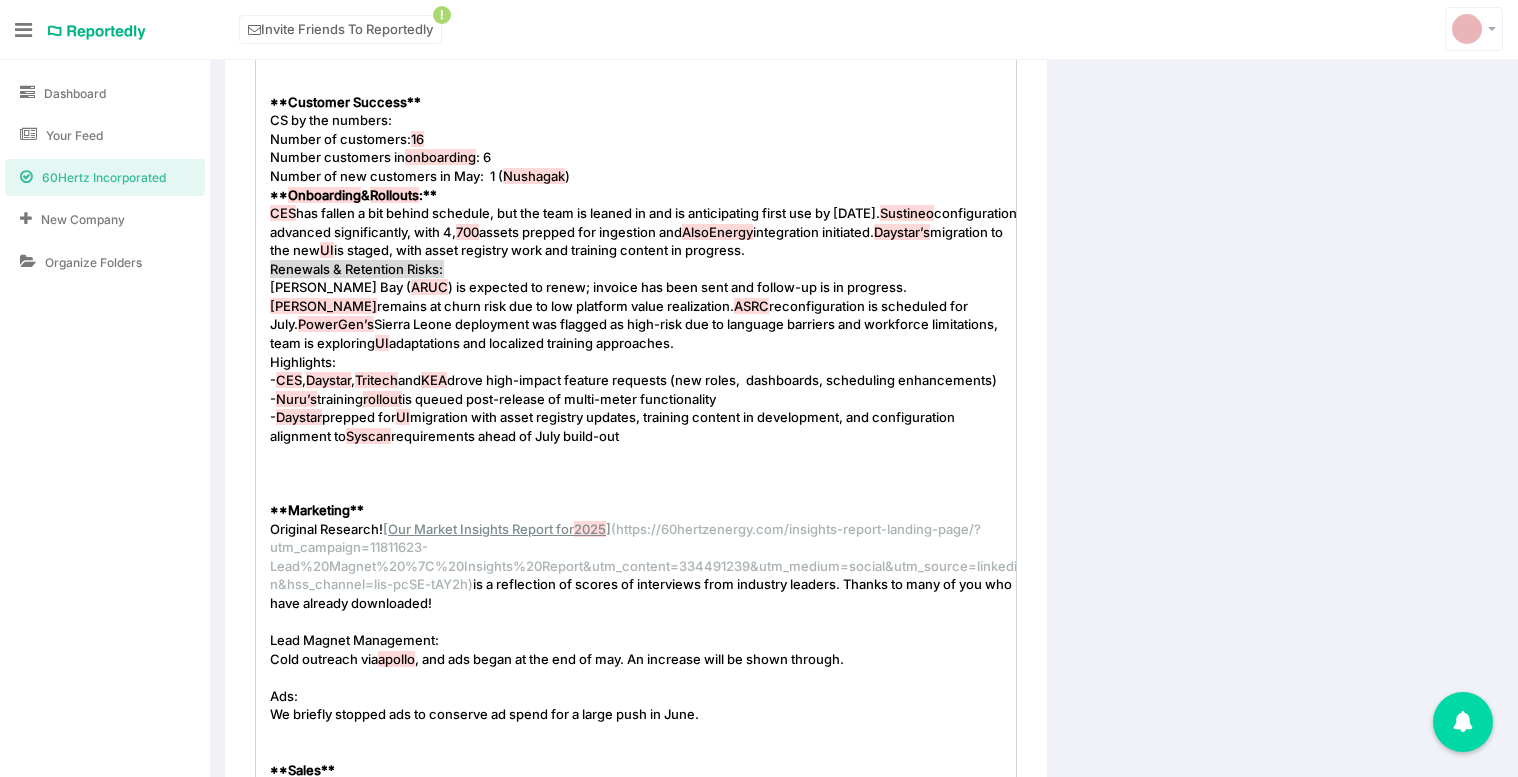 drag, startPoint x: 464, startPoint y: 265, endPoint x: 259, endPoint y: 265, distance: 205 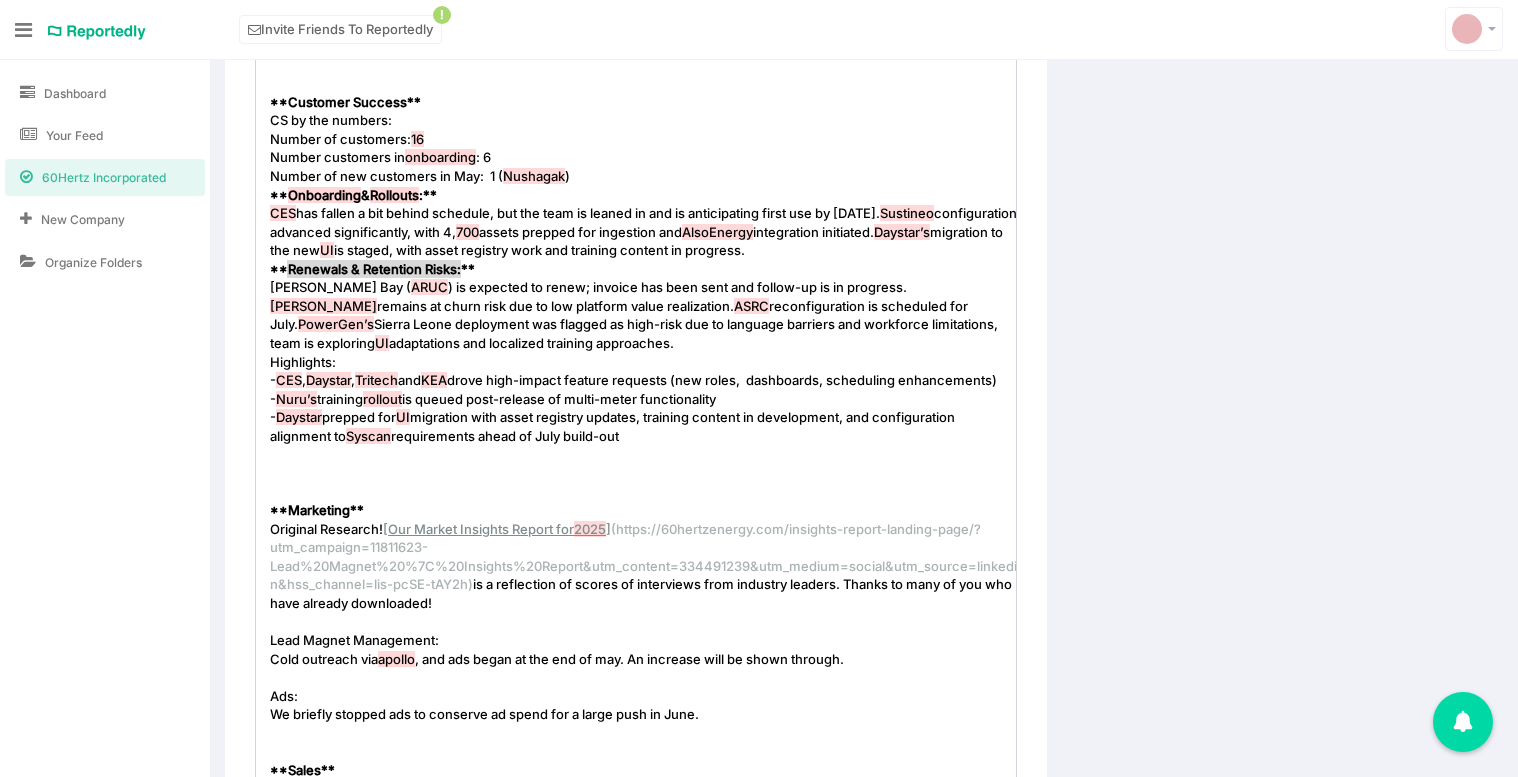 type on "Highlights:" 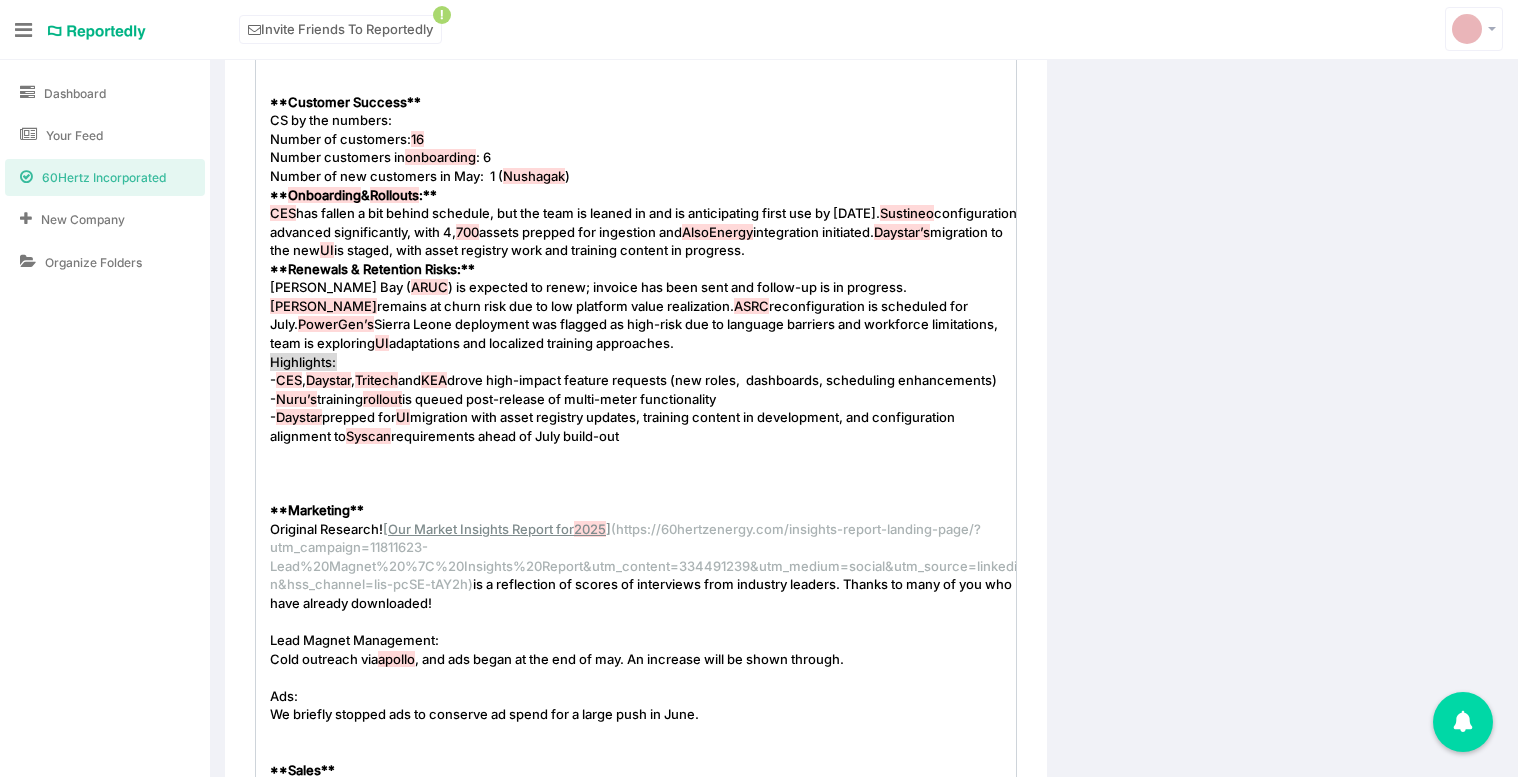 drag, startPoint x: 343, startPoint y: 362, endPoint x: 195, endPoint y: 362, distance: 148 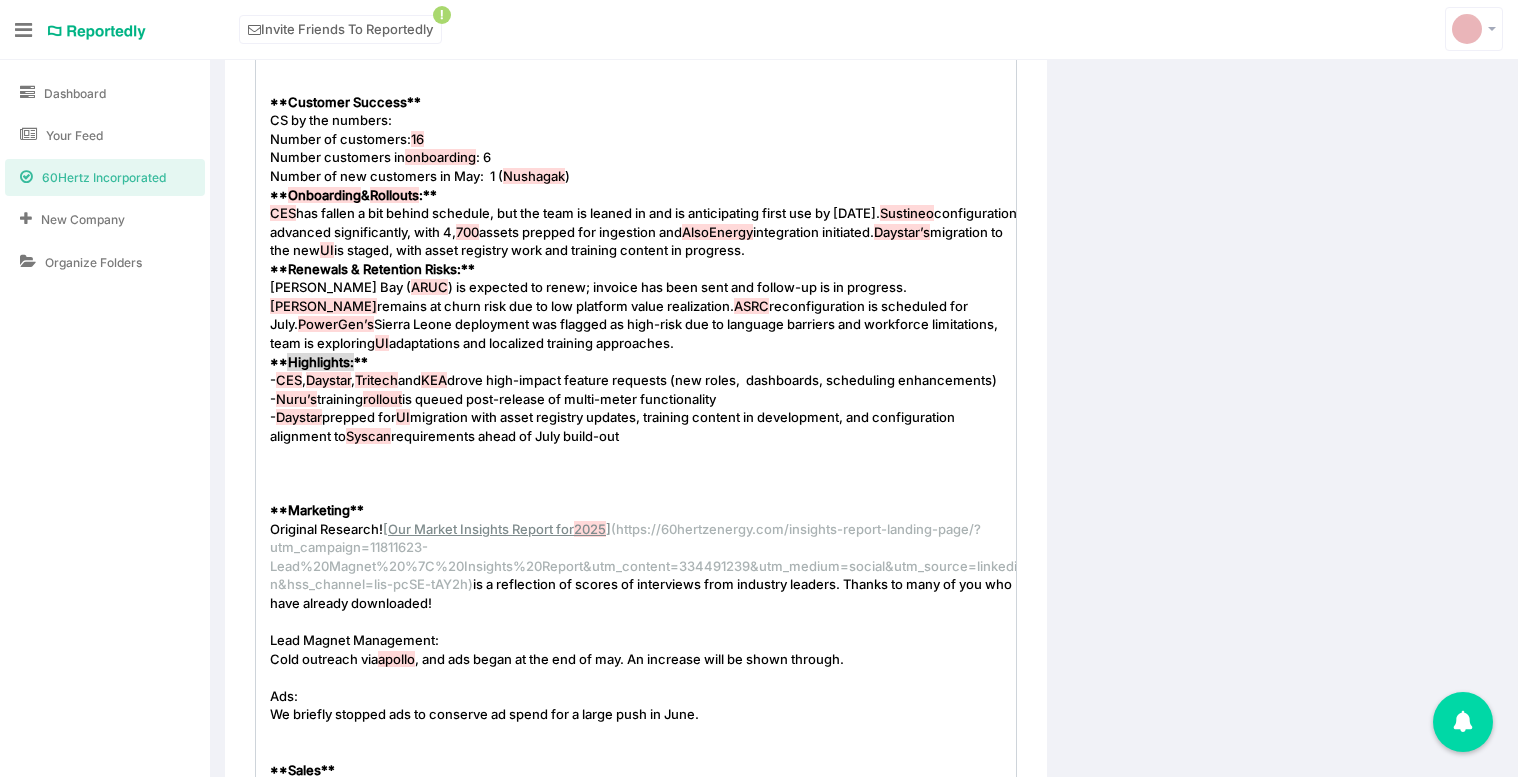 click on "Hooper Bay ( ARUC ) is expected to renew; invoice has been sent and follow-up is in progress.  Cordova  remains at churn risk due to low platform value realization.  ASRC  reconfiguration is scheduled for July.  PowerGen’s  Sierra Leone deployment was flagged as high-risk due to language barriers and workforce limitations, team is exploring  UI  adaptations and localized training approaches." at bounding box center [635, 315] 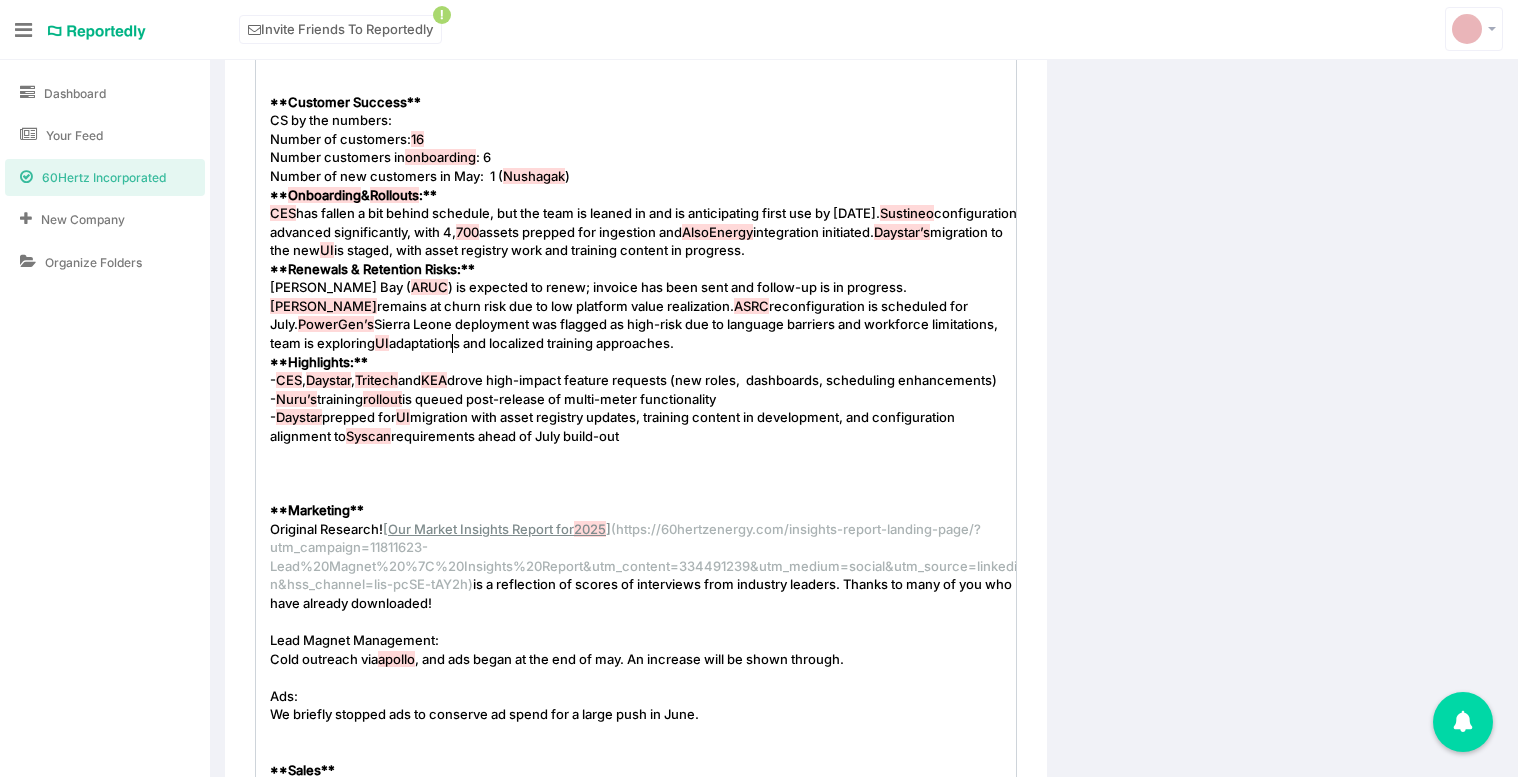 scroll, scrollTop: 972, scrollLeft: 0, axis: vertical 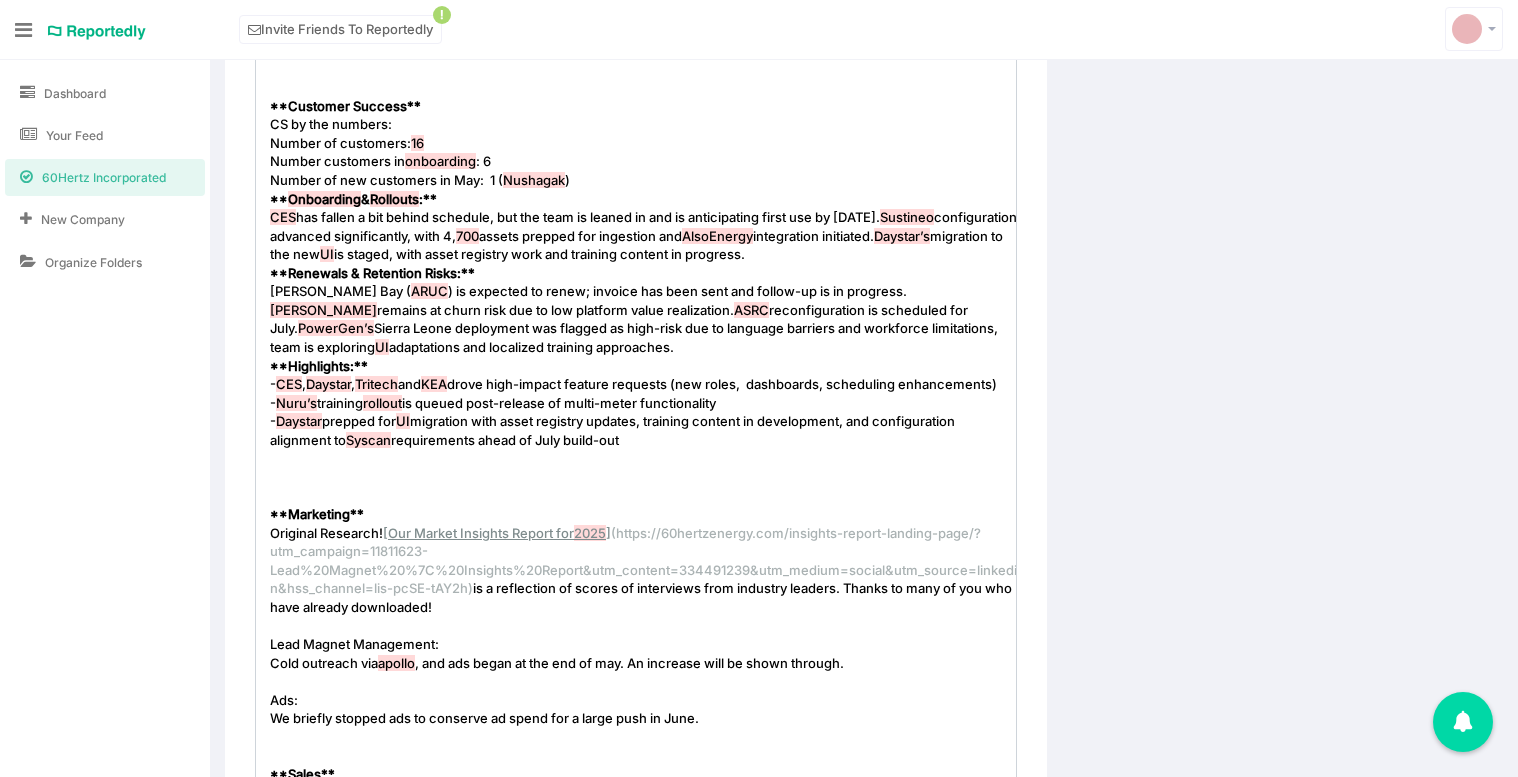 click on "requirements ahead of July build-out" at bounding box center (505, 440) 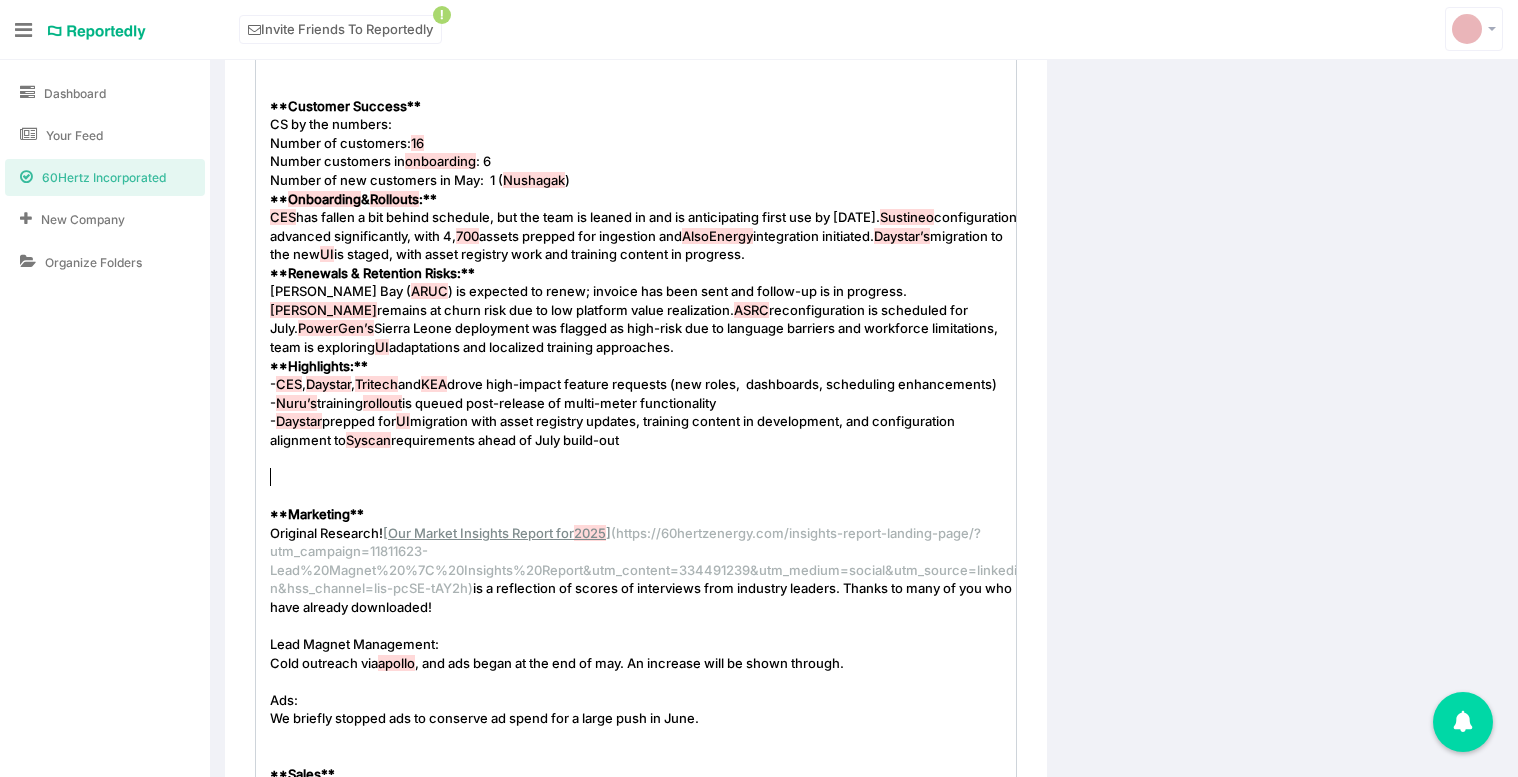 click on "​" at bounding box center (643, 458) 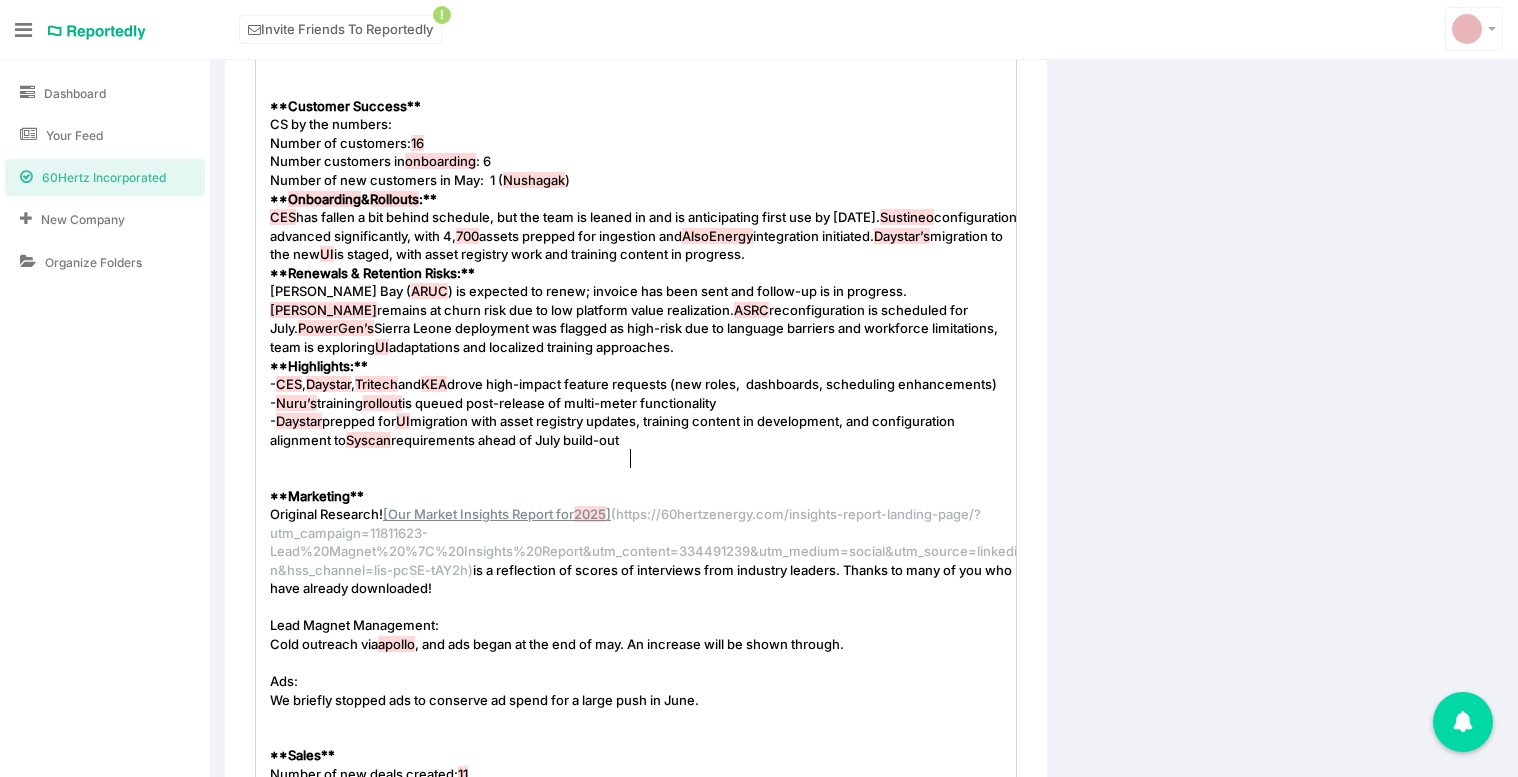 scroll, scrollTop: 542, scrollLeft: 0, axis: vertical 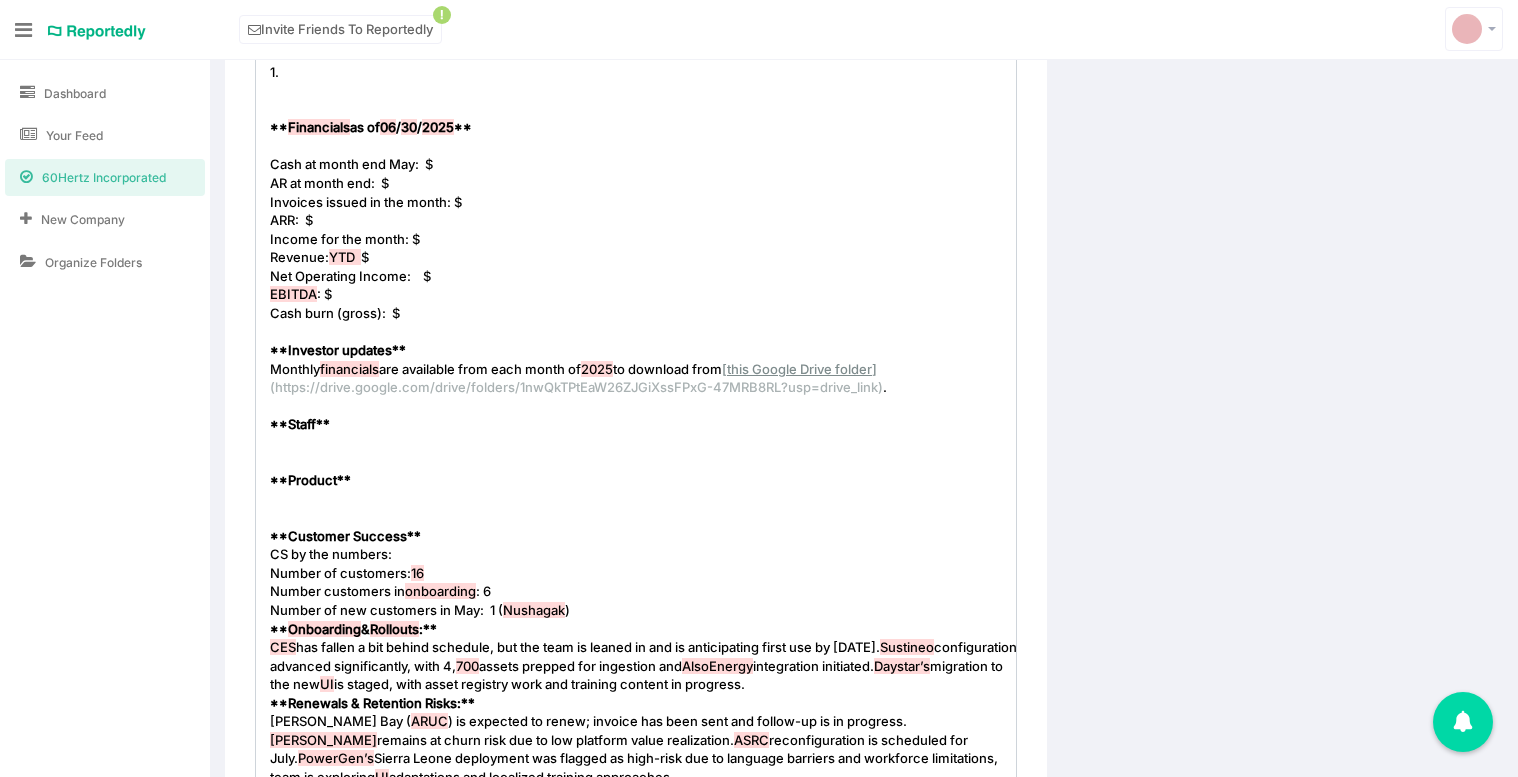click on "​" at bounding box center [643, 499] 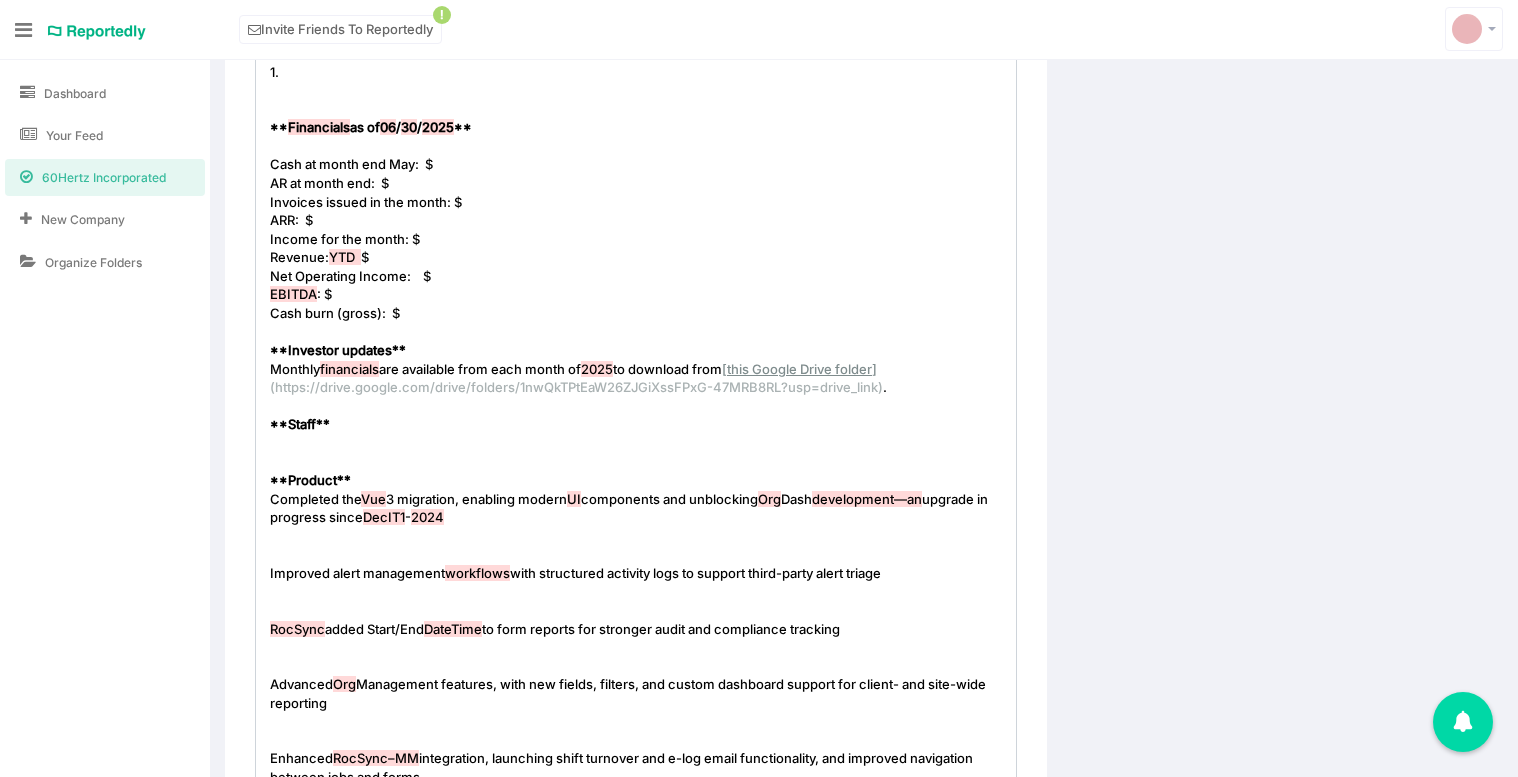 scroll, scrollTop: 735, scrollLeft: 0, axis: vertical 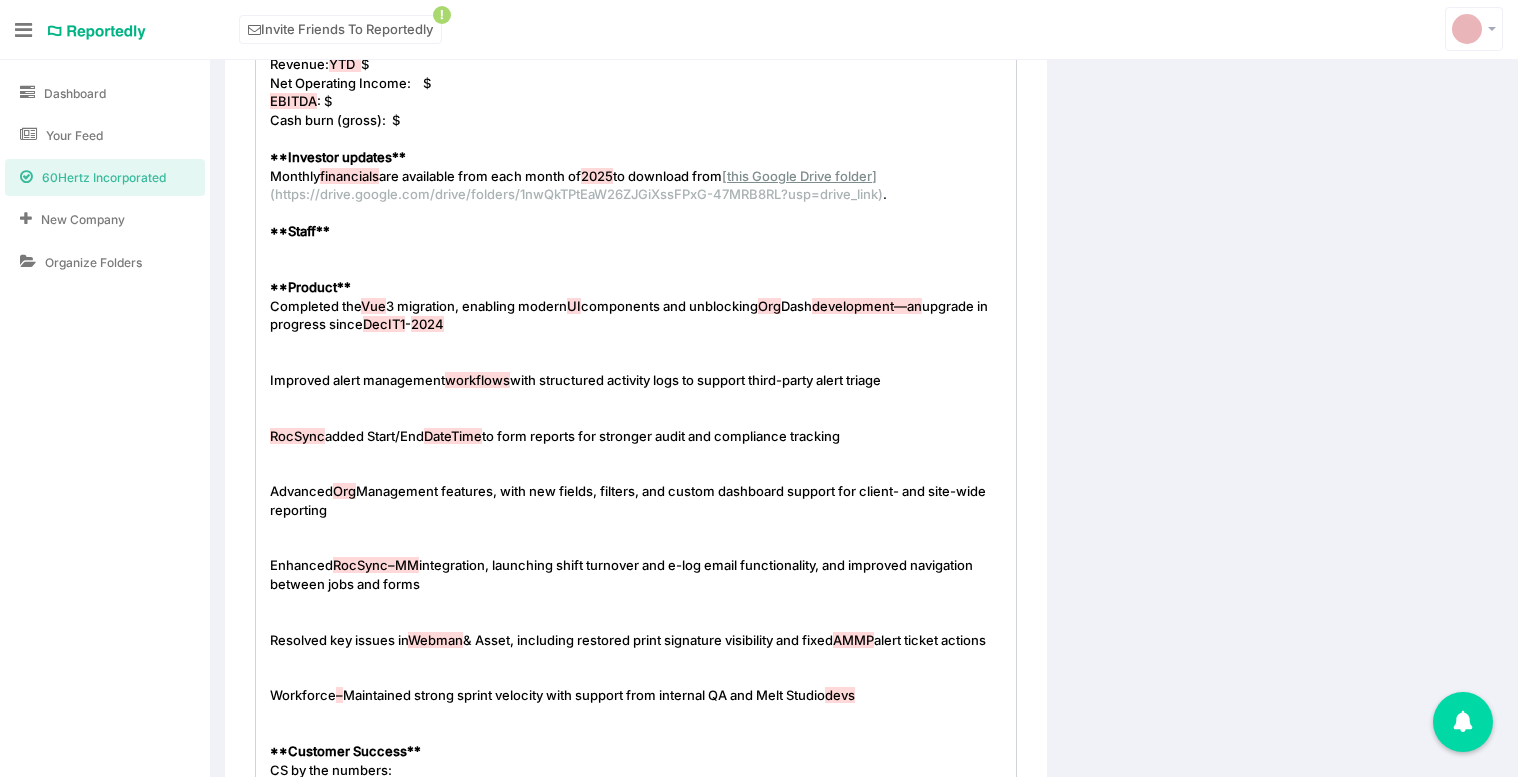 click on "​" at bounding box center (643, 361) 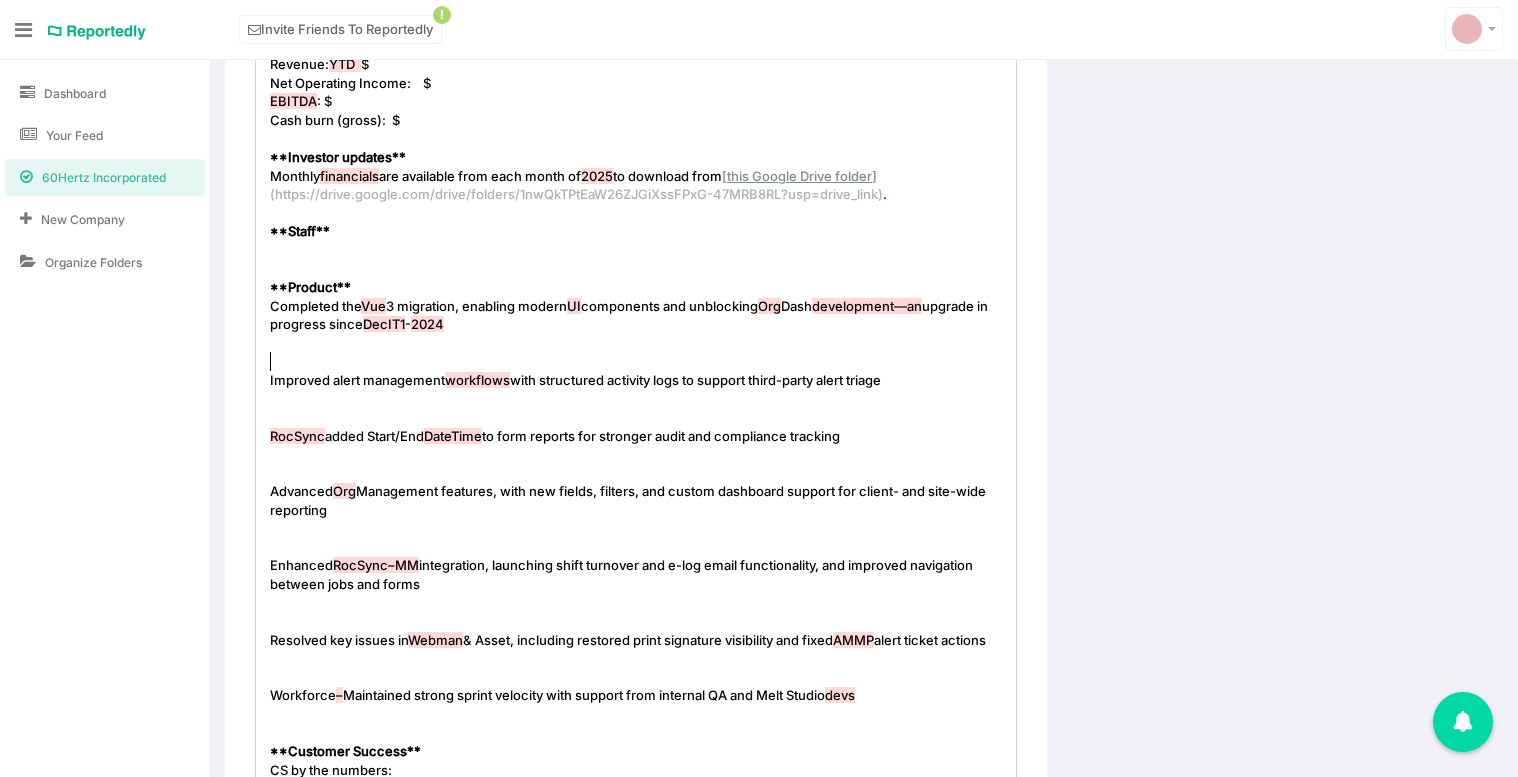 click on "​" at bounding box center (643, 343) 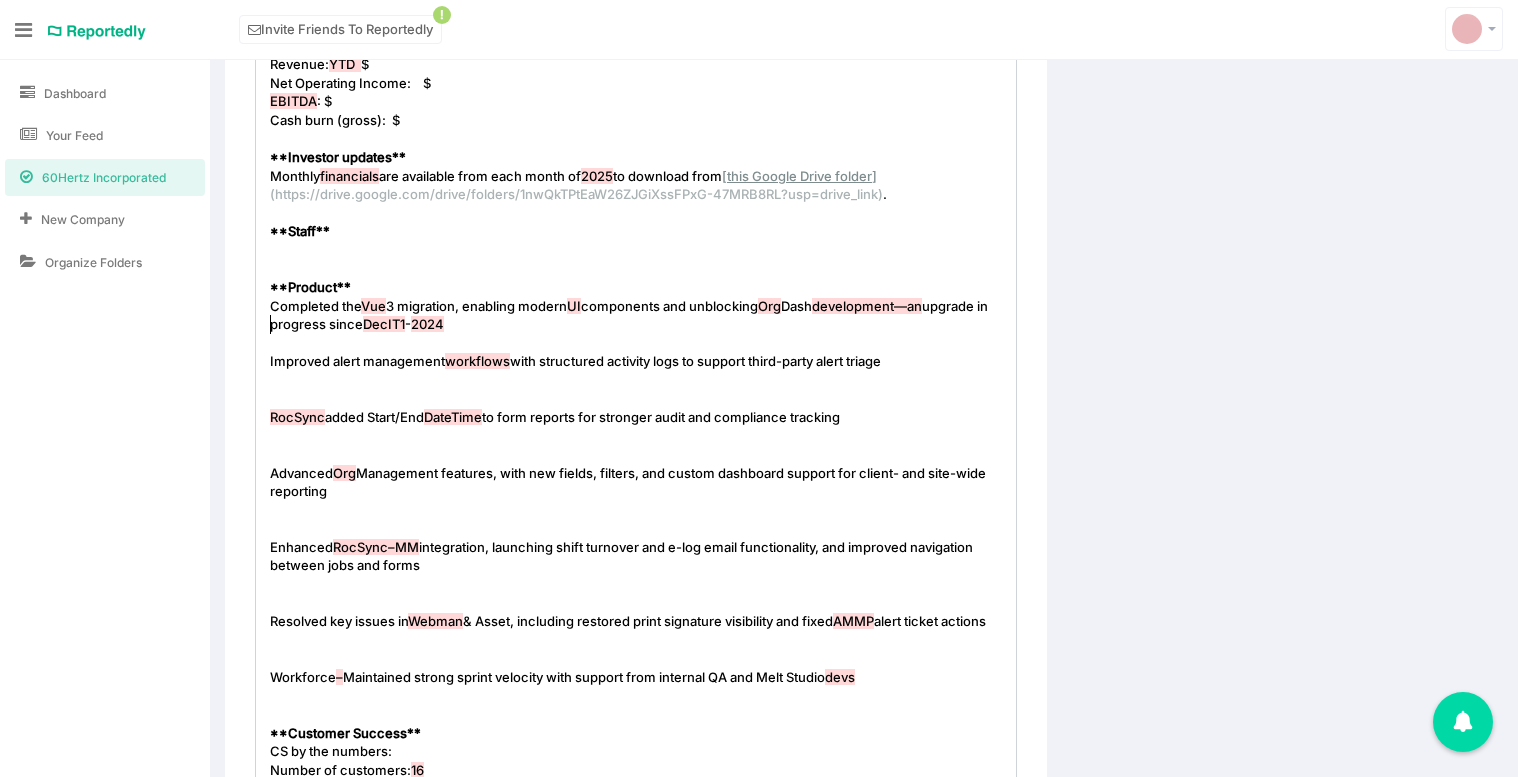 click on "Completed the  Vue  3 migration, enabling modern  UI  components and unblocking  Org  Dash  development—an  upgrade in progress since  DecIT1 - 2024" at bounding box center [630, 315] 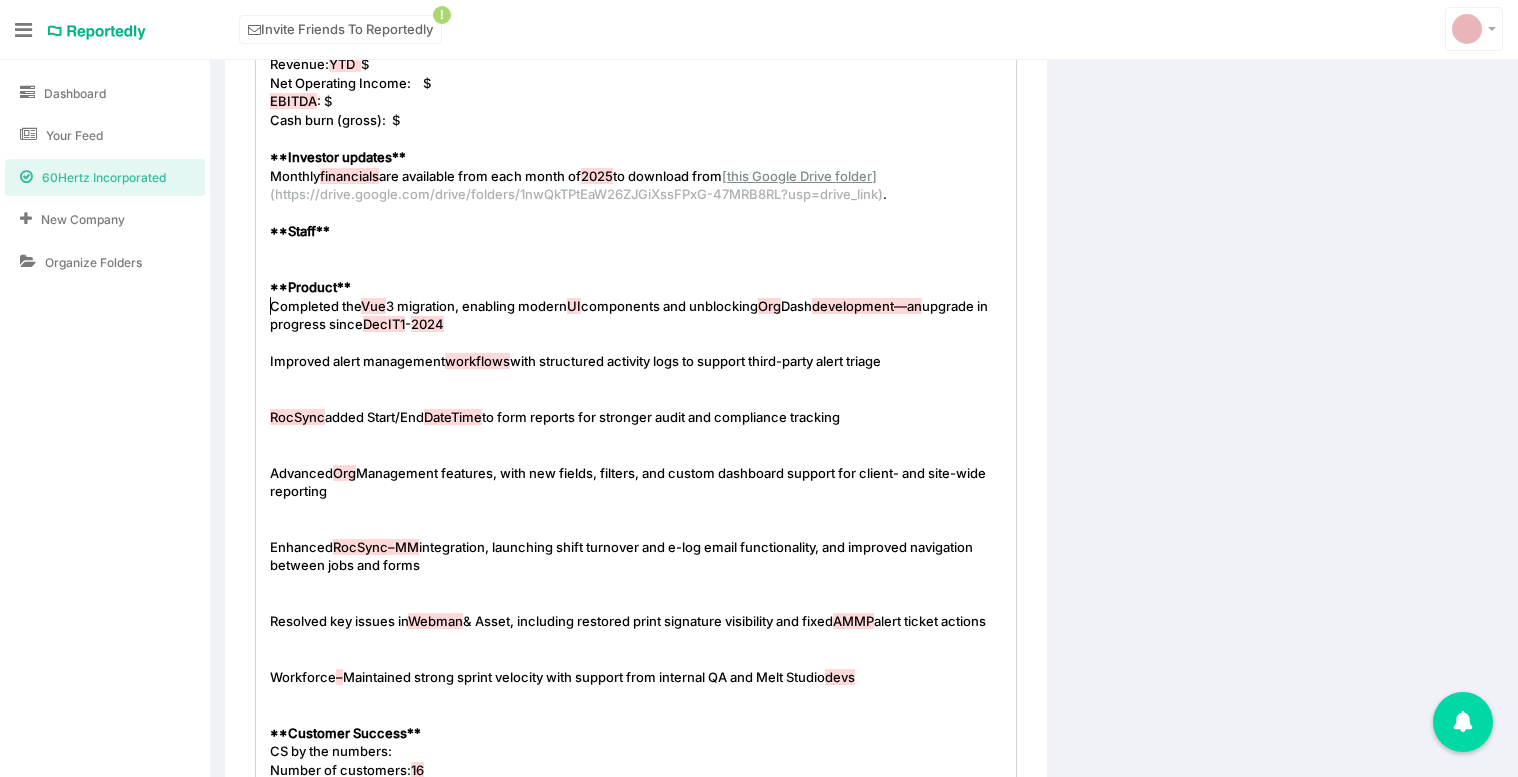 click on "​" at bounding box center (643, 343) 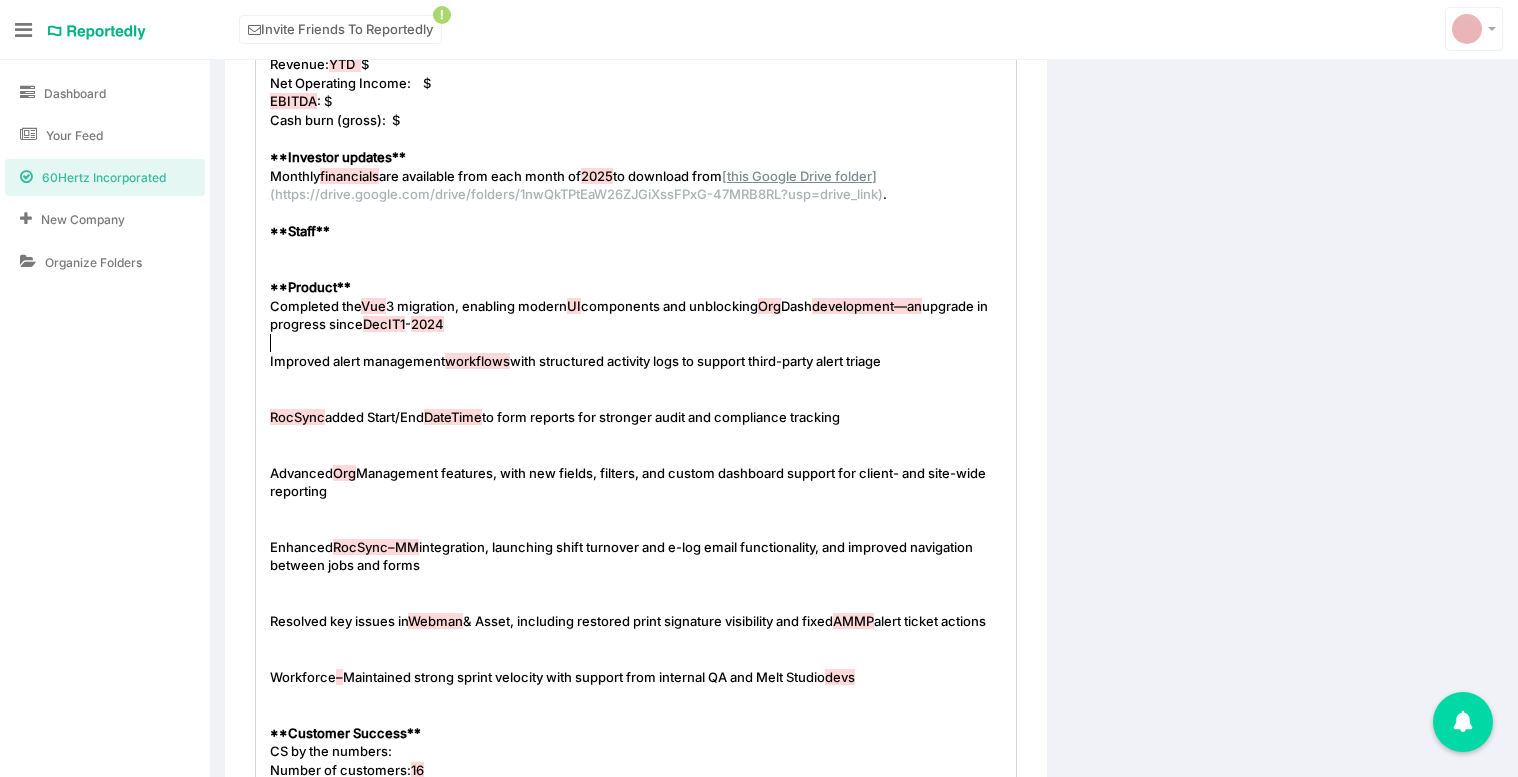 click on "​" at bounding box center (643, 343) 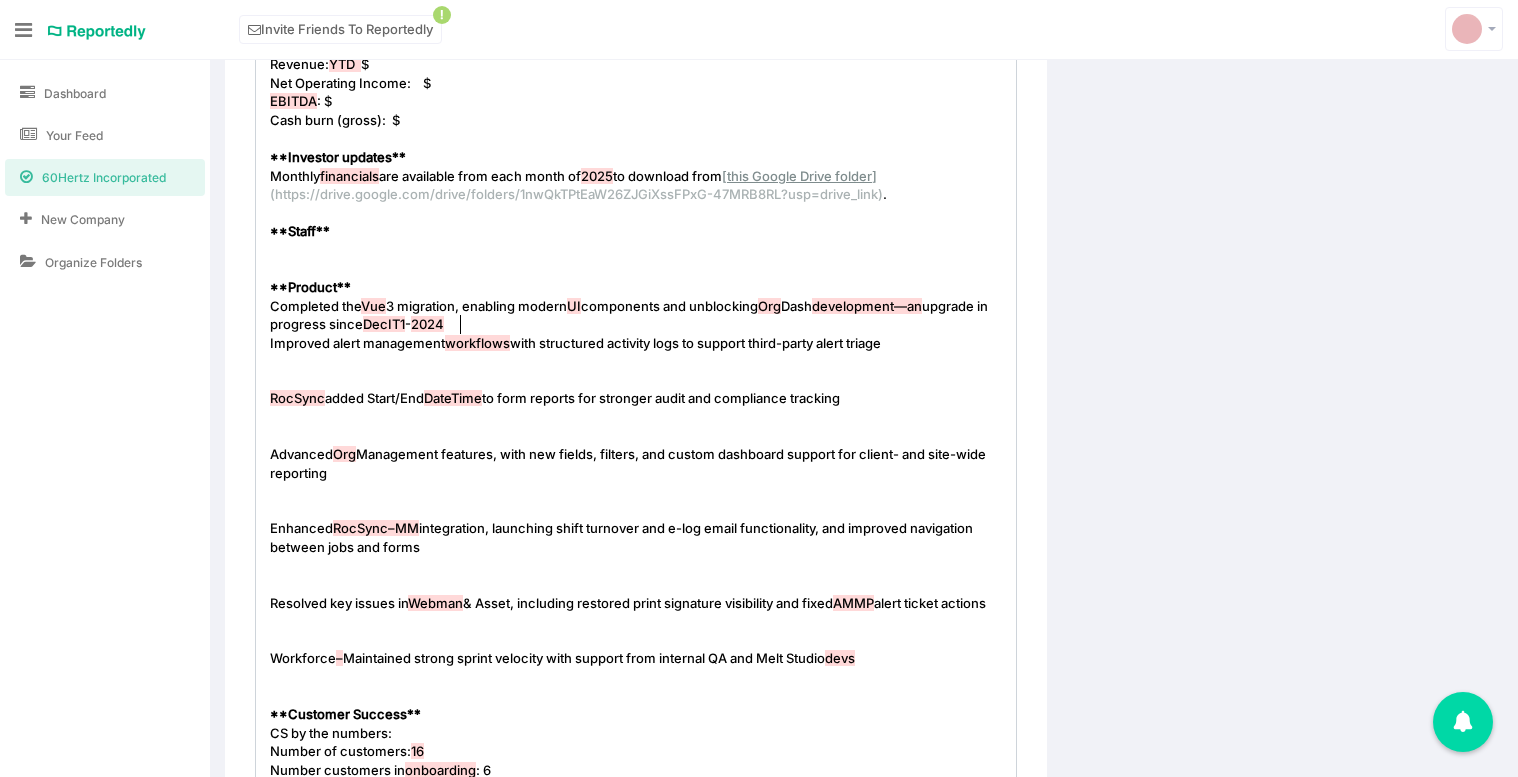 click on "​" at bounding box center [643, 361] 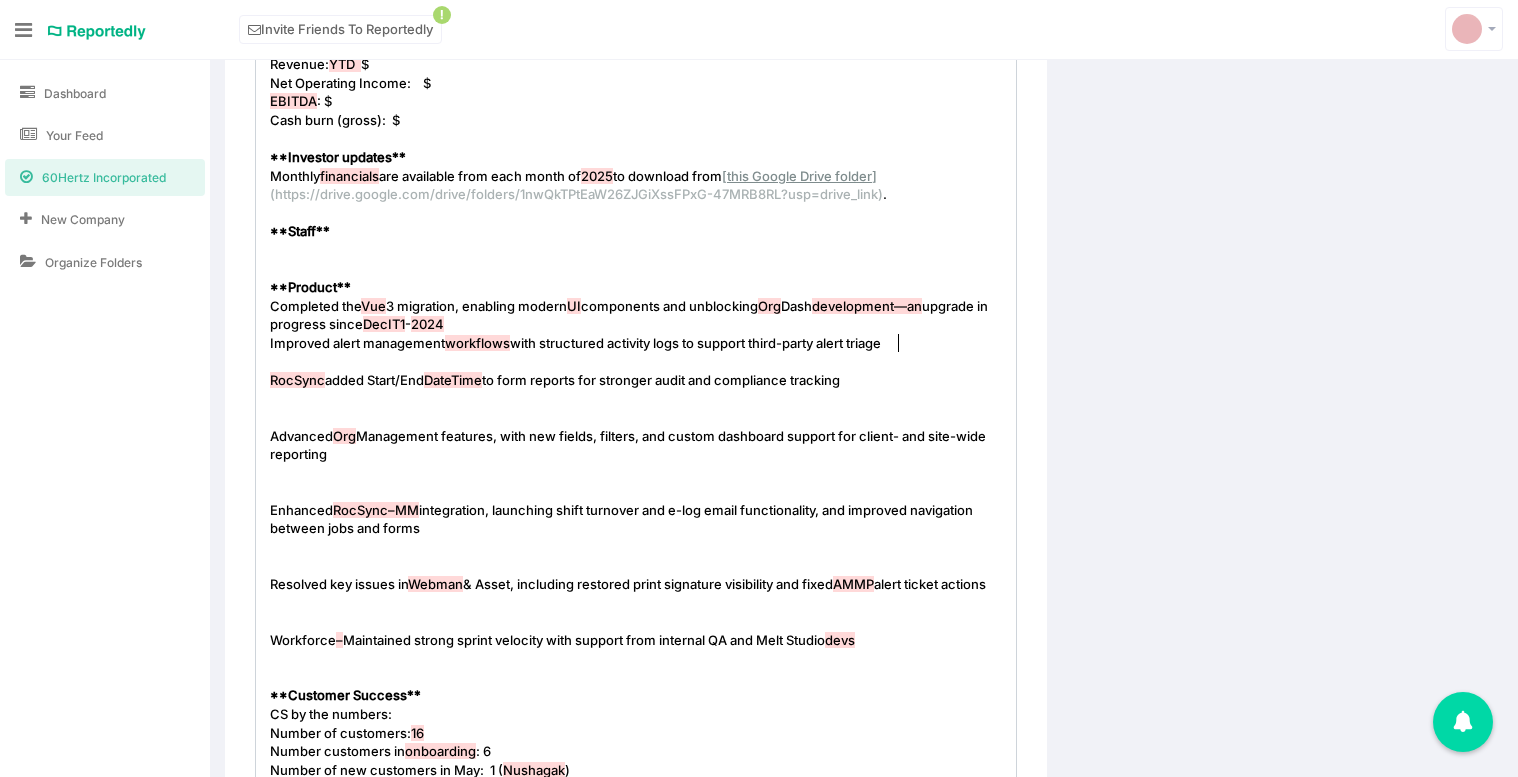 click on "​" at bounding box center (643, 361) 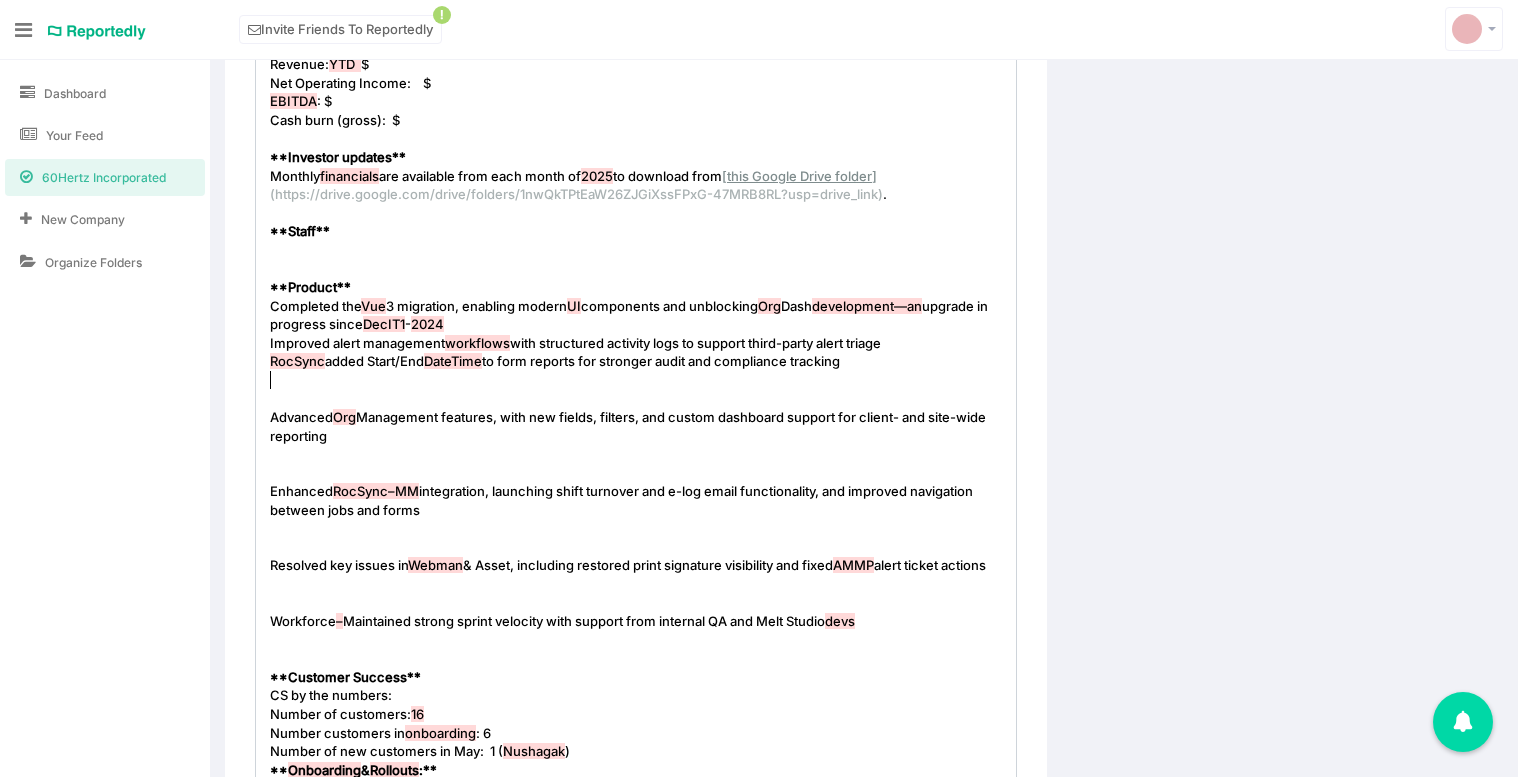 click on "​" at bounding box center [643, 380] 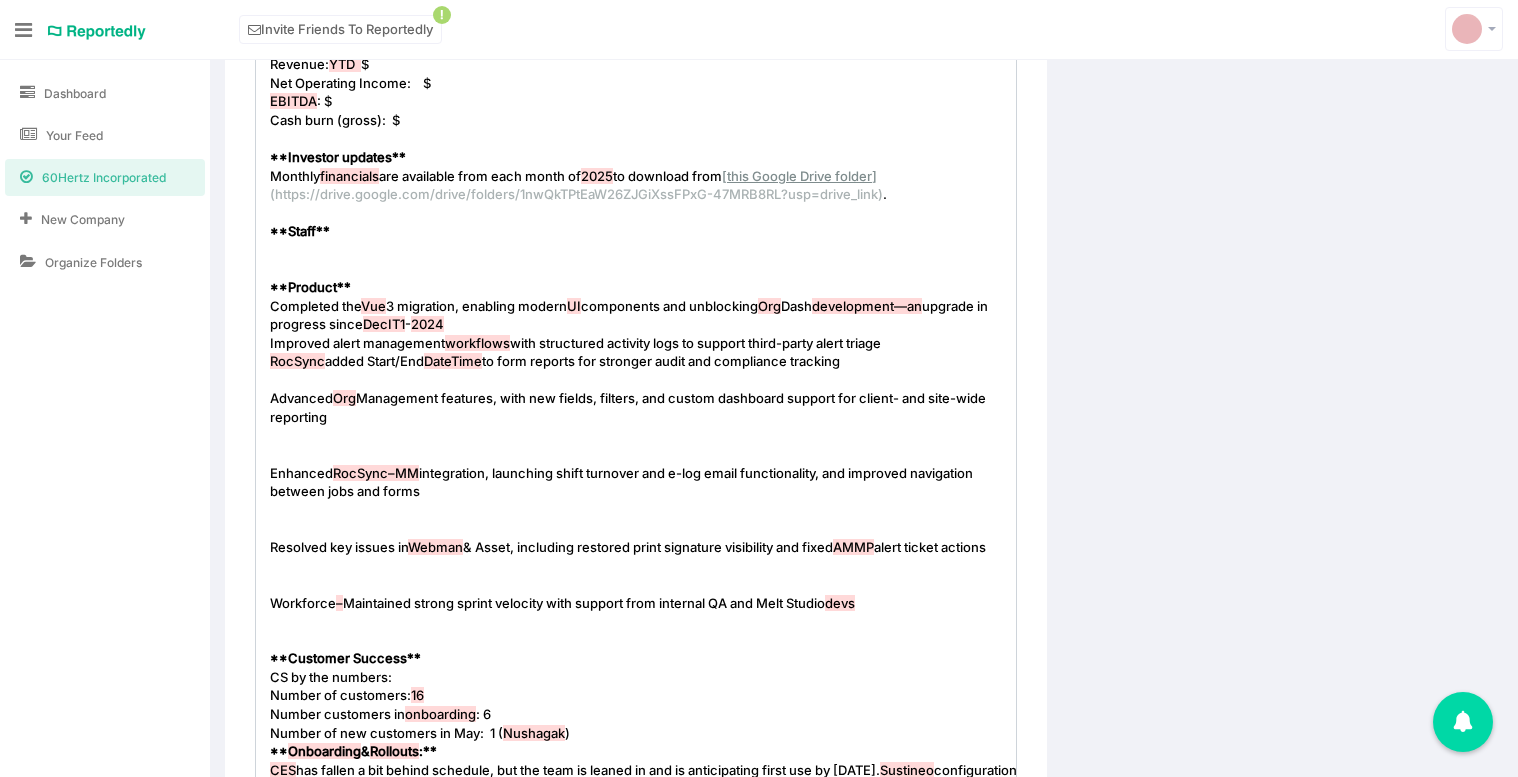 click on "Advanced  Org  Management features, with new fields, filters, and custom dashboard support for client- and site-wide reporting" at bounding box center (629, 407) 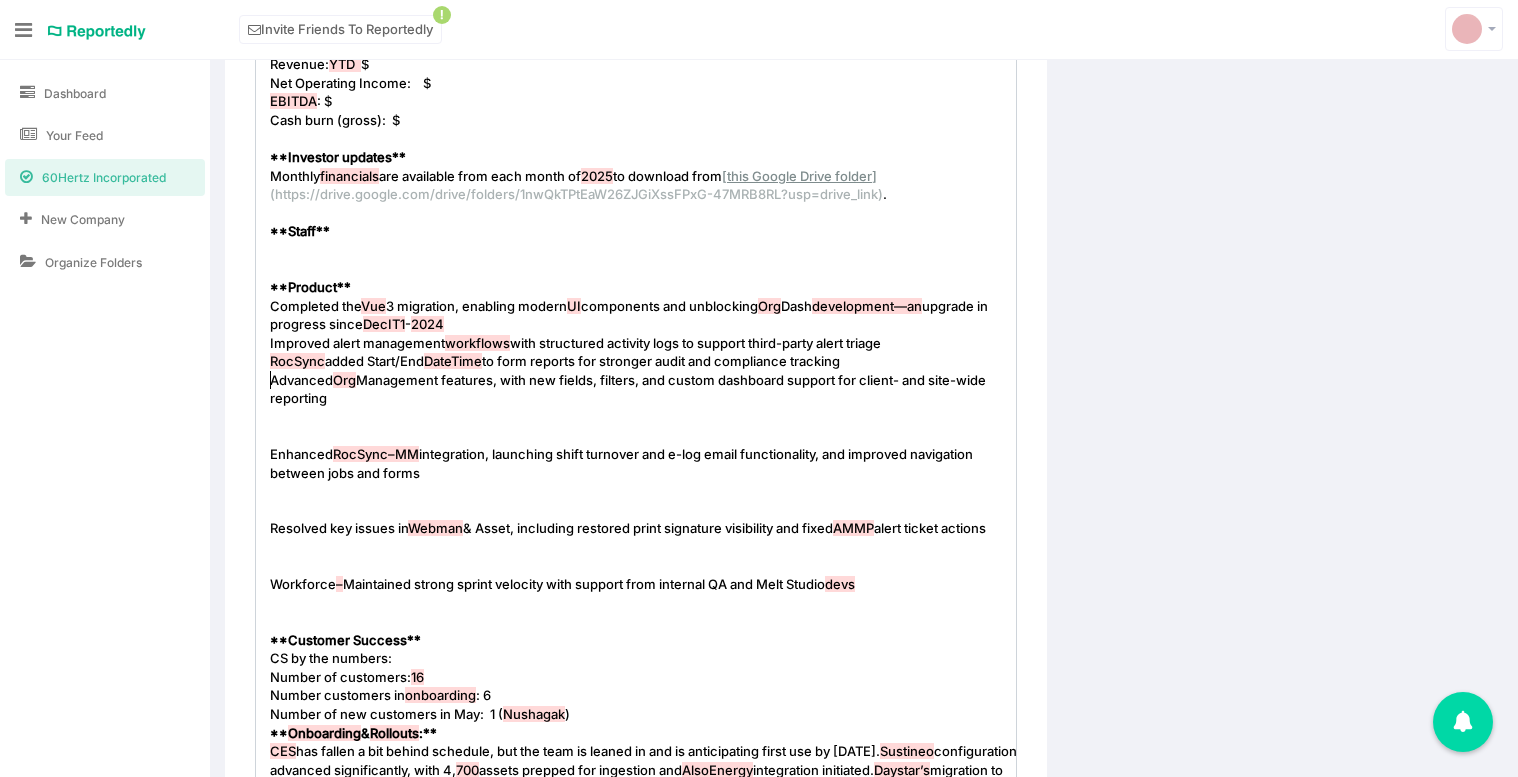 click on "​" at bounding box center [643, 417] 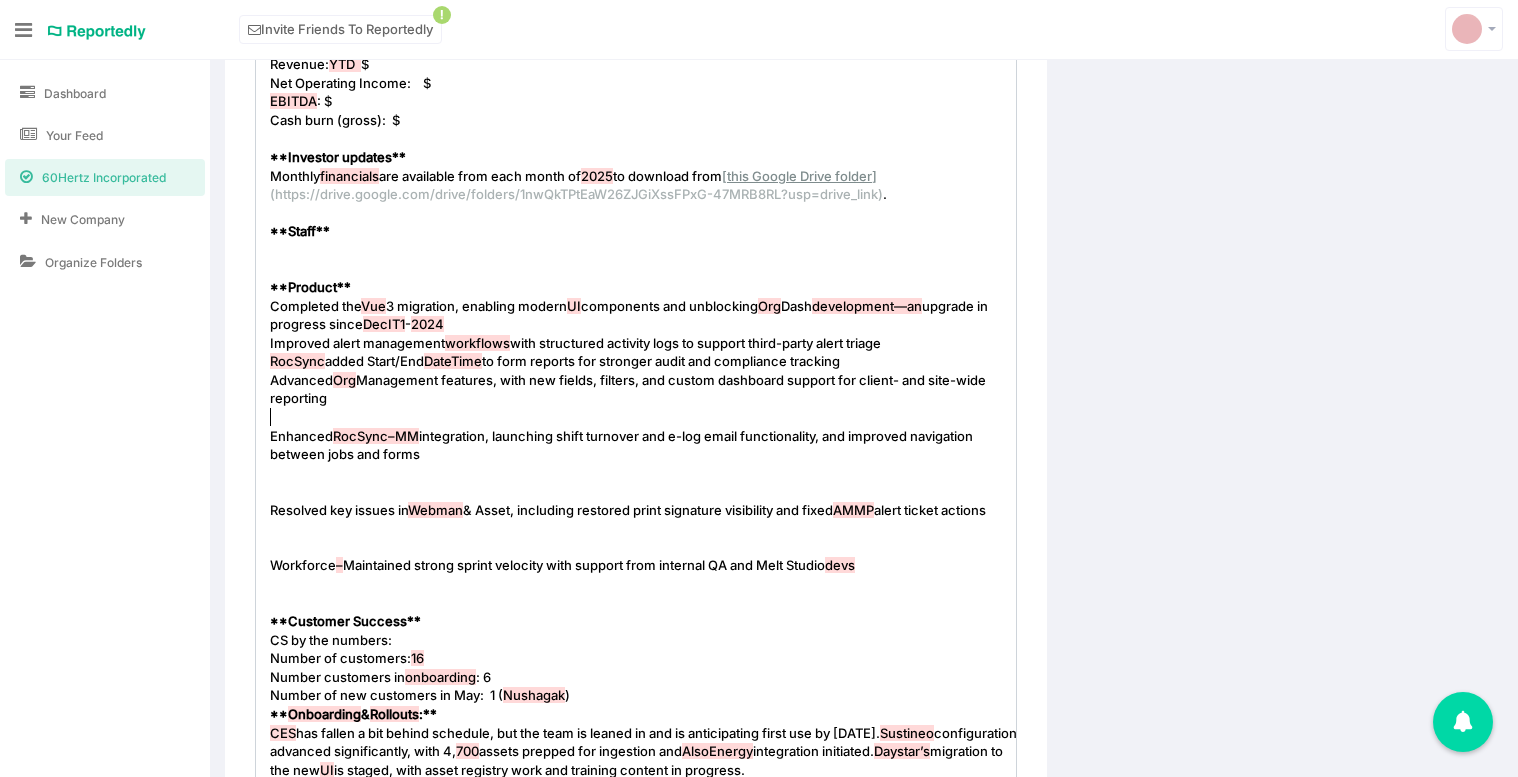 click on "​" at bounding box center [643, 417] 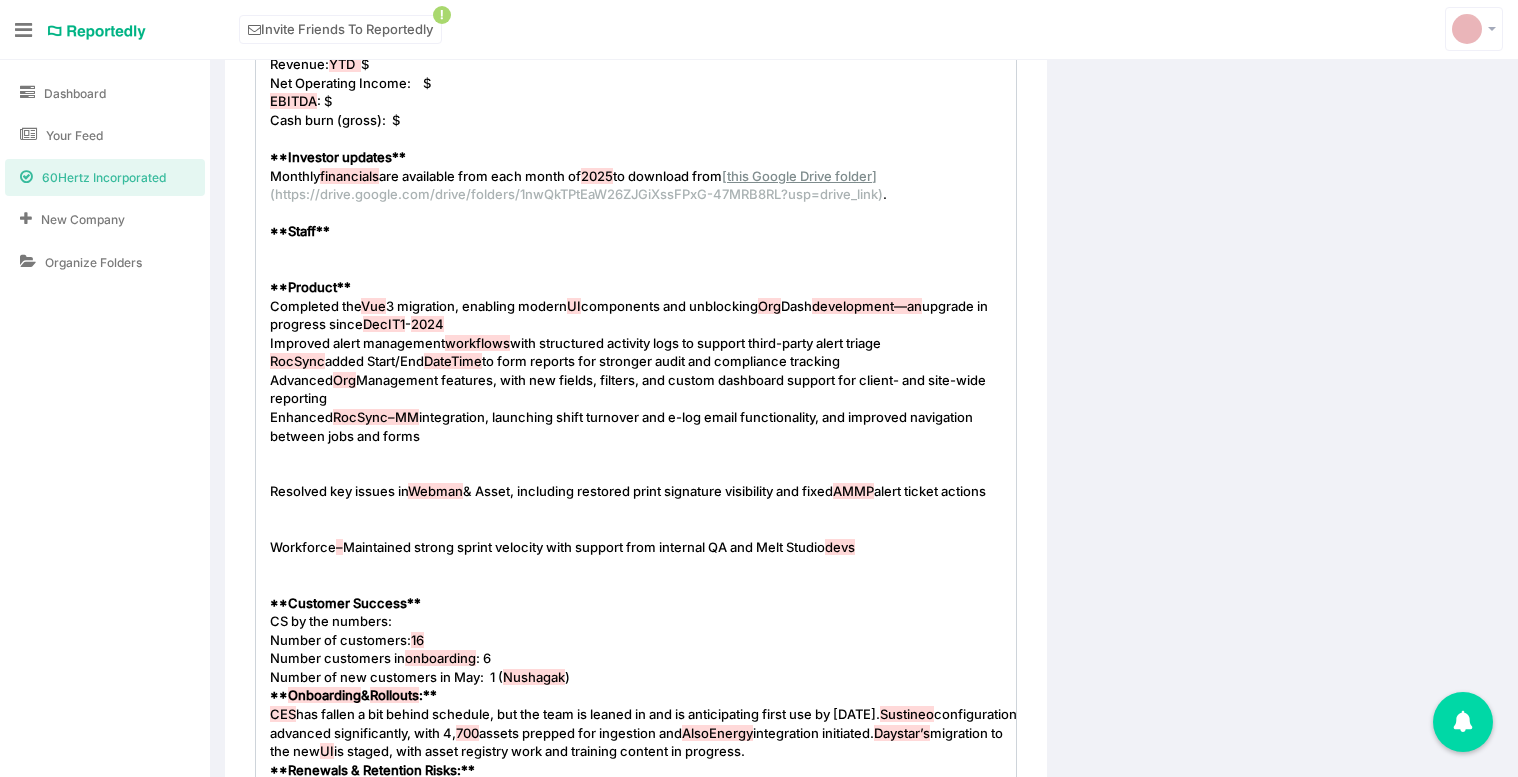 click on "​" at bounding box center (643, 454) 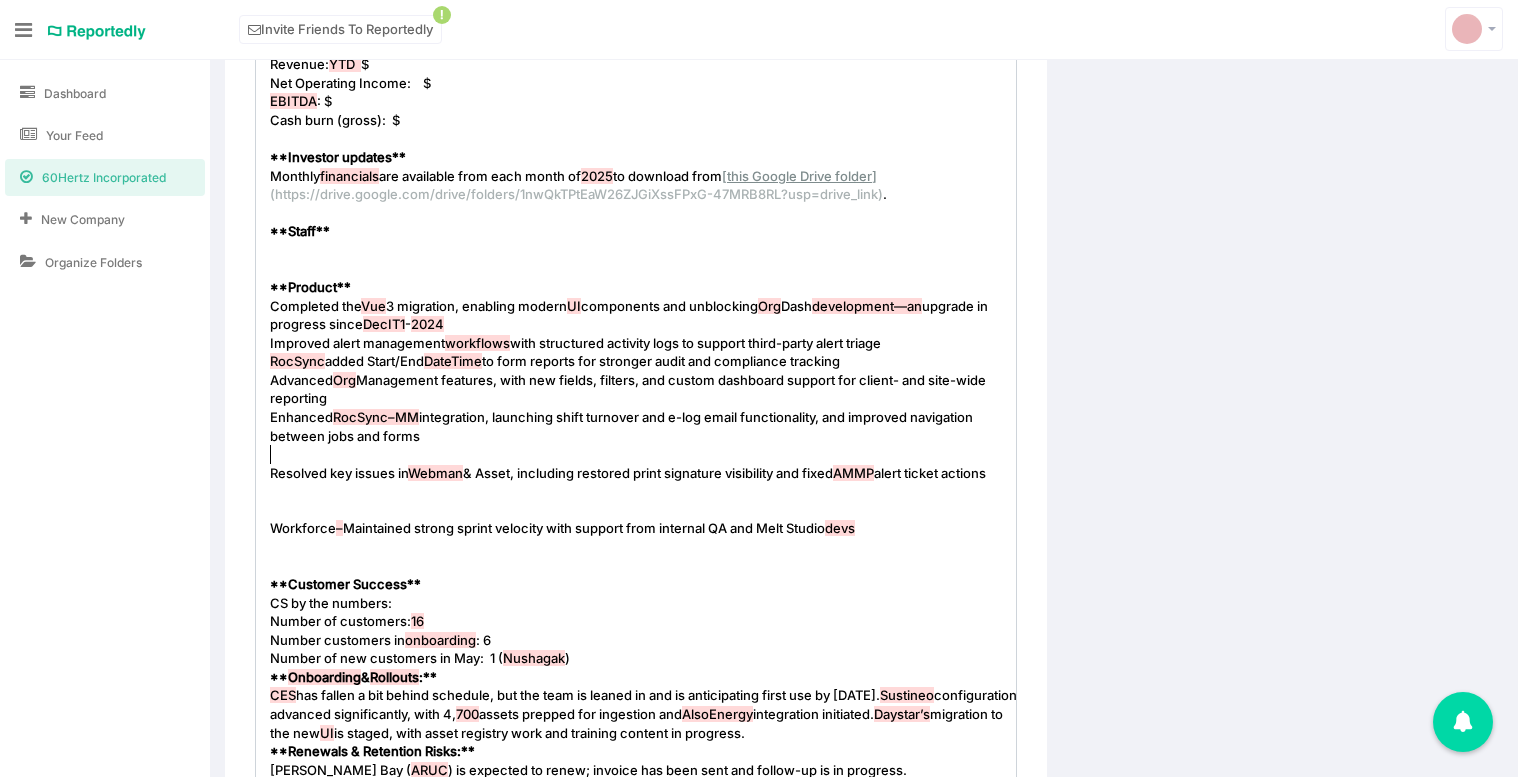 click on "​" at bounding box center (643, 454) 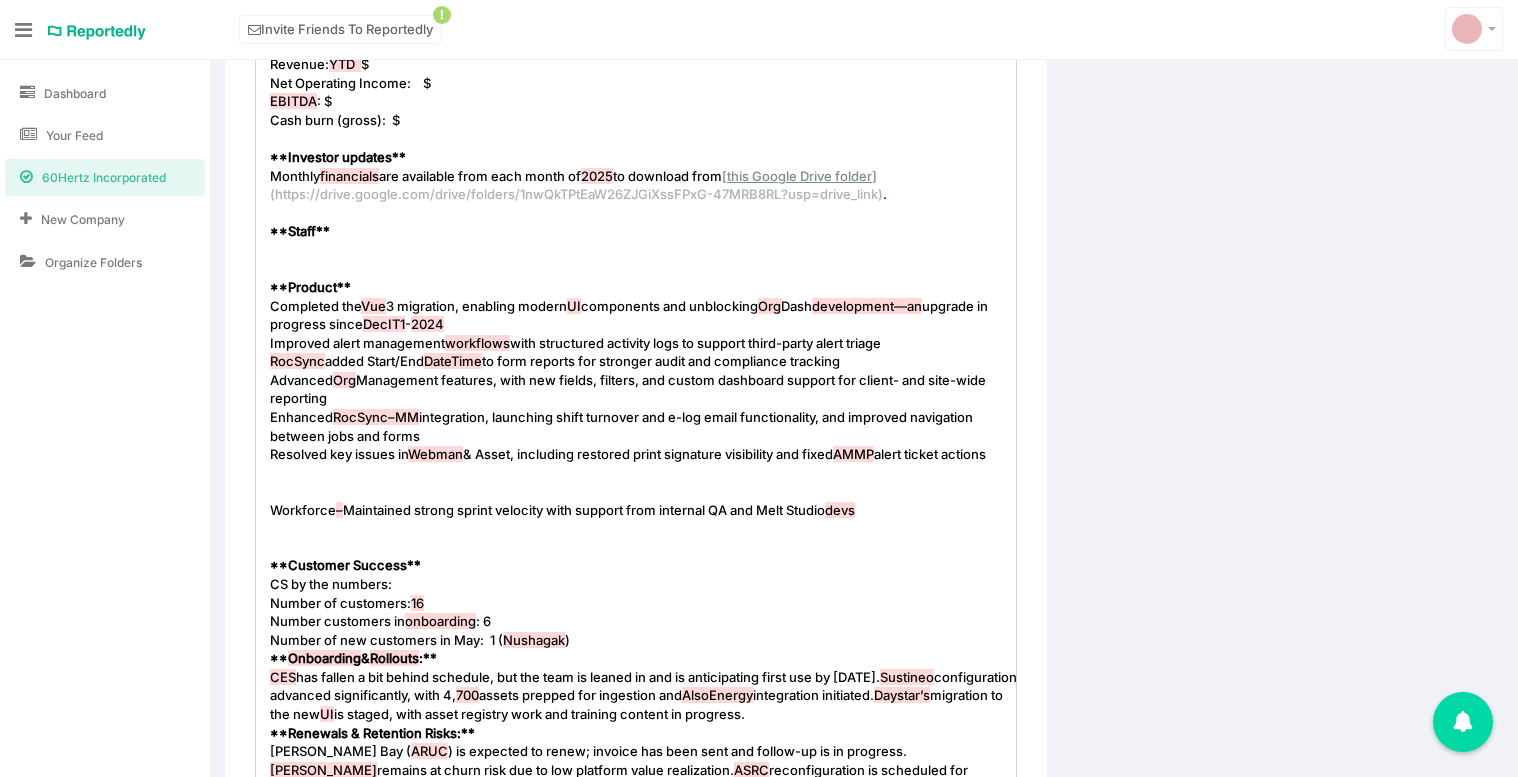 click on "​" at bounding box center [643, 491] 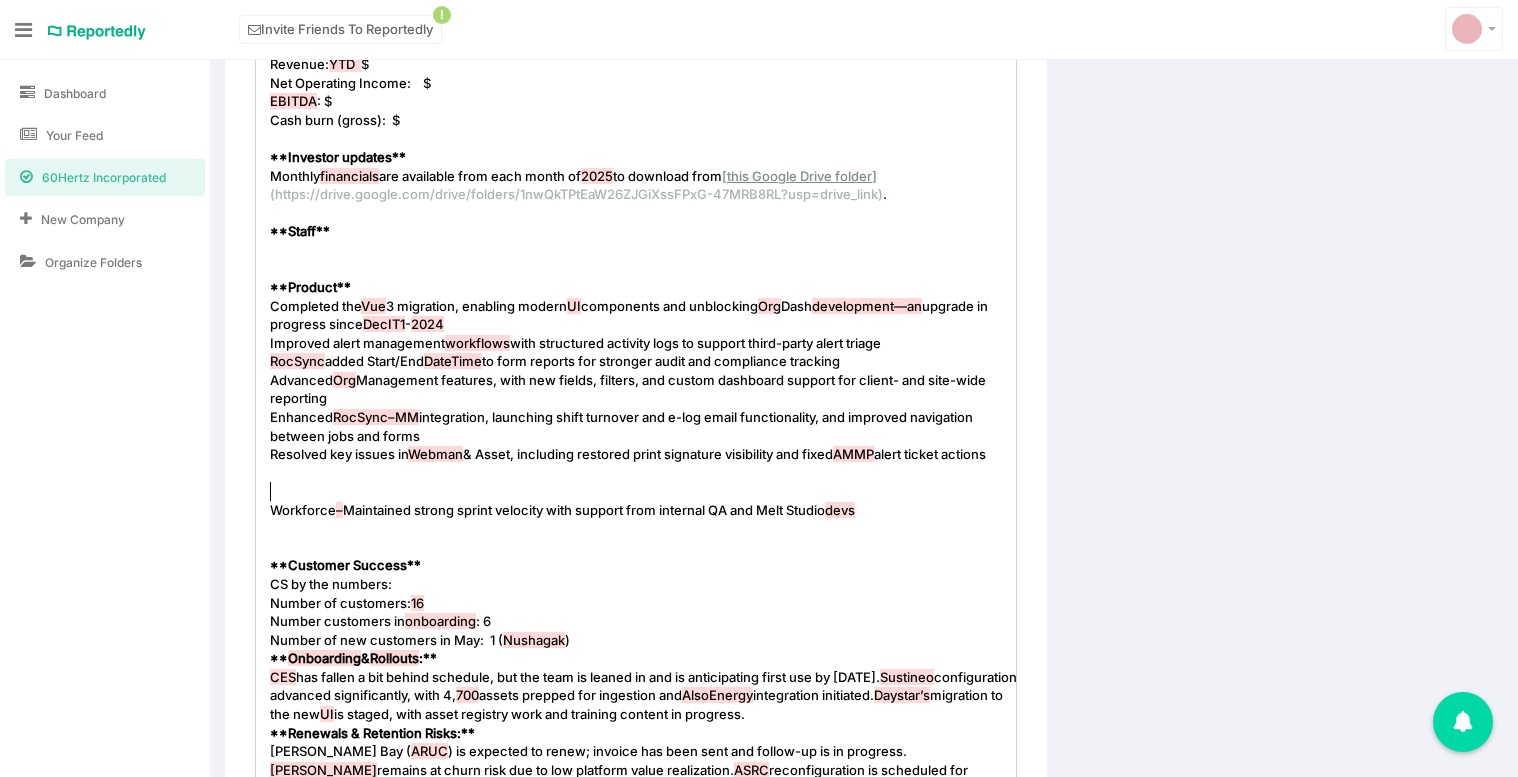 click on "​" at bounding box center (643, 473) 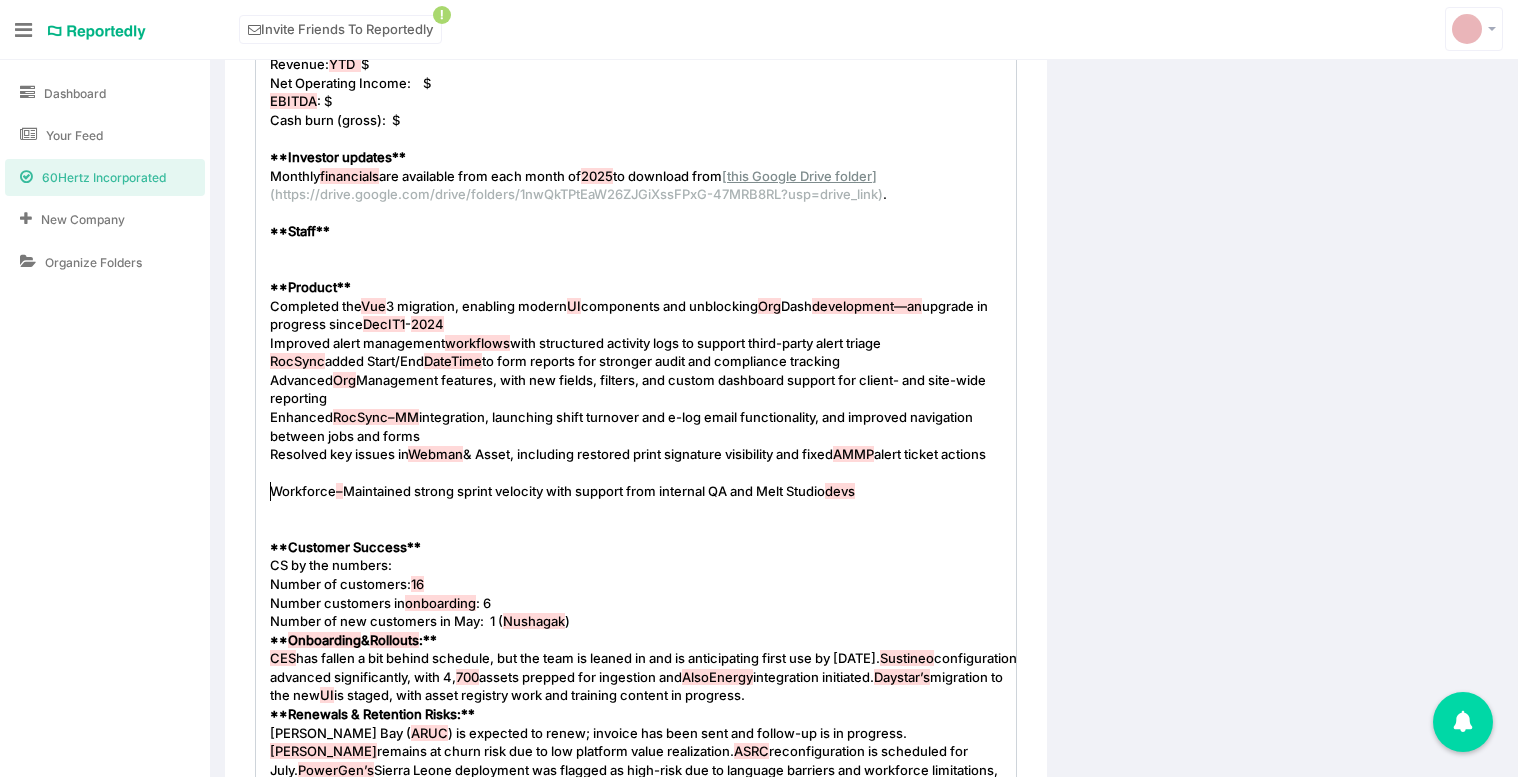 click on "​" at bounding box center (643, 473) 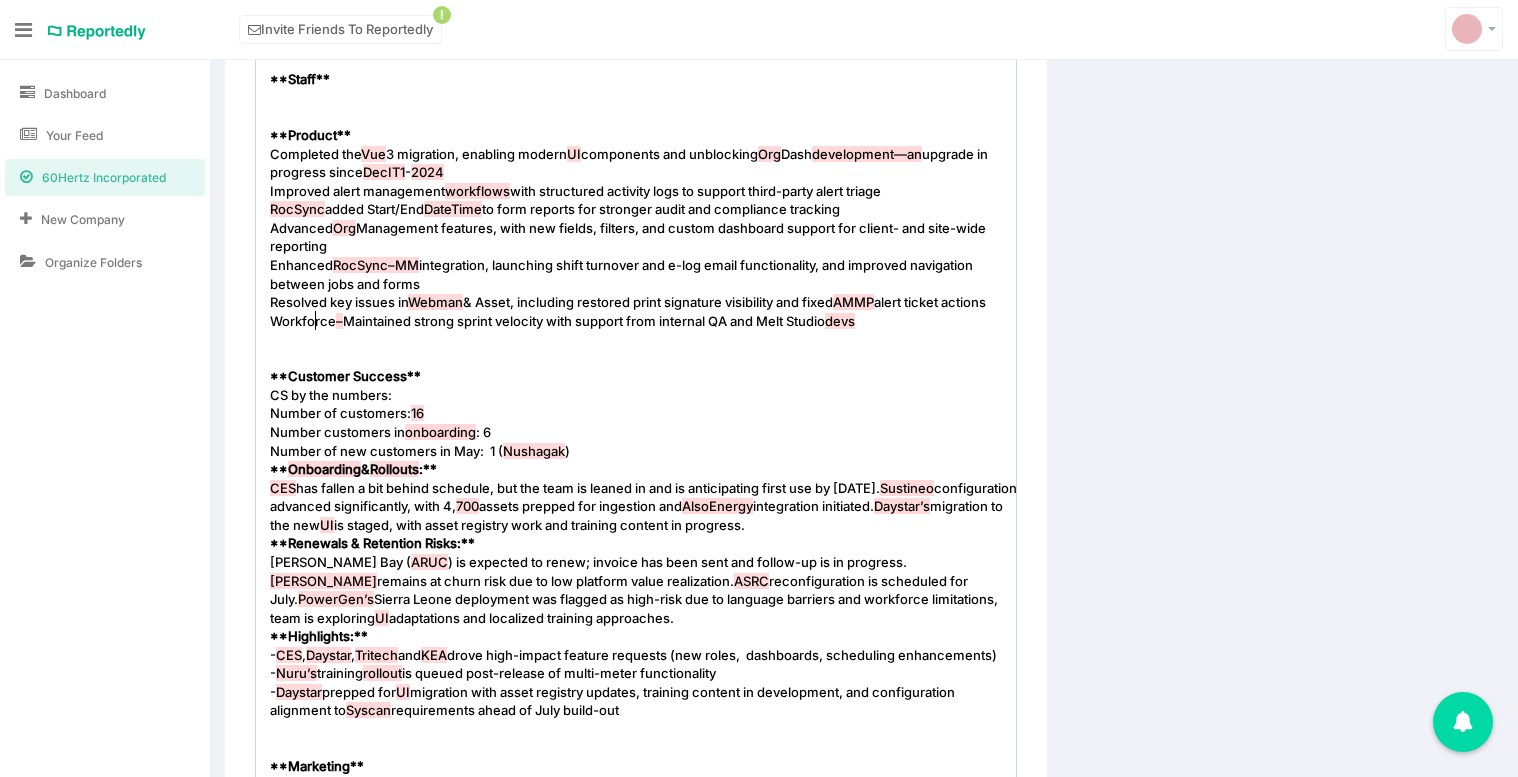 scroll, scrollTop: 911, scrollLeft: 0, axis: vertical 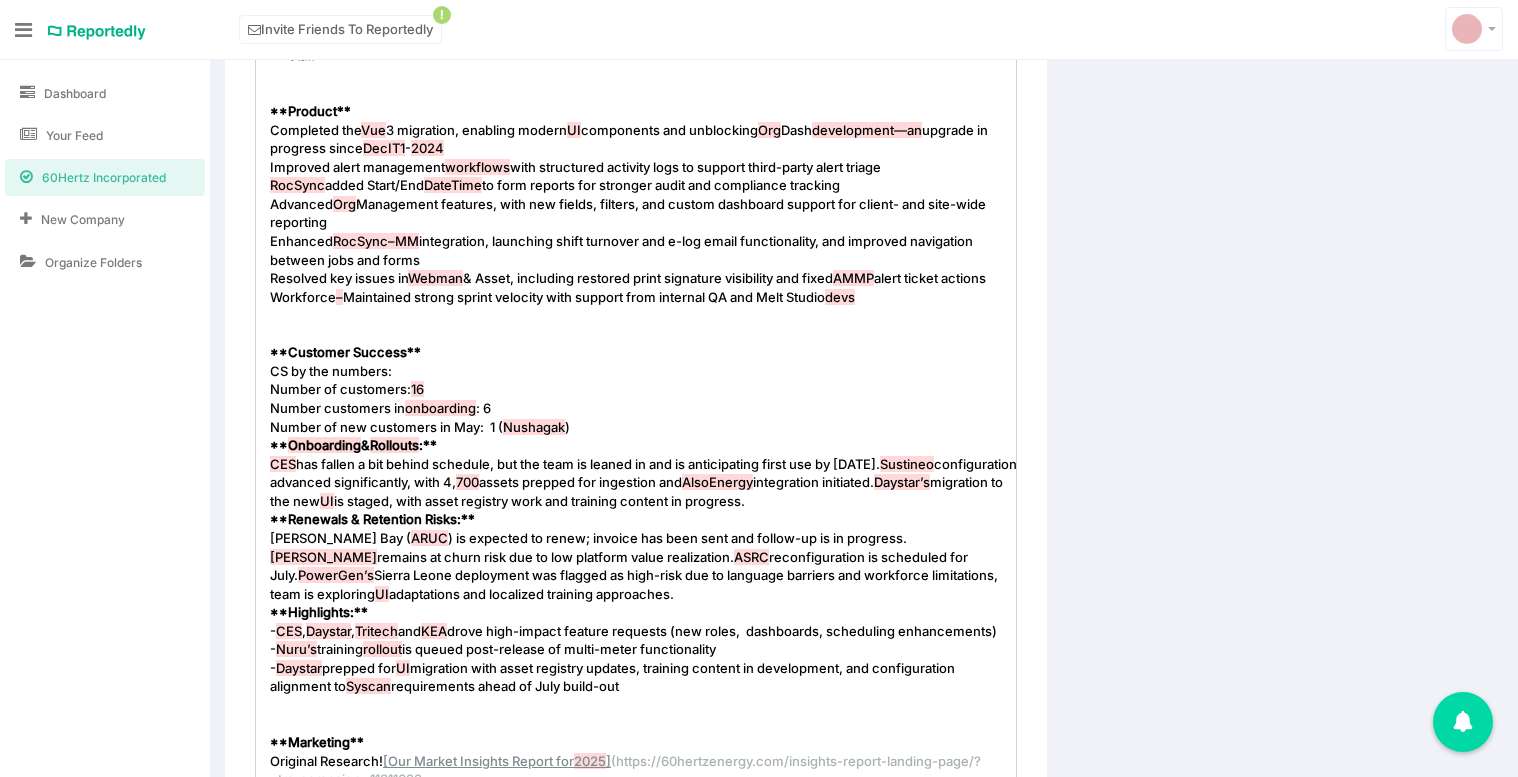 click on "​" at bounding box center (643, 315) 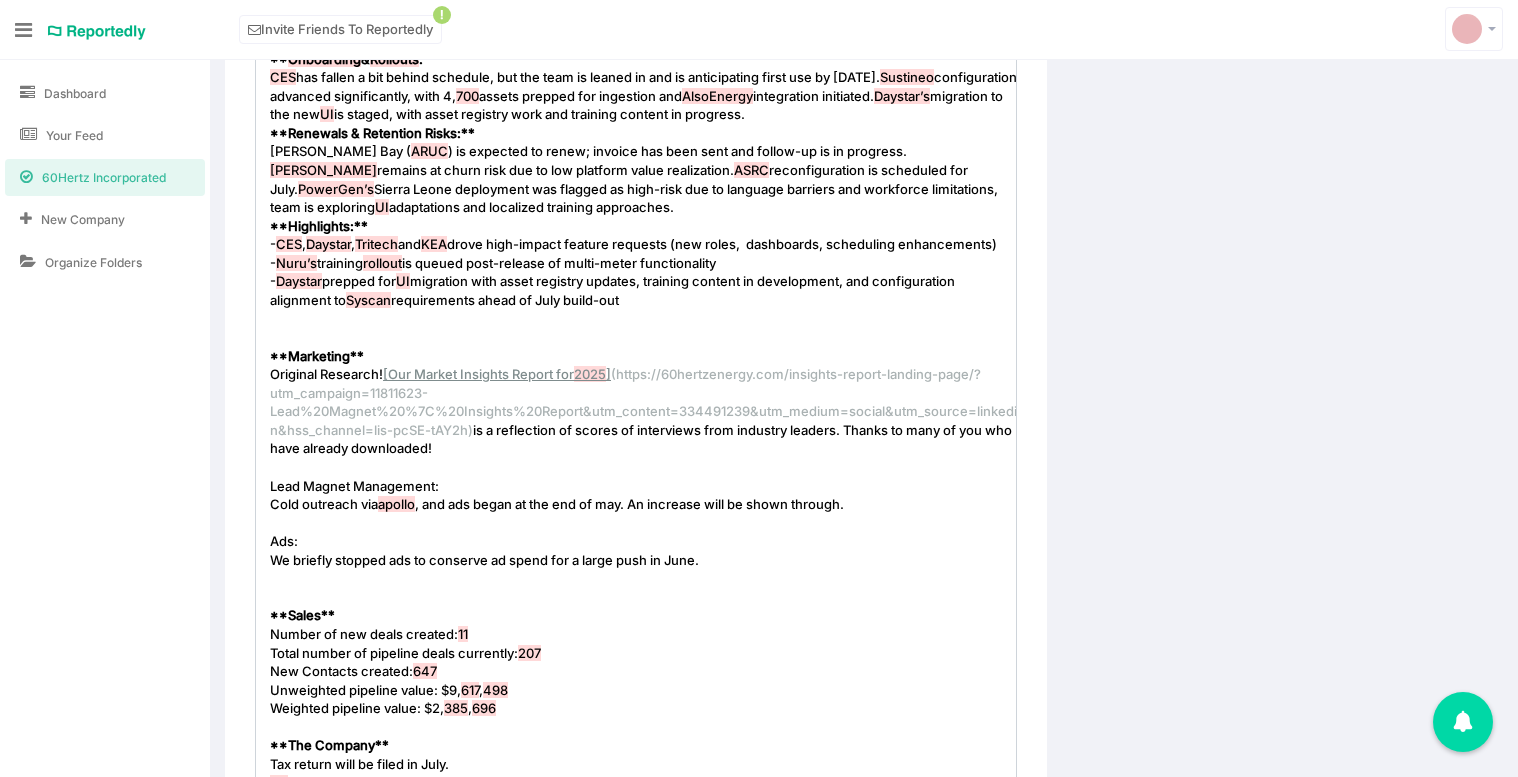 scroll, scrollTop: 1320, scrollLeft: 0, axis: vertical 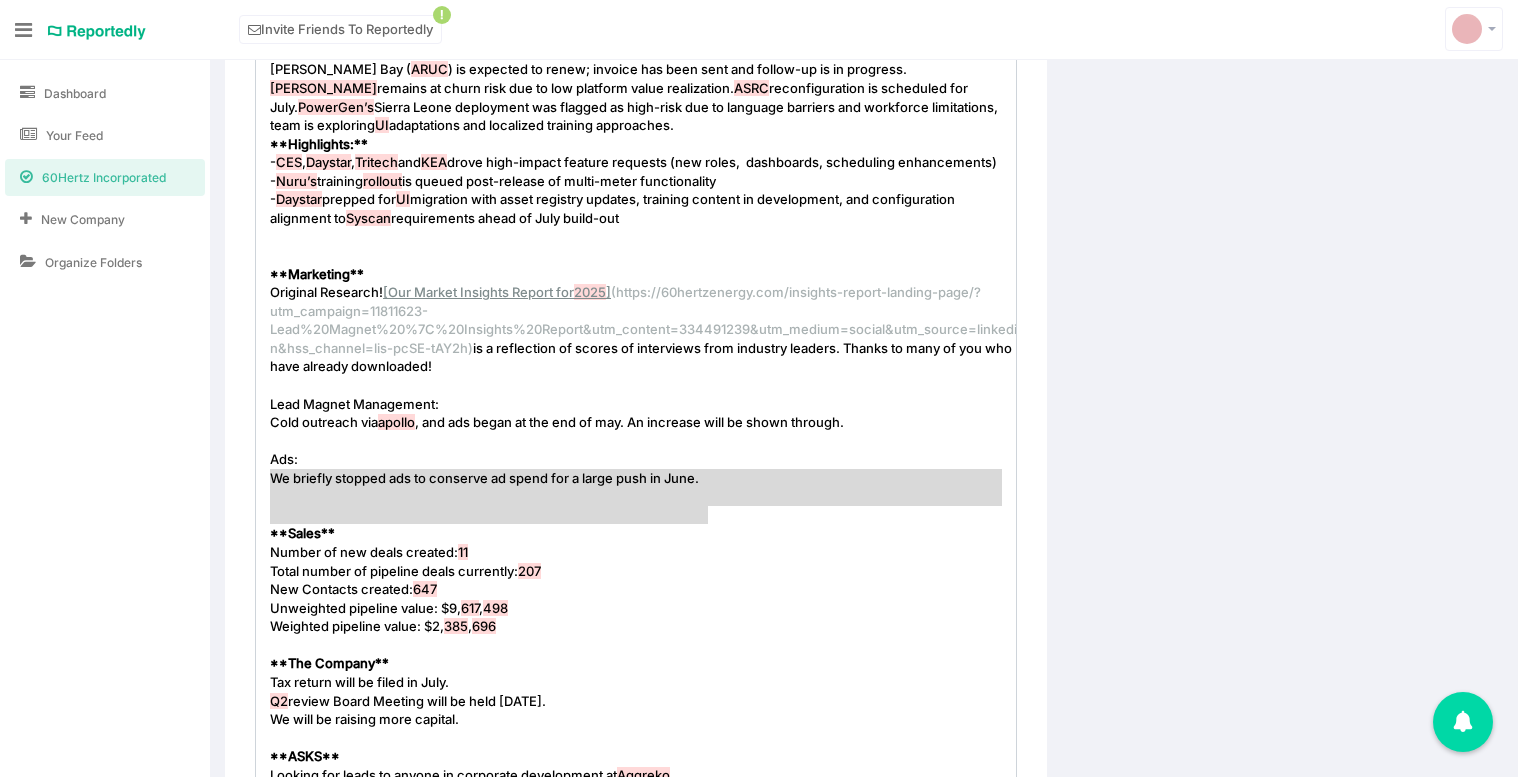 type on "Lead Magnet Management:
Cold outreach via apollo, and ads began at the end of may. An increase will be shown through.
Ads:
We briefly stopped ads to conserve ad spend for a large push in June." 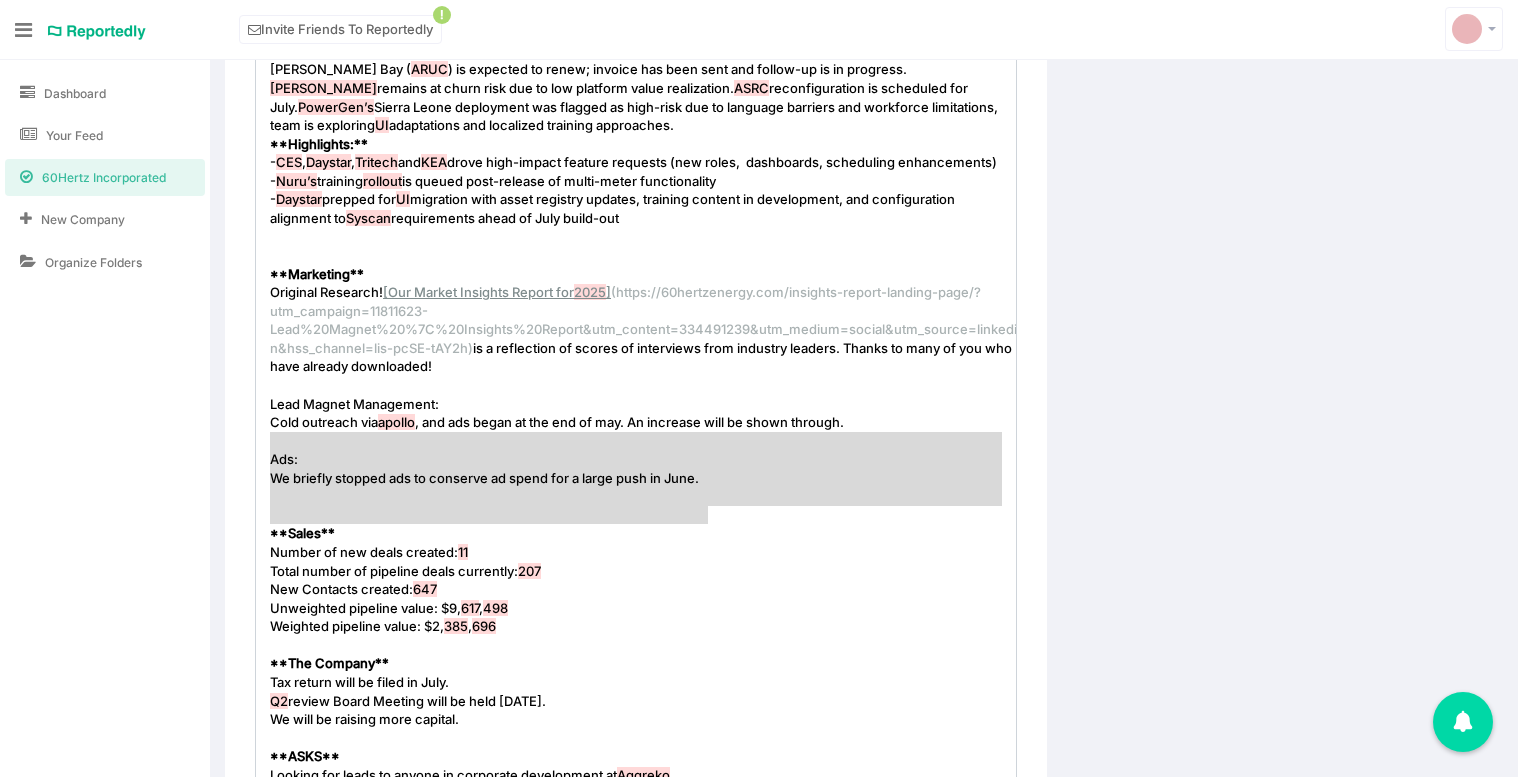 drag, startPoint x: 760, startPoint y: 516, endPoint x: 235, endPoint y: 443, distance: 530.05096 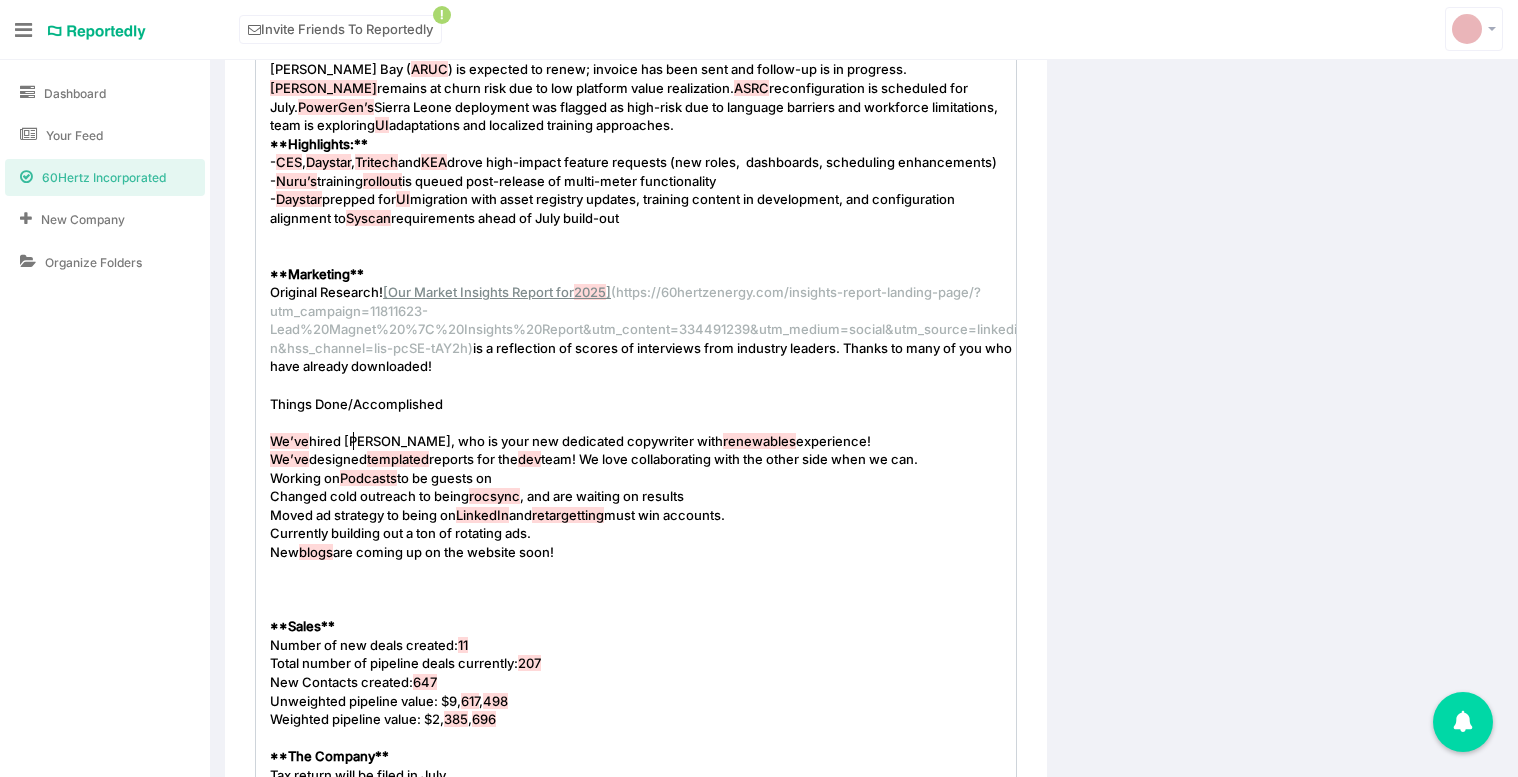click on "Things Done/Accomplished" at bounding box center [356, 404] 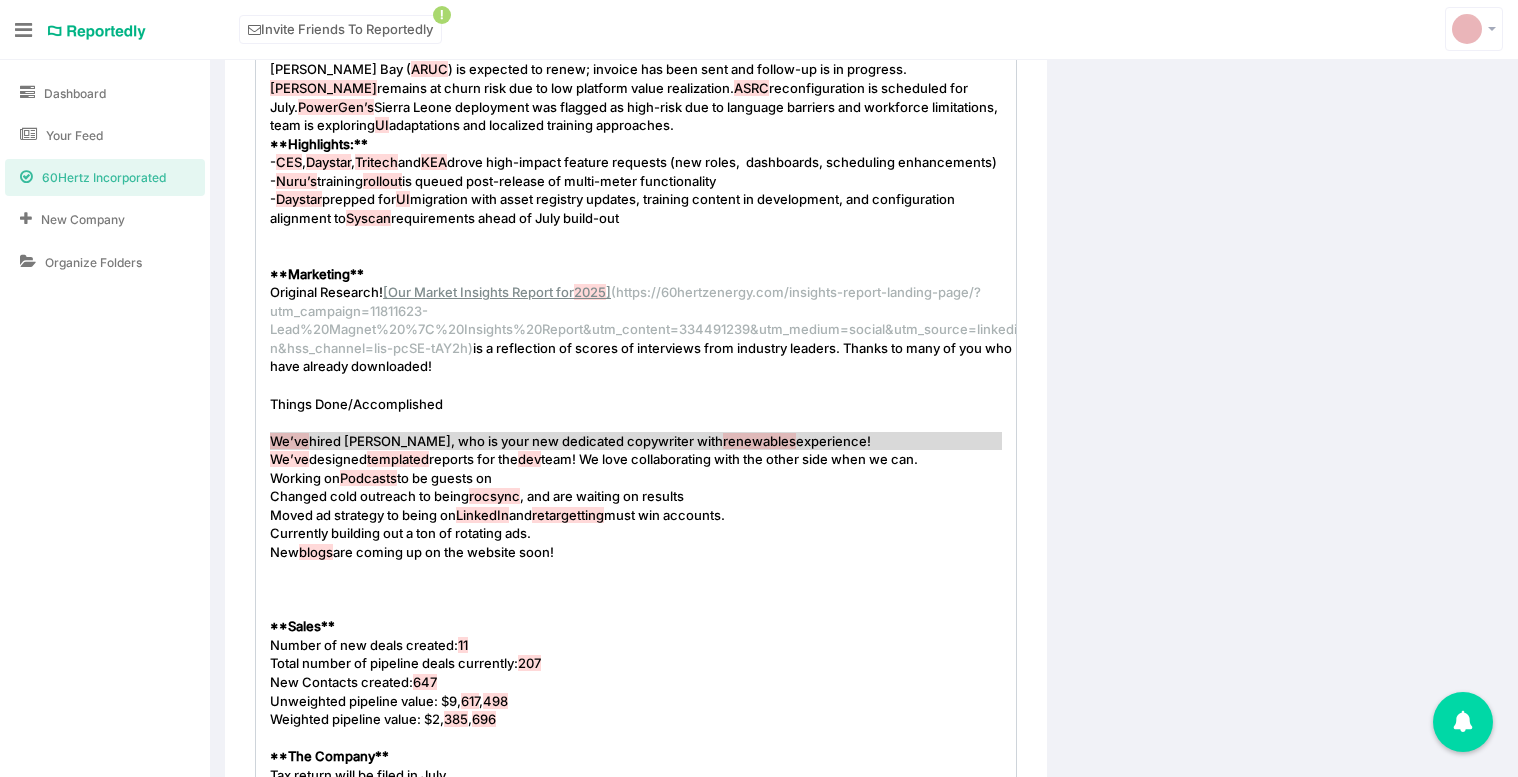 type on "Things Done/Accomplished
**" 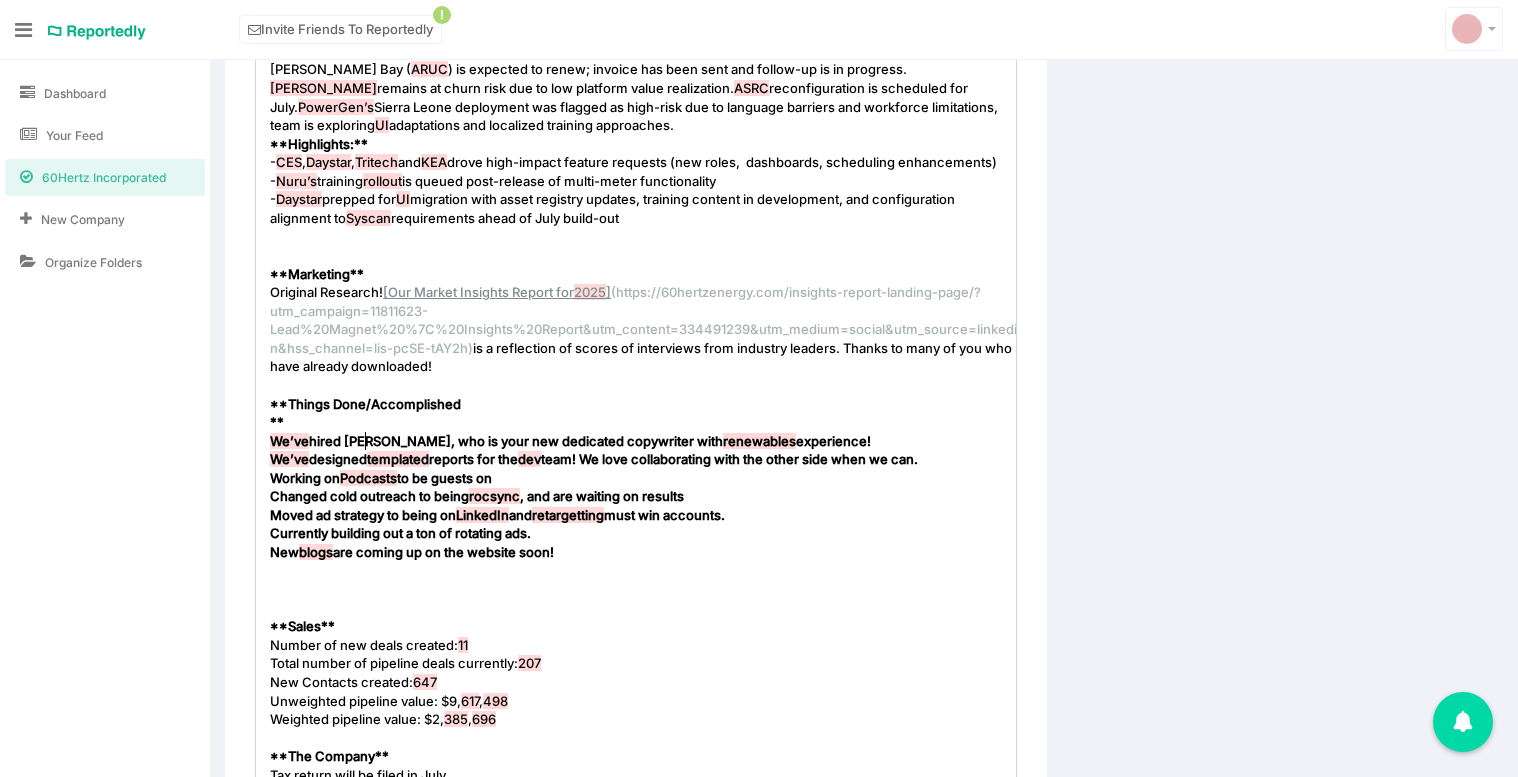 type on "ings Done/Accomplished" 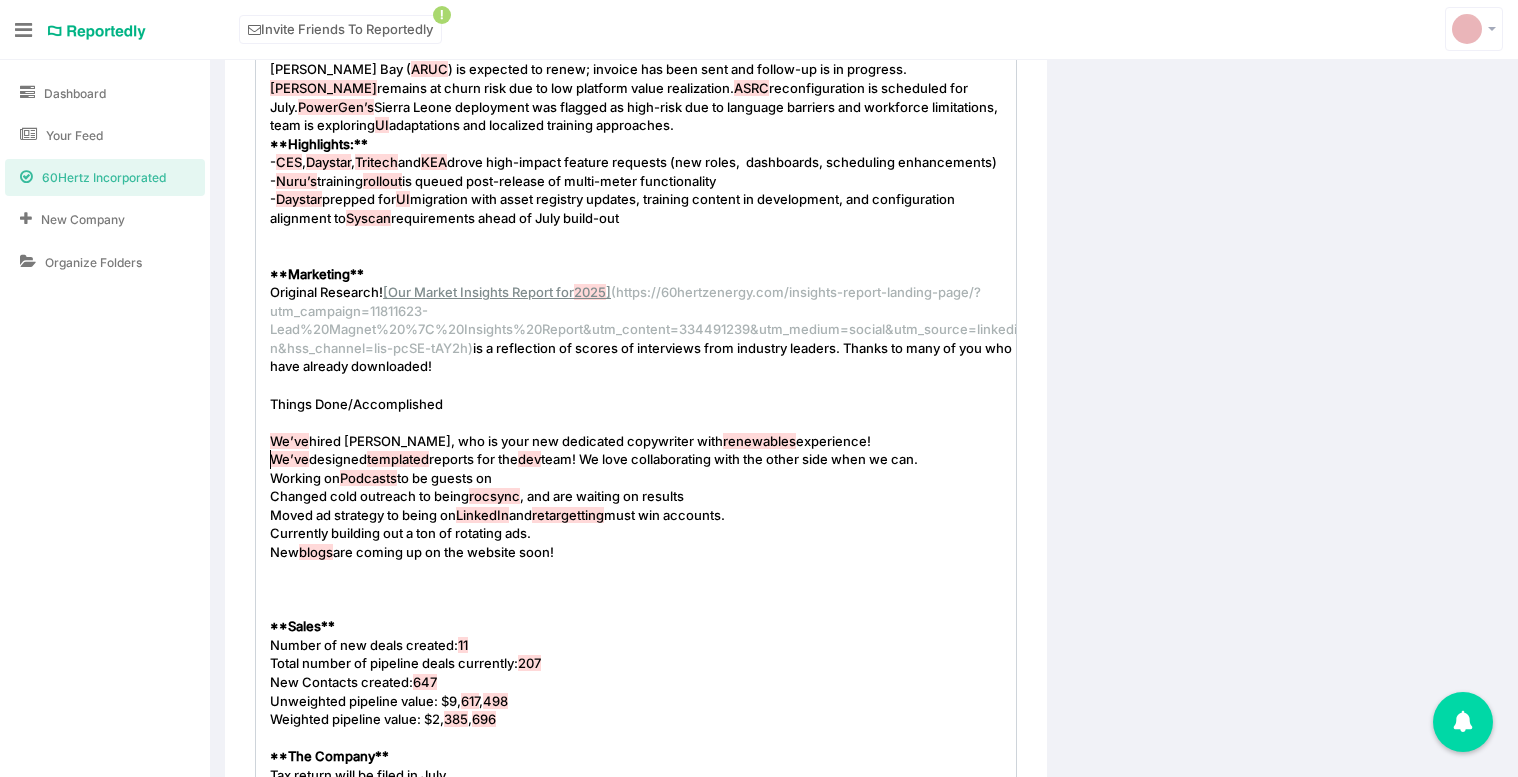 click on "Things Done/Accomplished" at bounding box center (356, 404) 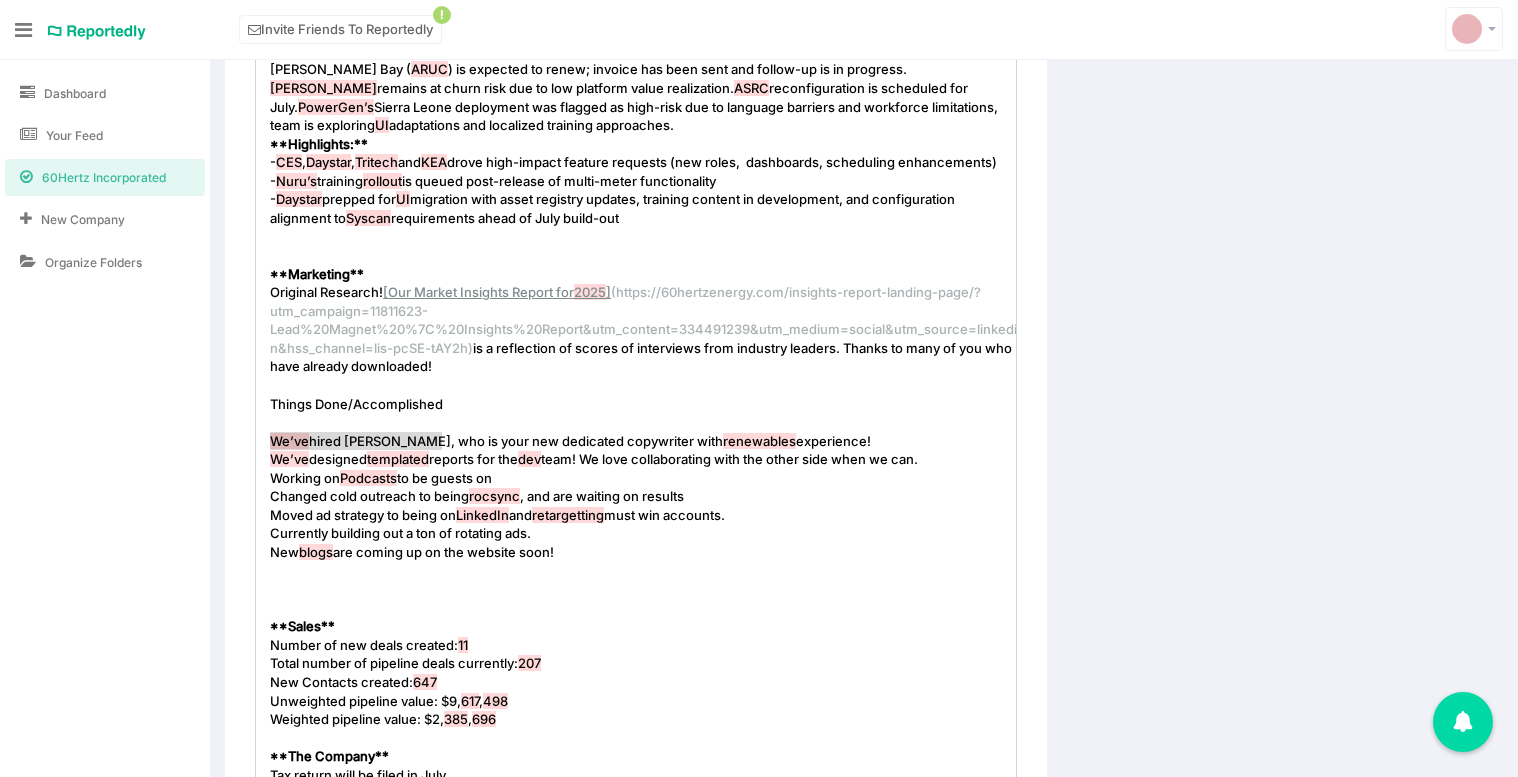 drag, startPoint x: 432, startPoint y: 445, endPoint x: 207, endPoint y: 447, distance: 225.0089 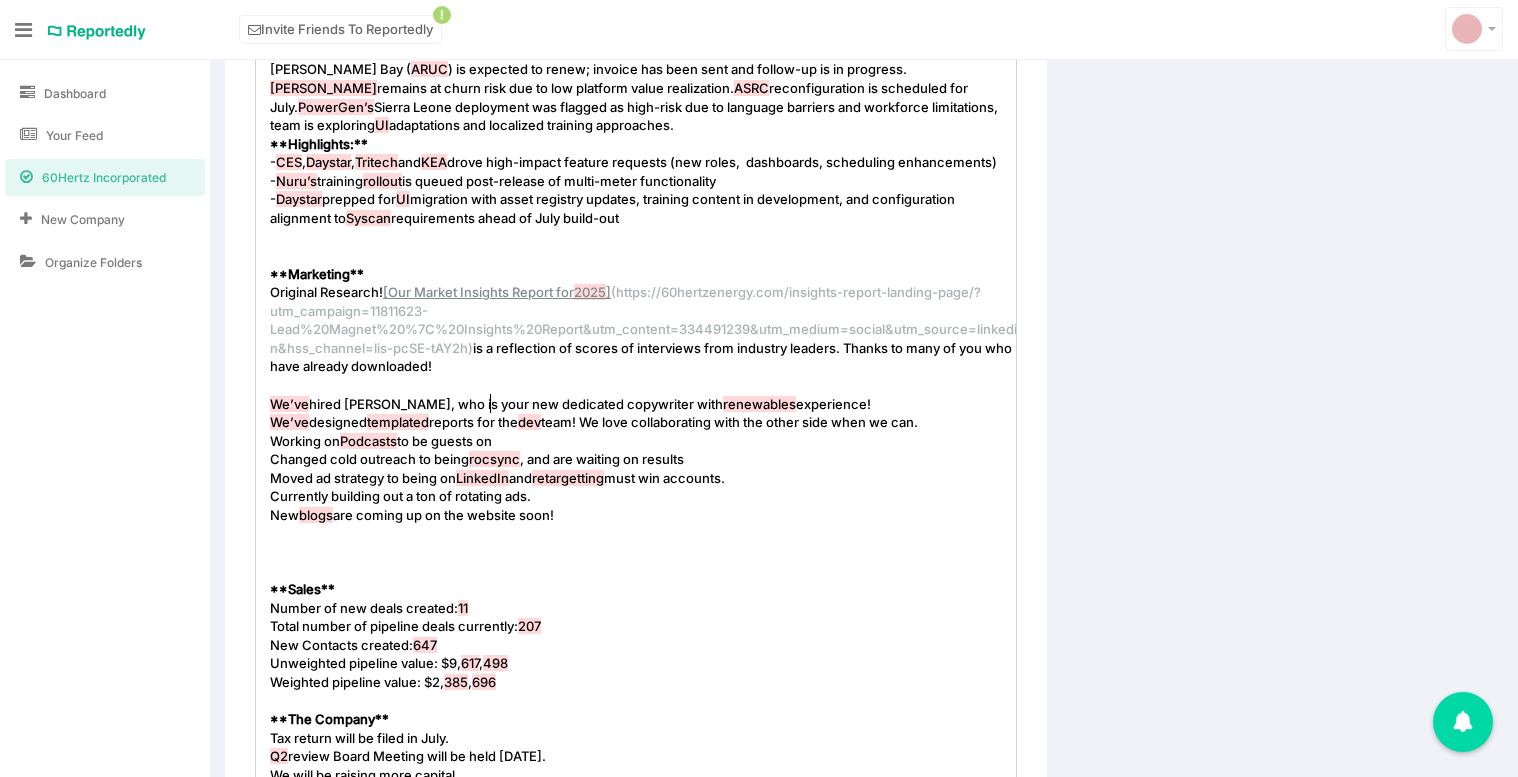 click on "We’ve  hired Sierra, who is your new dedicated copywriter with  renewables  experience!" at bounding box center (570, 404) 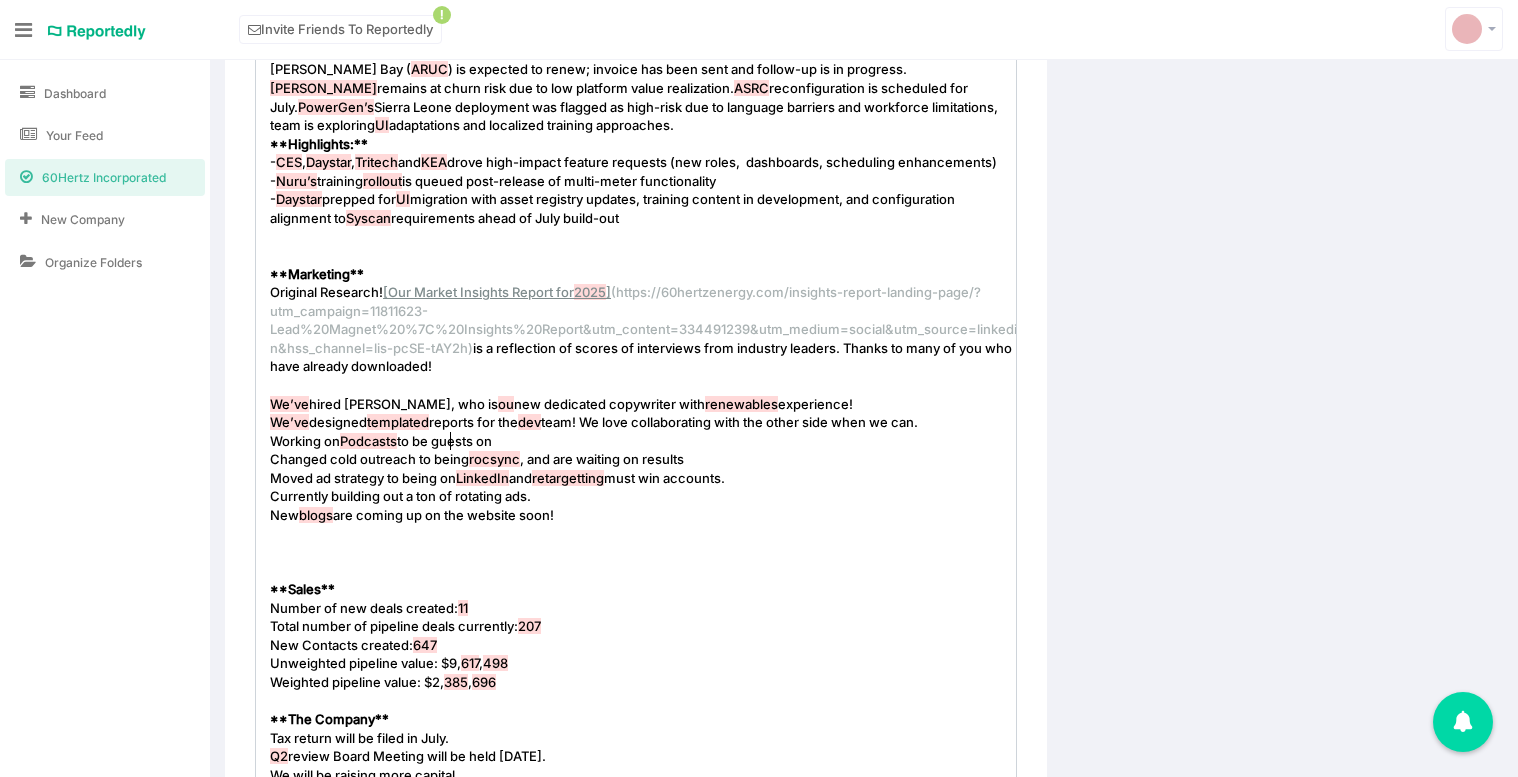 scroll, scrollTop: 7, scrollLeft: 20, axis: both 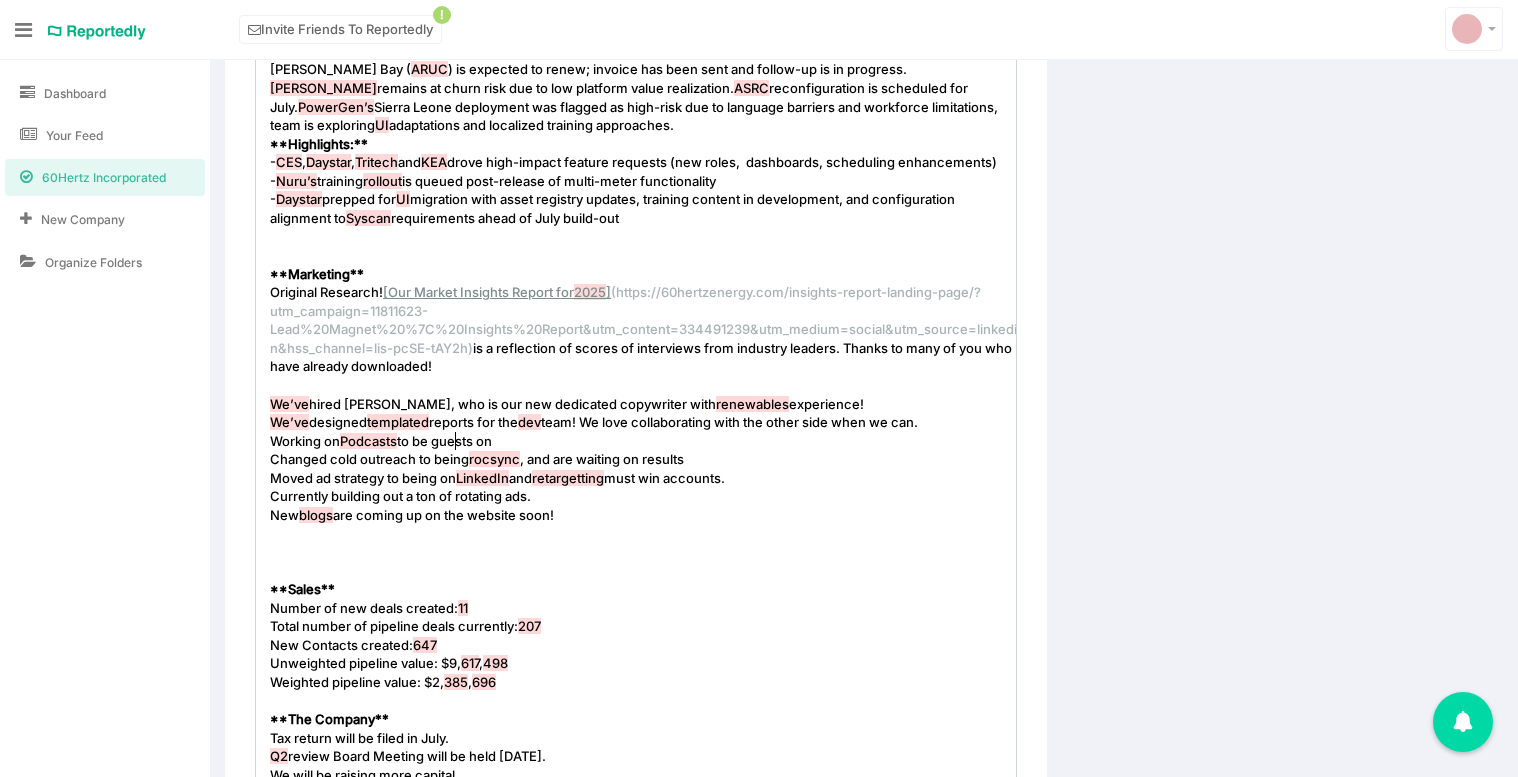 click on "We’ve" at bounding box center (289, 404) 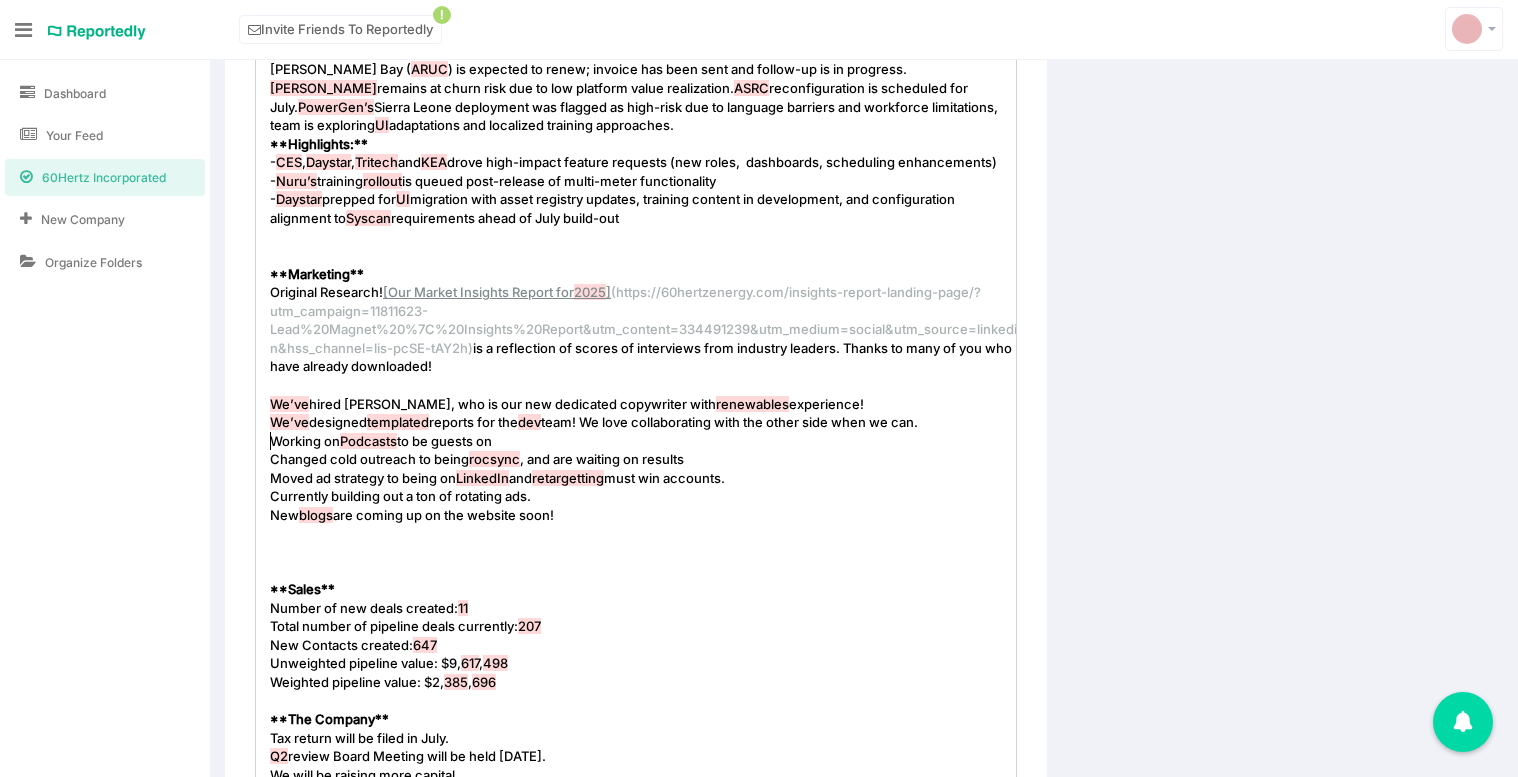 type on "We" 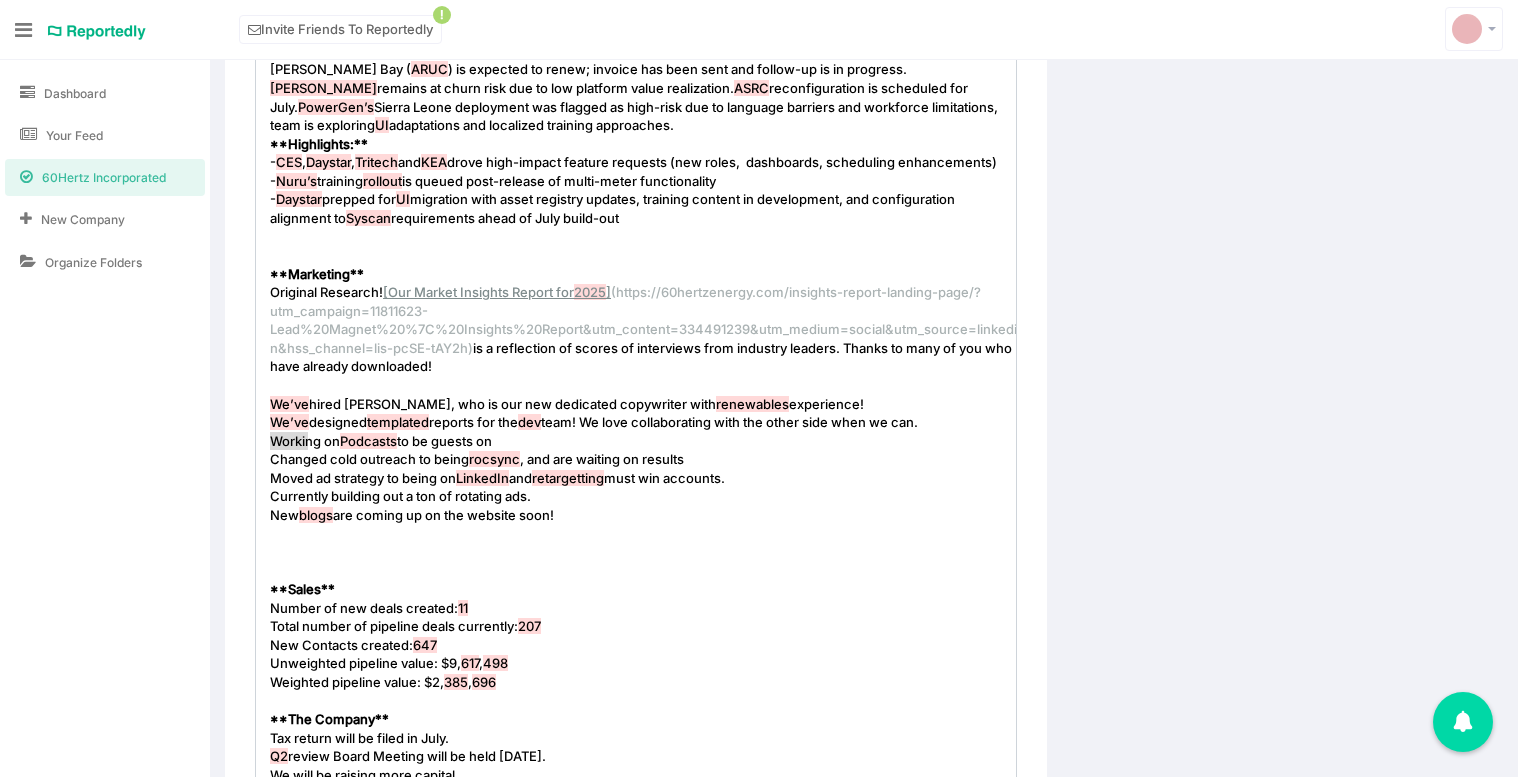 drag, startPoint x: 309, startPoint y: 434, endPoint x: 259, endPoint y: 442, distance: 50.635956 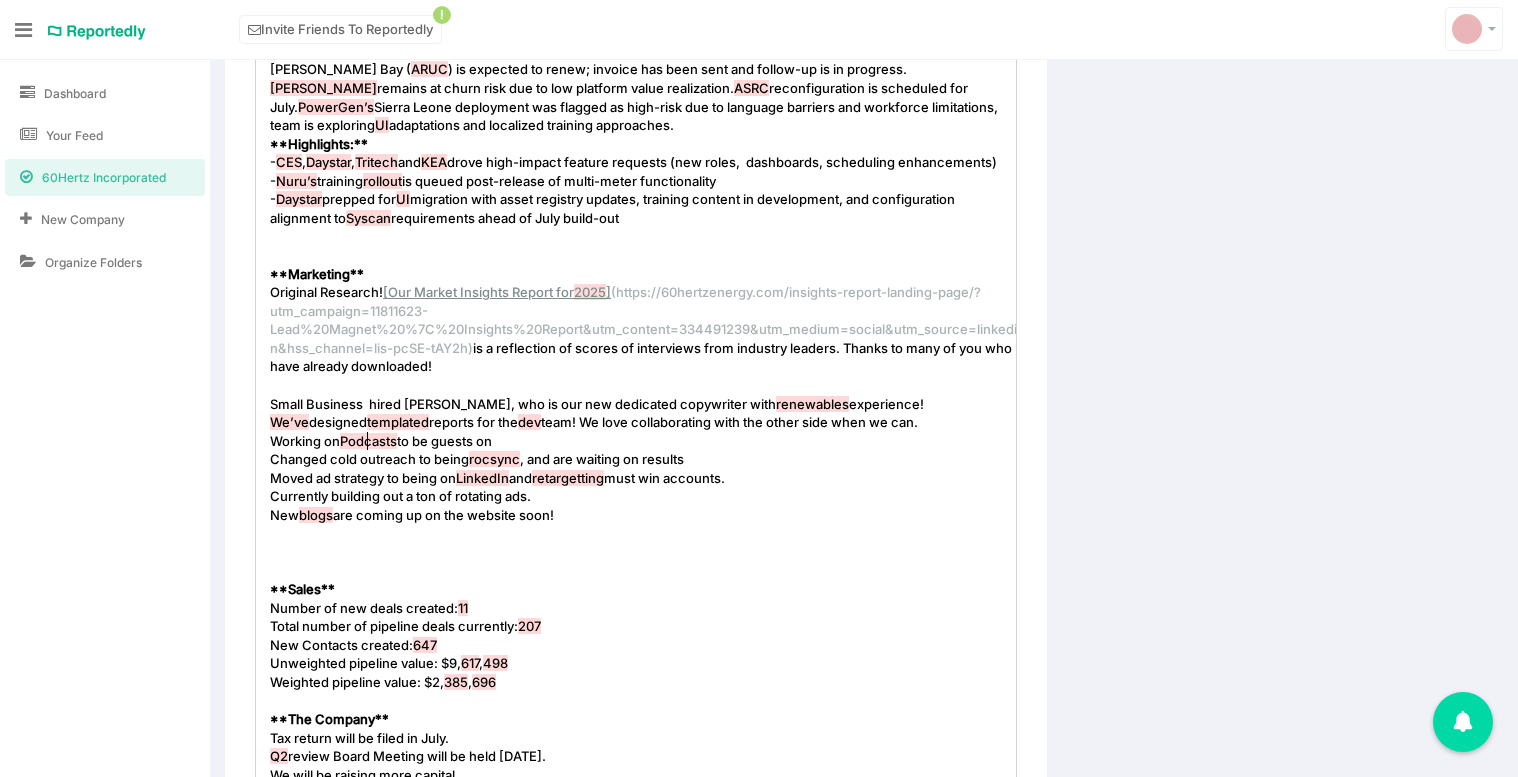 type on "Small Business MA" 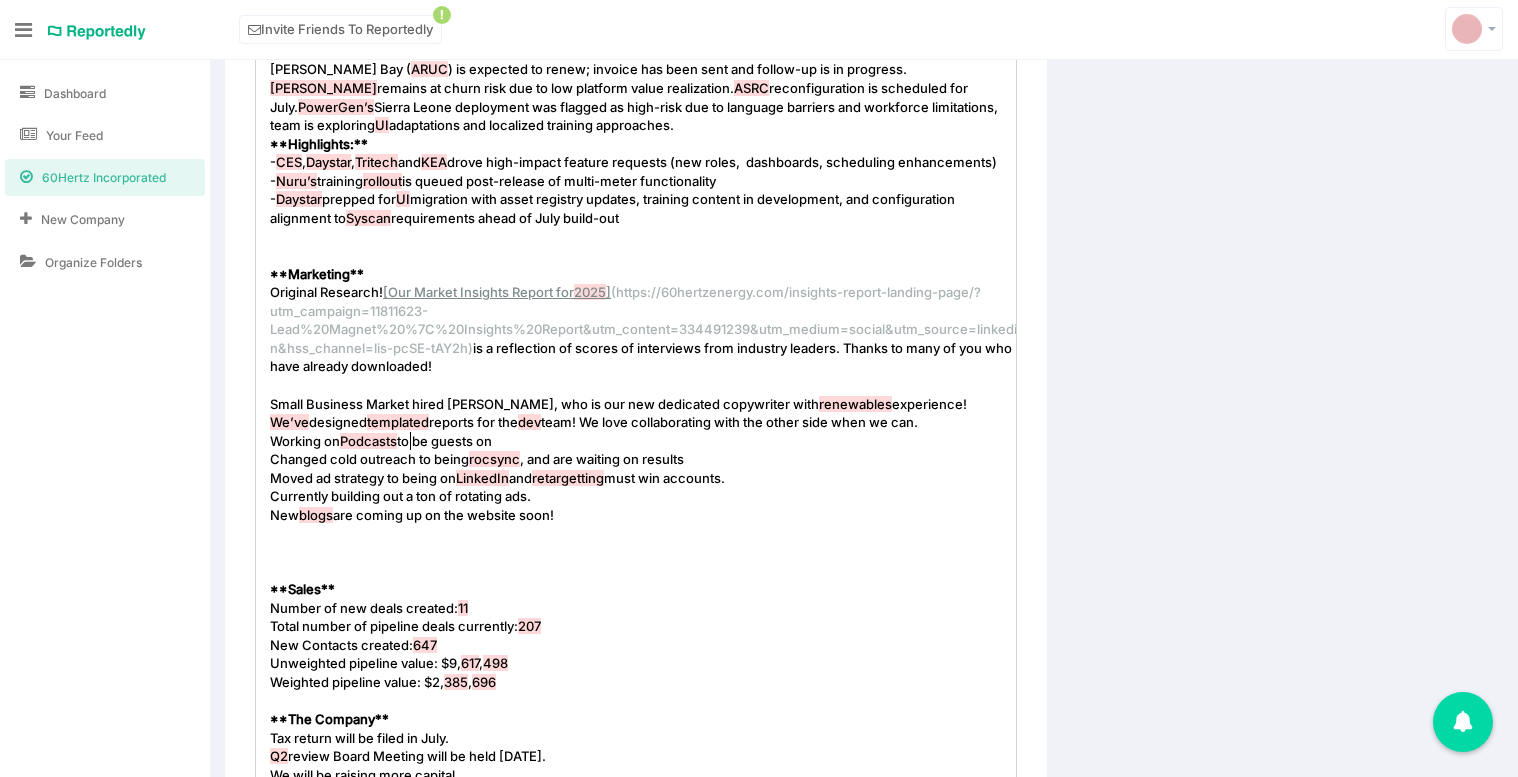 type on "arketers" 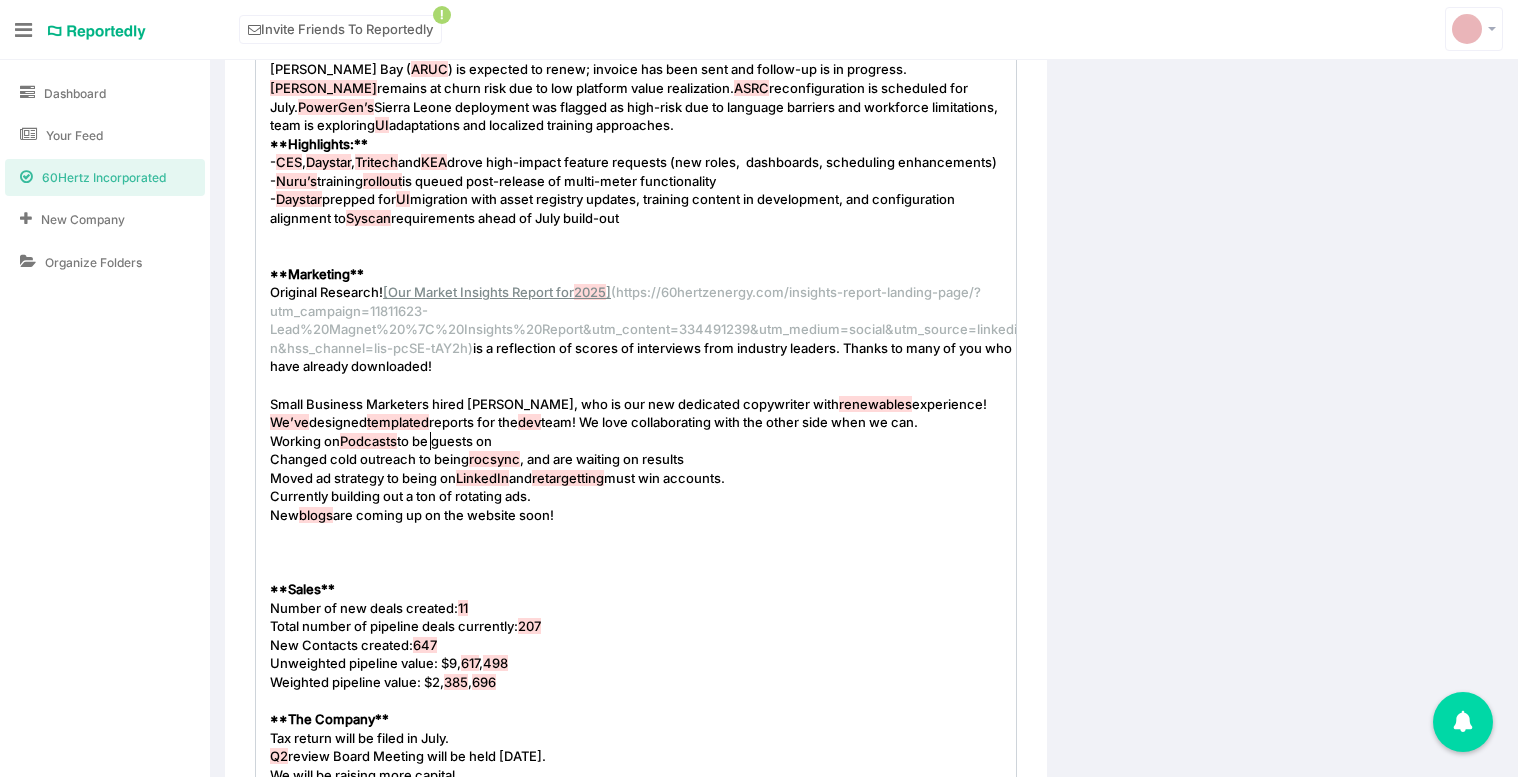 scroll, scrollTop: 7, scrollLeft: 50, axis: both 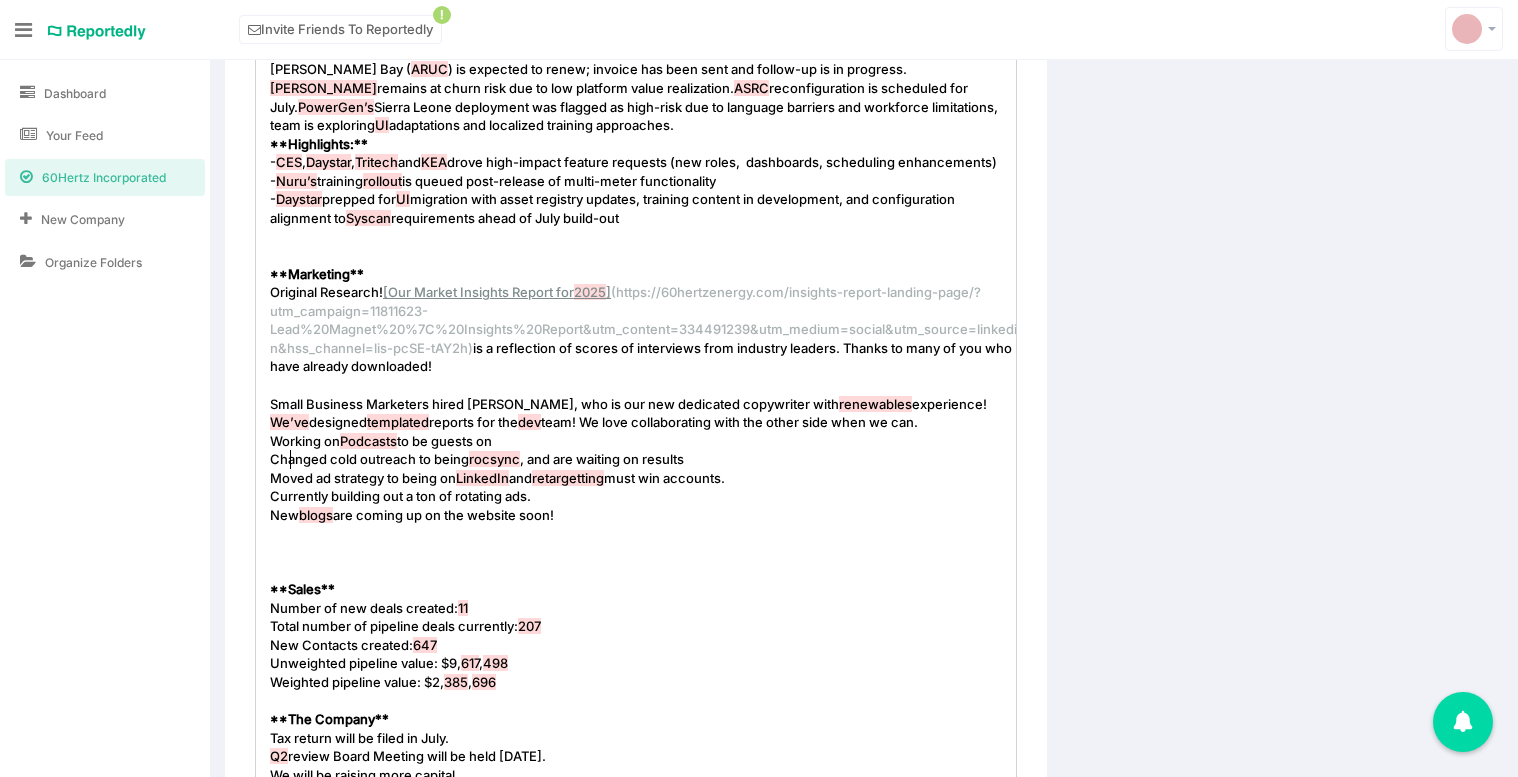 type on "’" 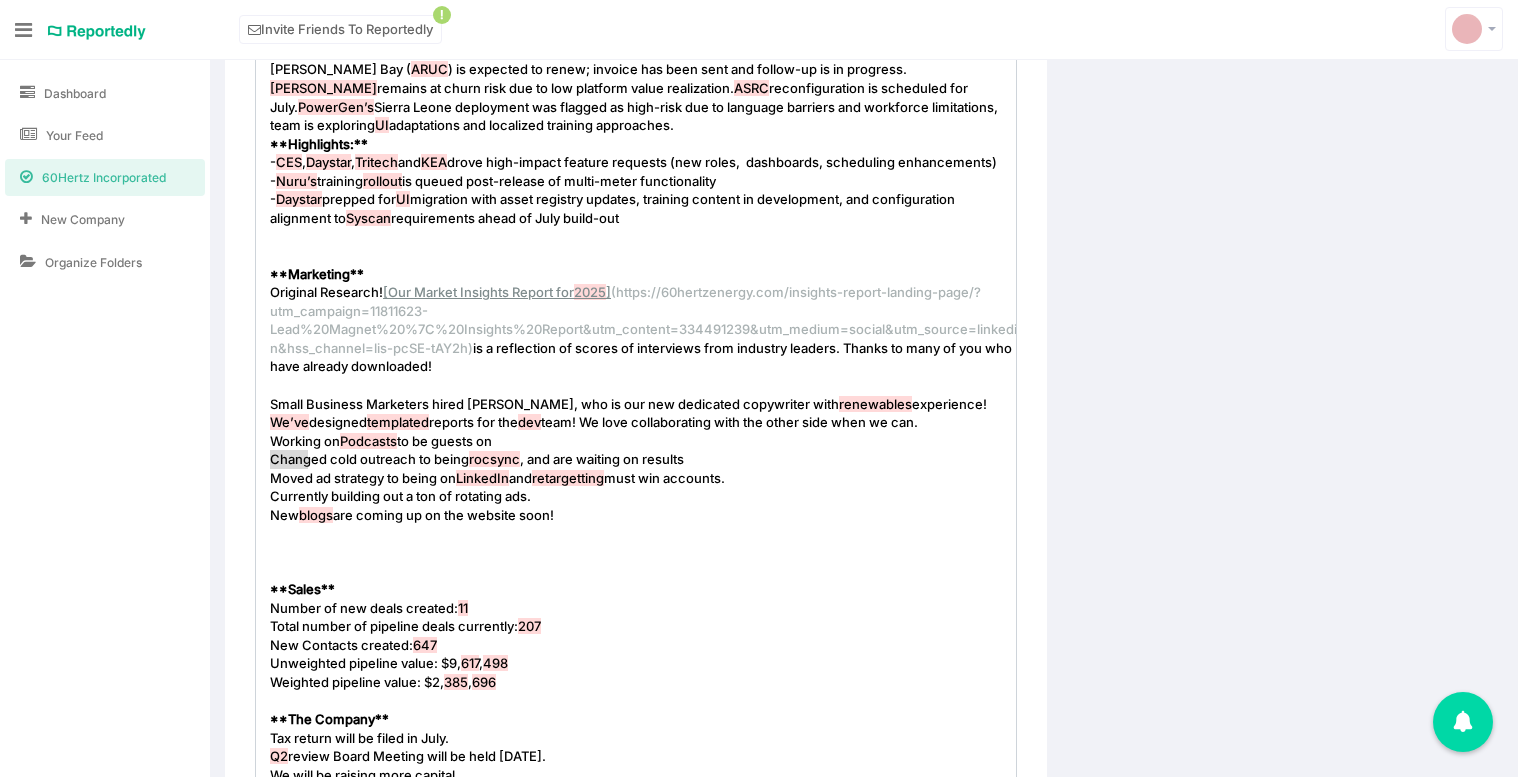 drag, startPoint x: 307, startPoint y: 462, endPoint x: 268, endPoint y: 462, distance: 39 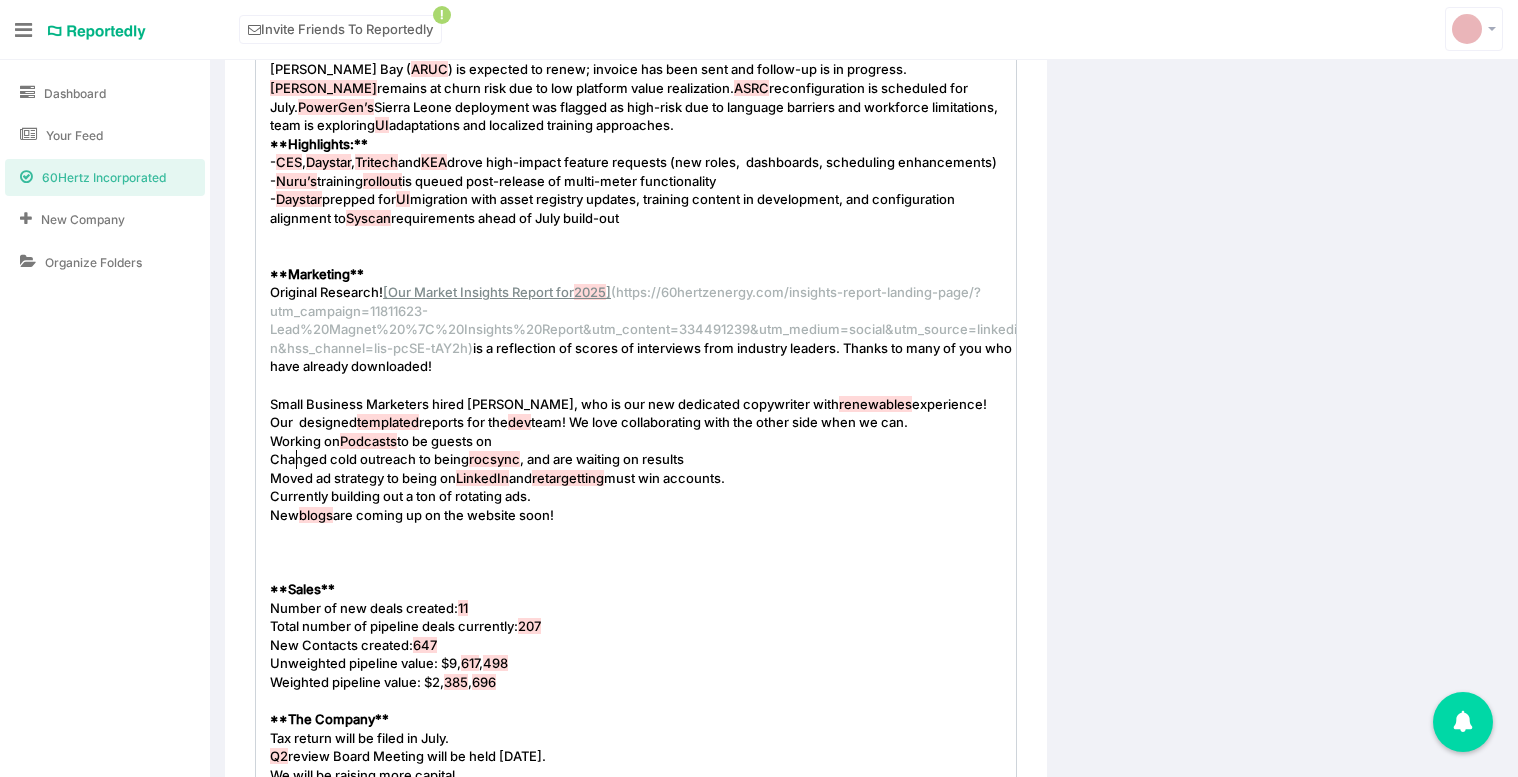 type on "Our matk" 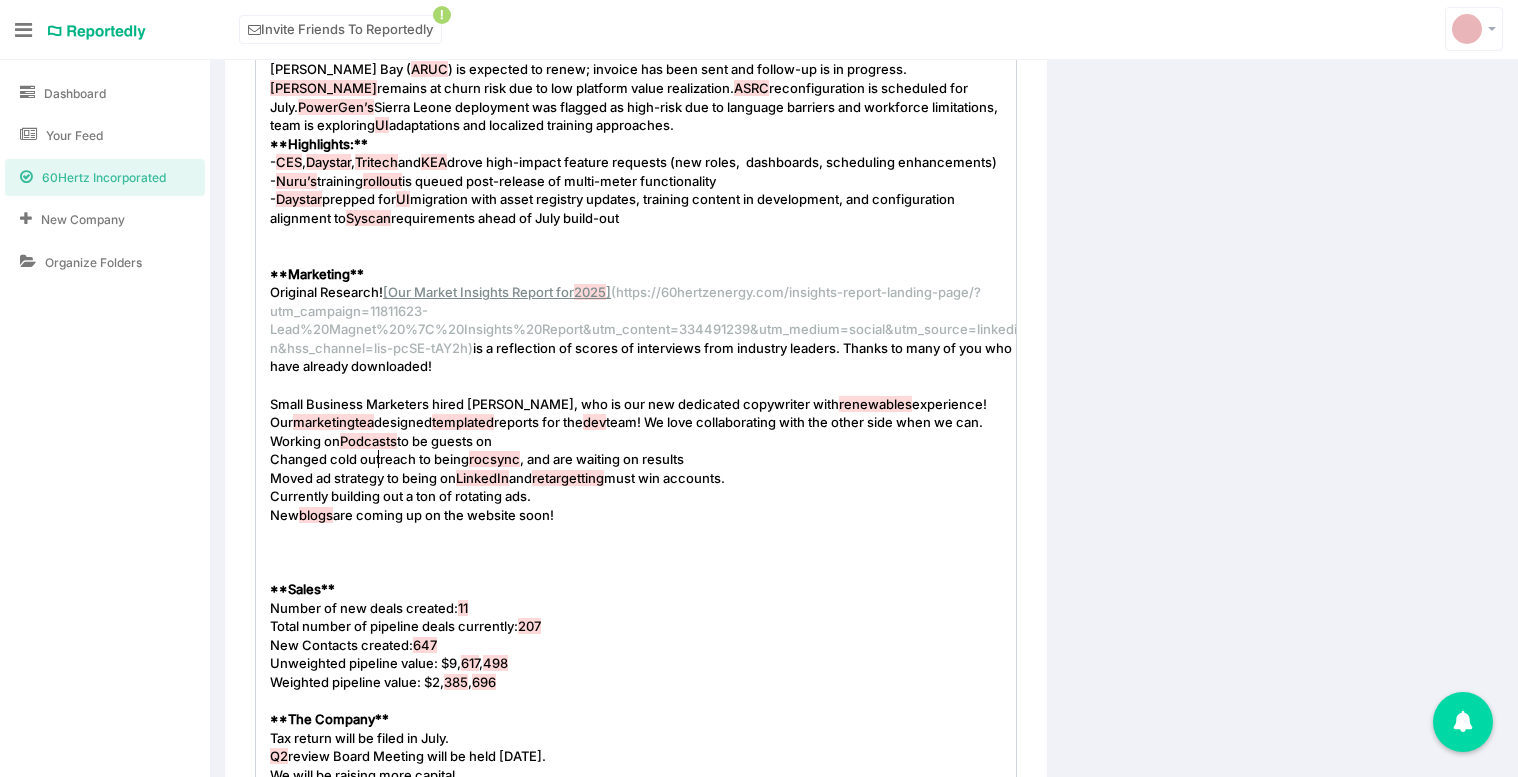 type on "rketingteam" 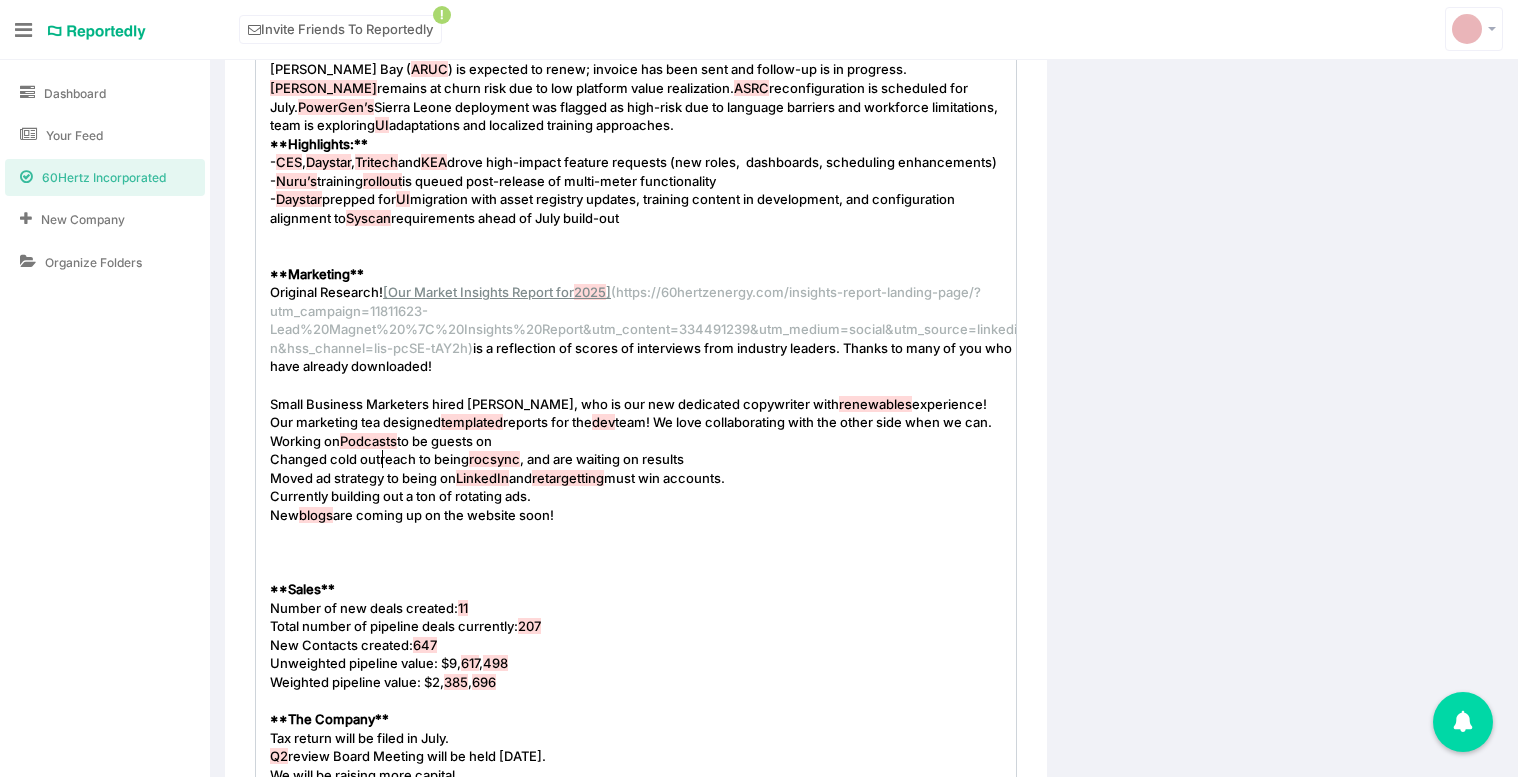 type on "team" 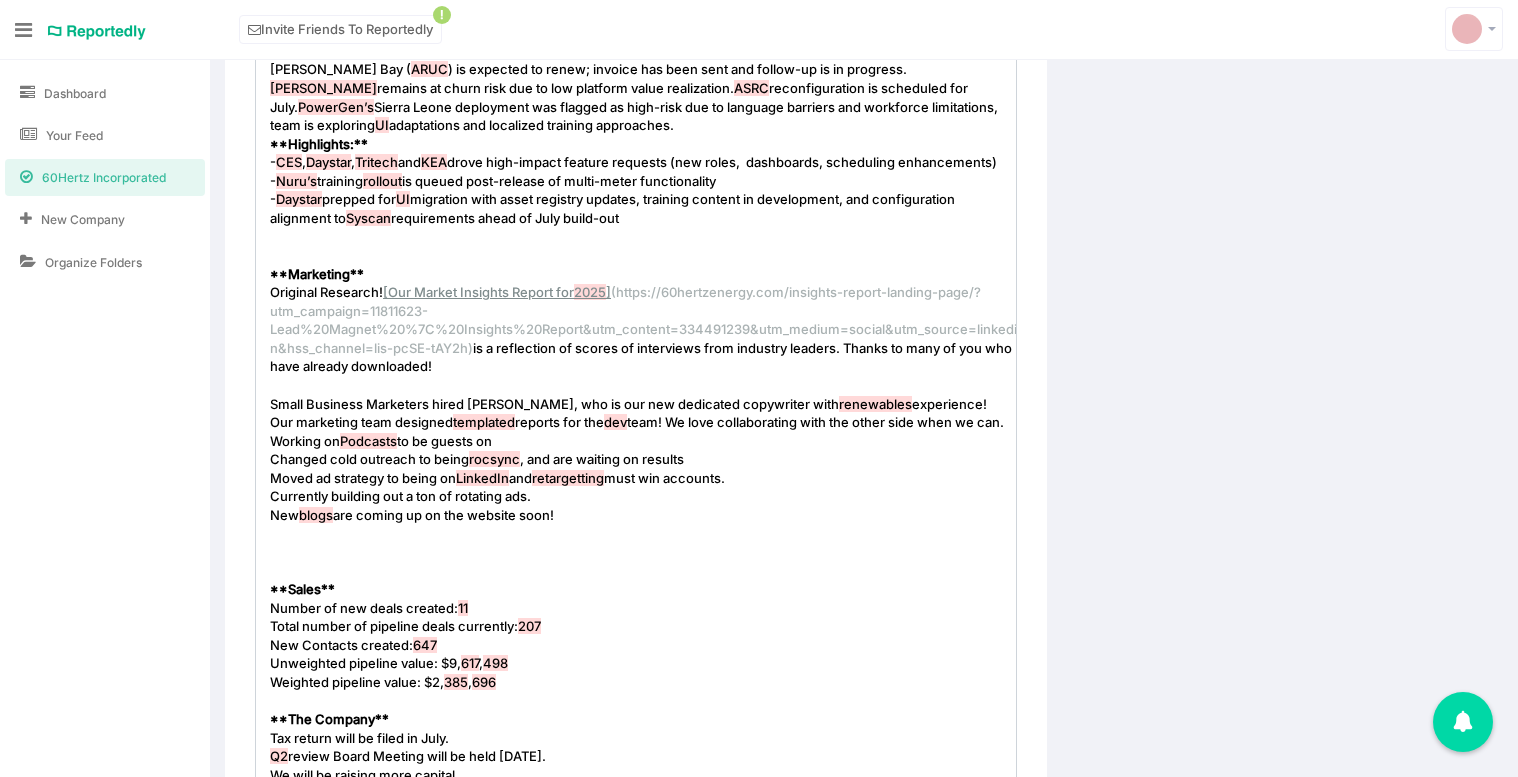 click on "Small Business Marketers hired Sierra, who is our new dedicated copywriter with  renewables  experience!" at bounding box center (628, 404) 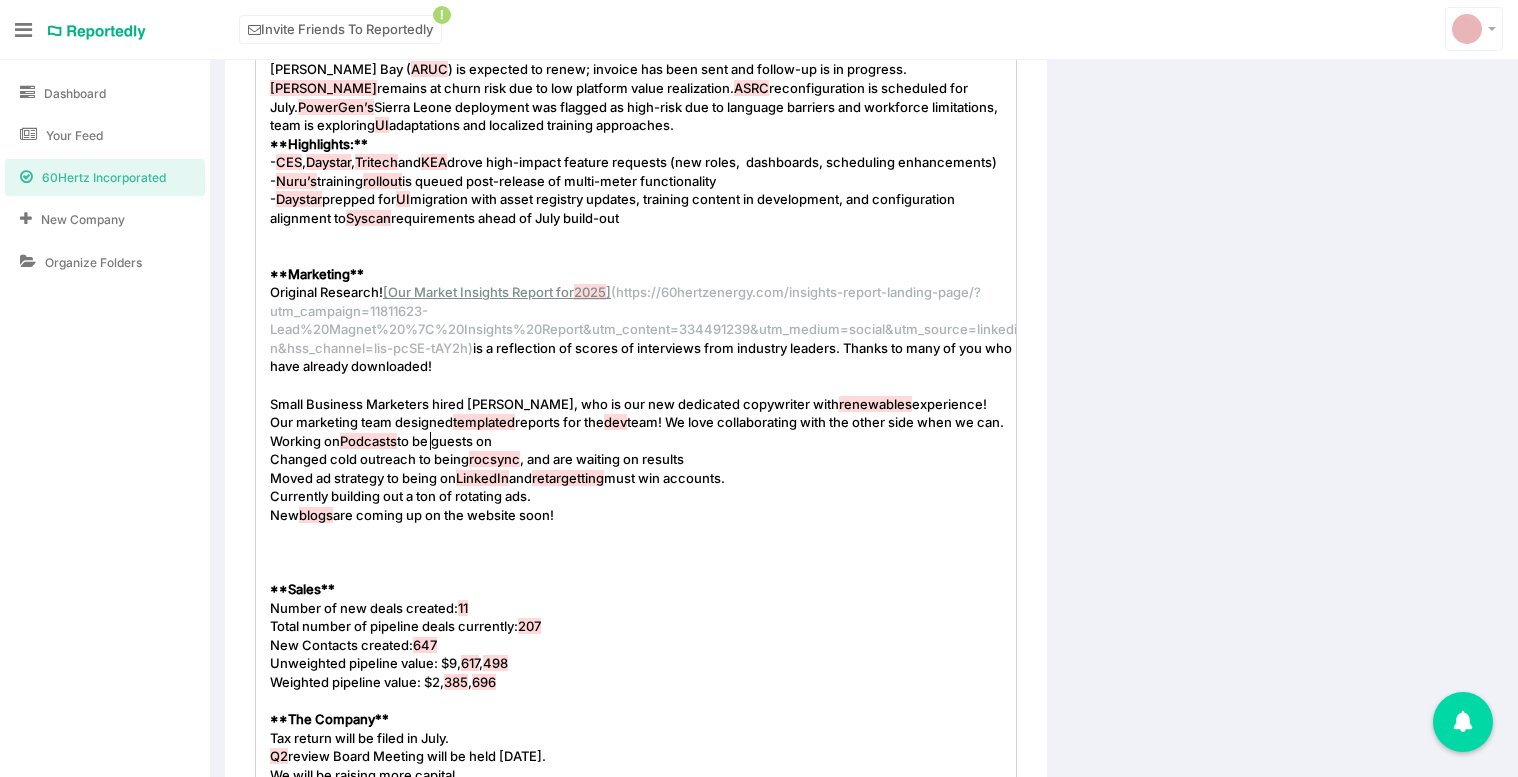 click on "Small Business Marketers hired Sierra, who is our new dedicated copywriter with  renewables  experience!" at bounding box center (628, 404) 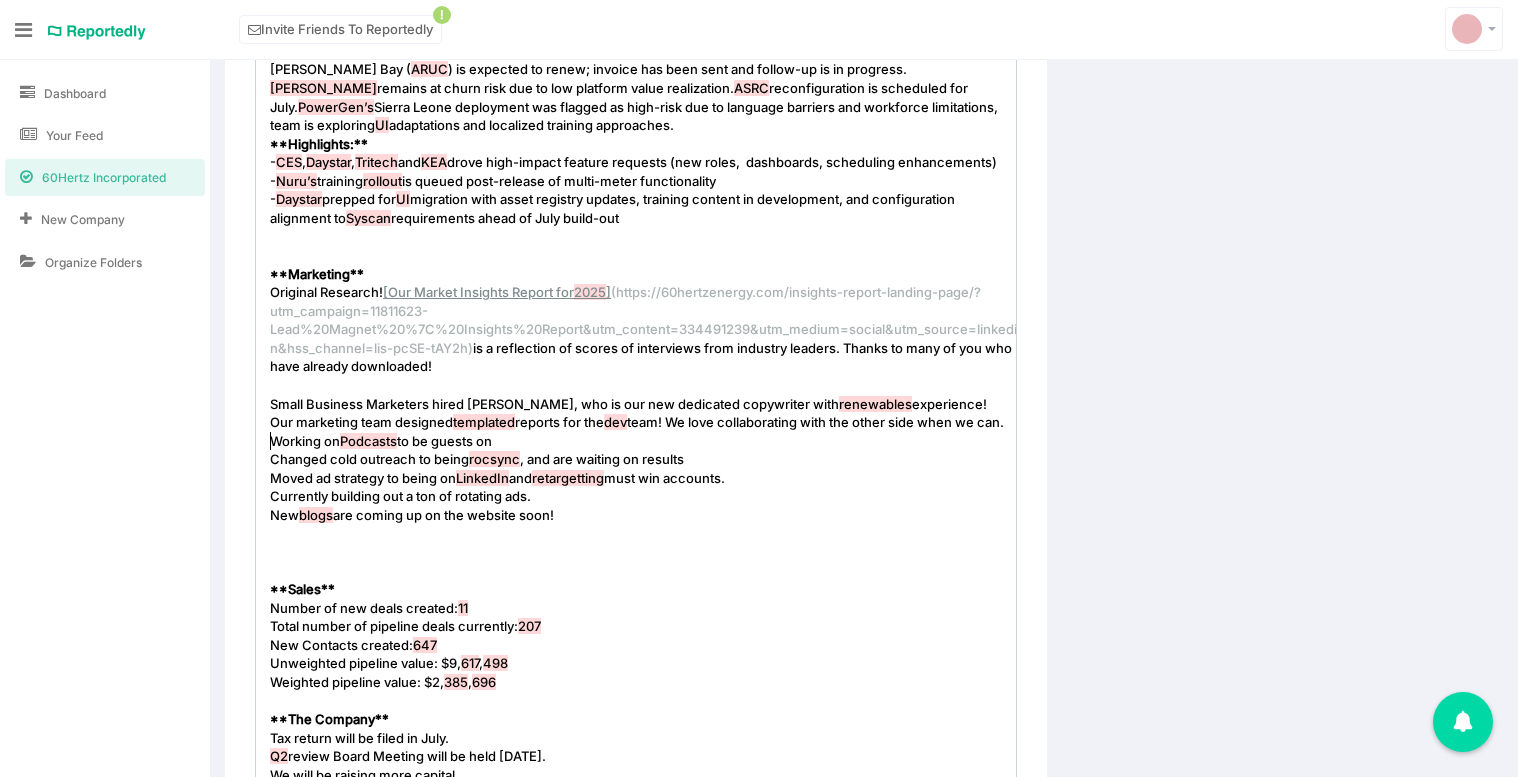 click on "Small Business Marketers hired Sierra, who is our new dedicated copywriter with  renewables  experience!" at bounding box center [628, 404] 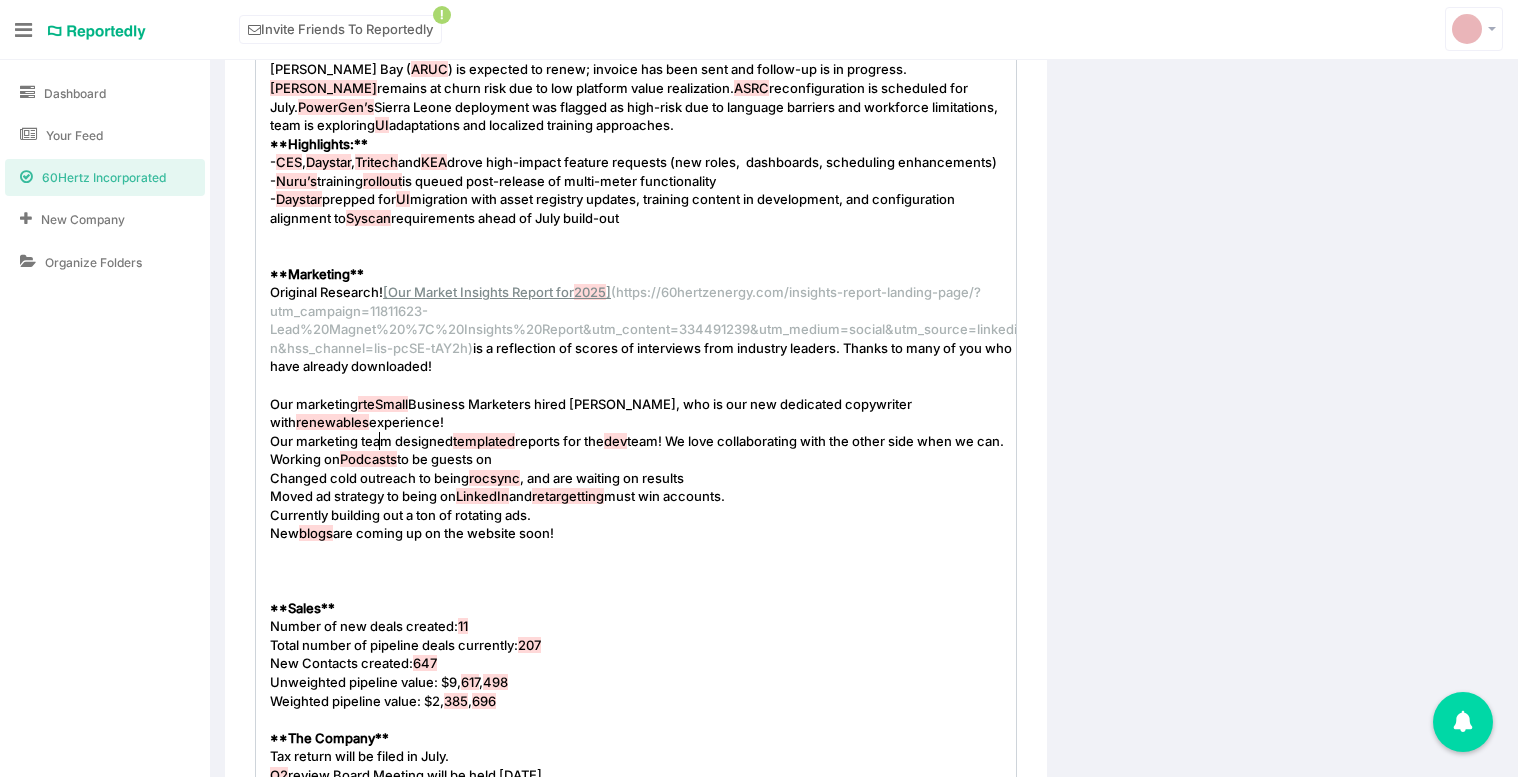 type on "Our marketing rtea" 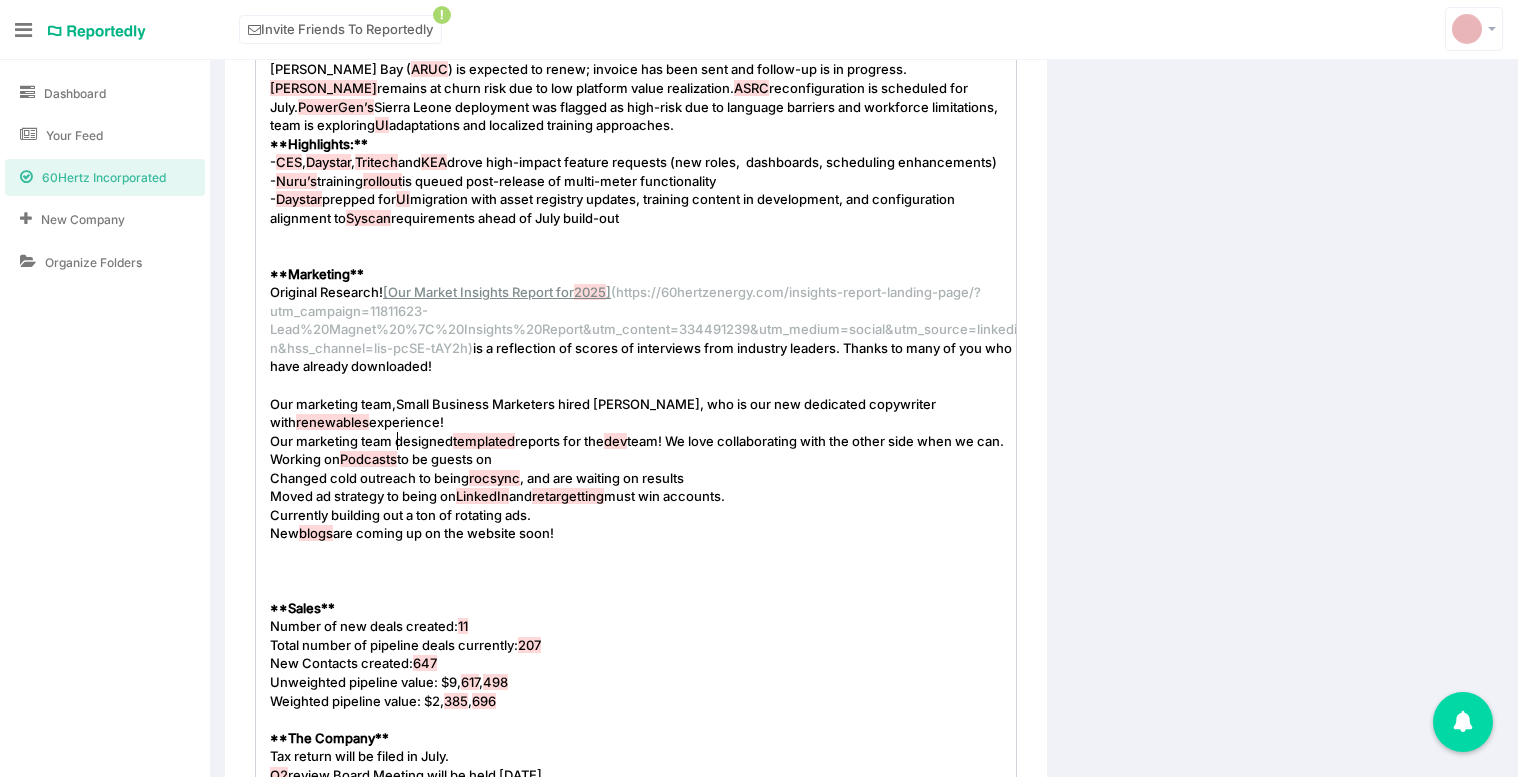 type on "team," 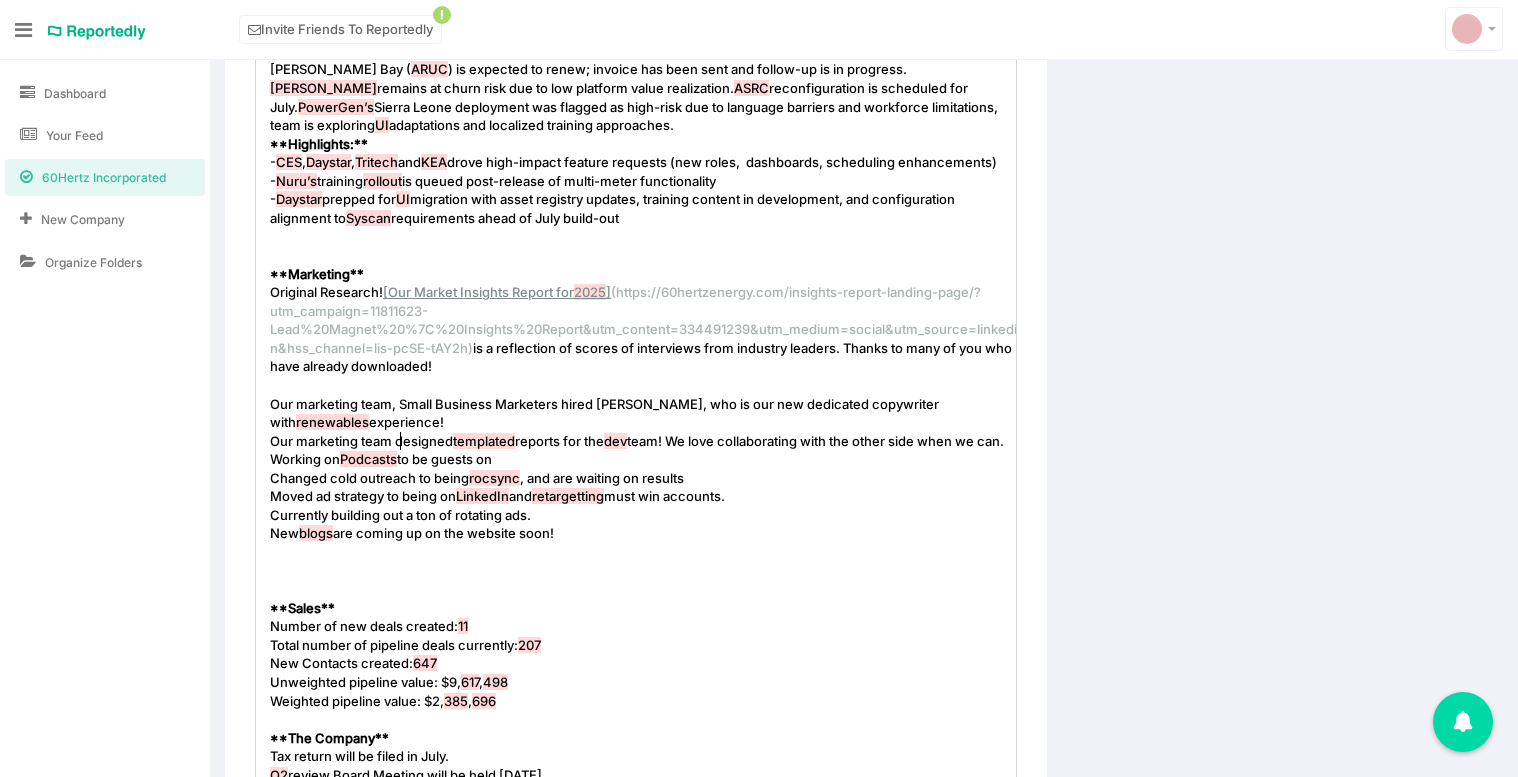click on "Our marketing team, Small Business Marketers hired Sierra, who is our new dedicated copywriter with  renewables  experience!" at bounding box center (606, 413) 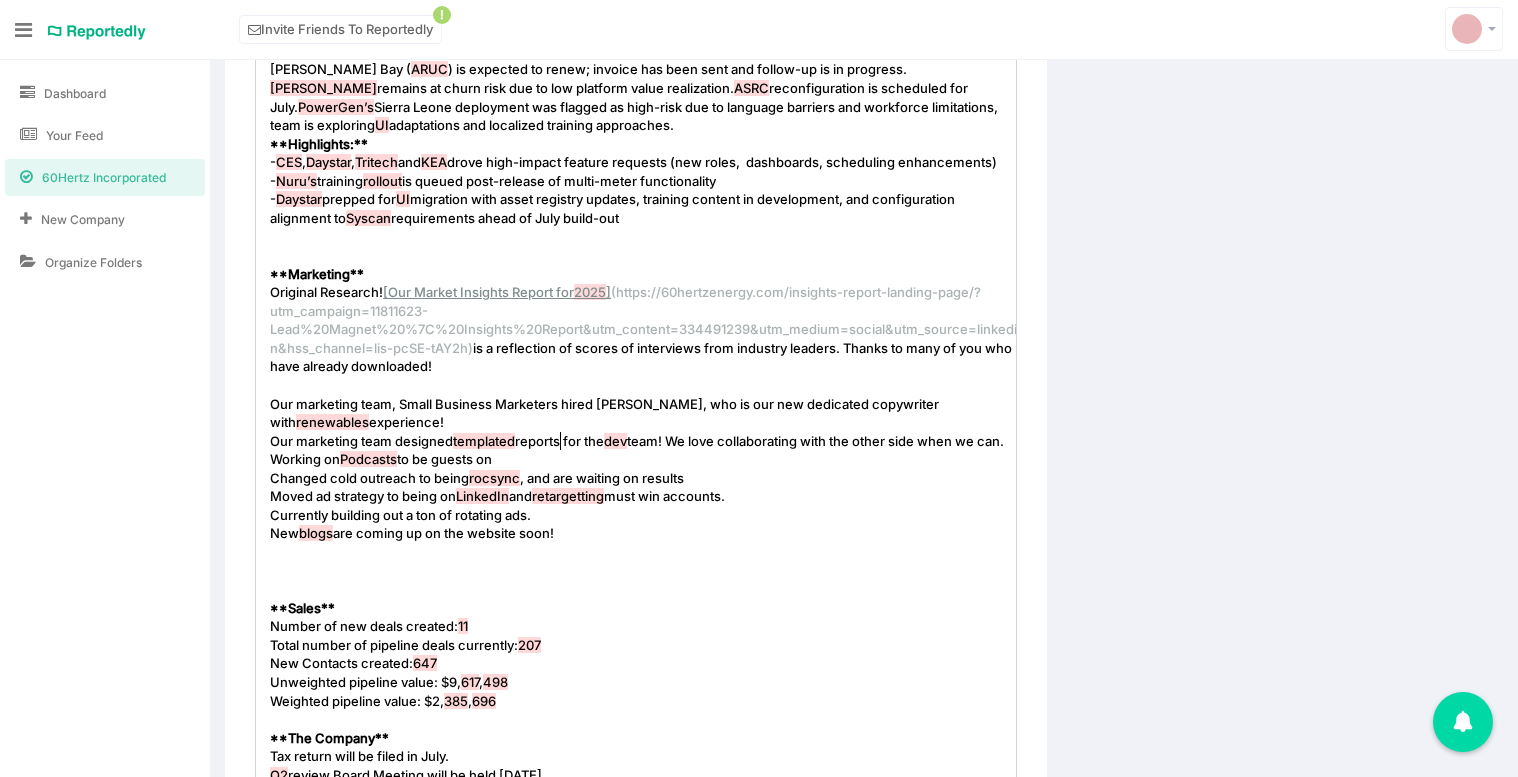 type on "," 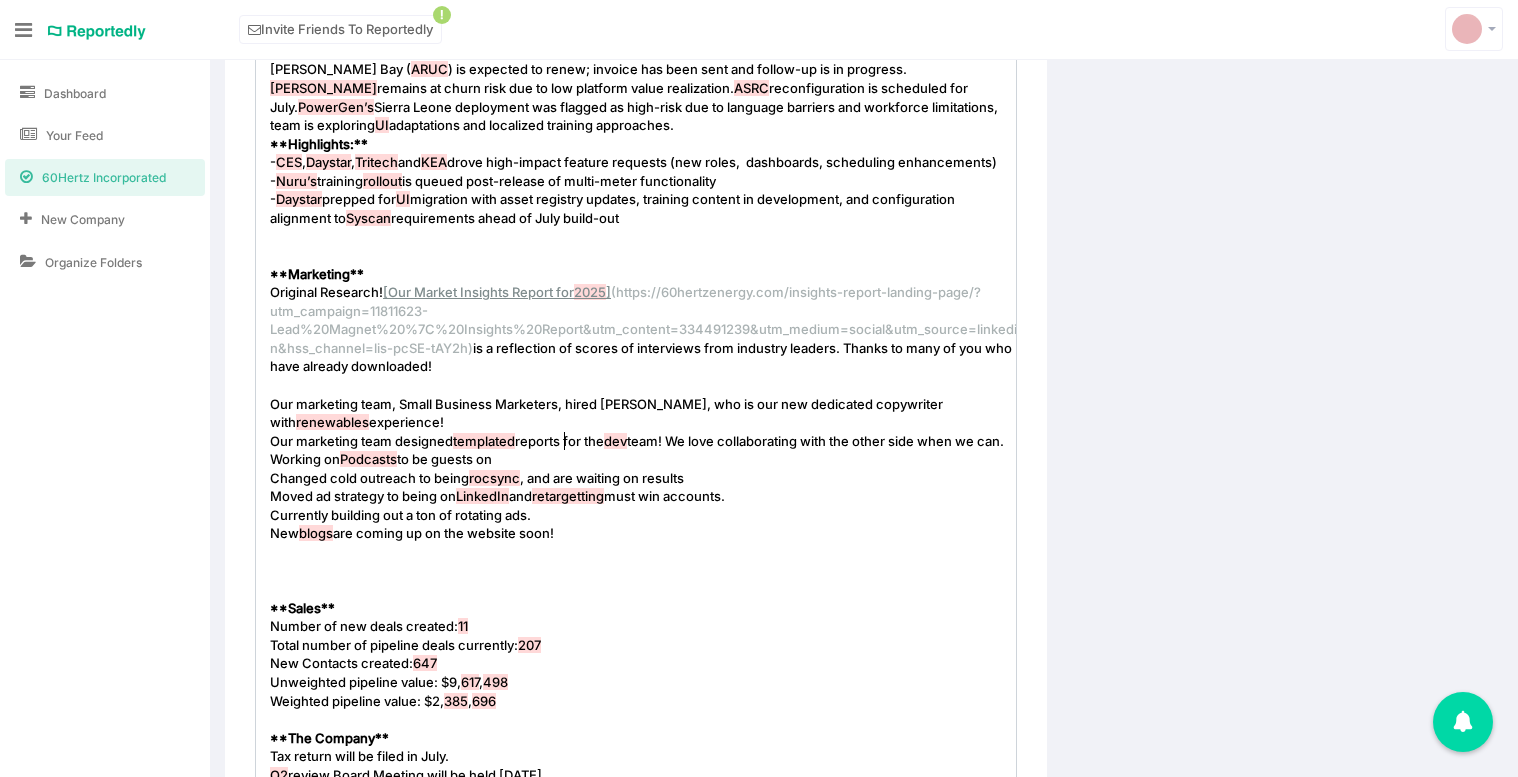 scroll, scrollTop: 7, scrollLeft: 4, axis: both 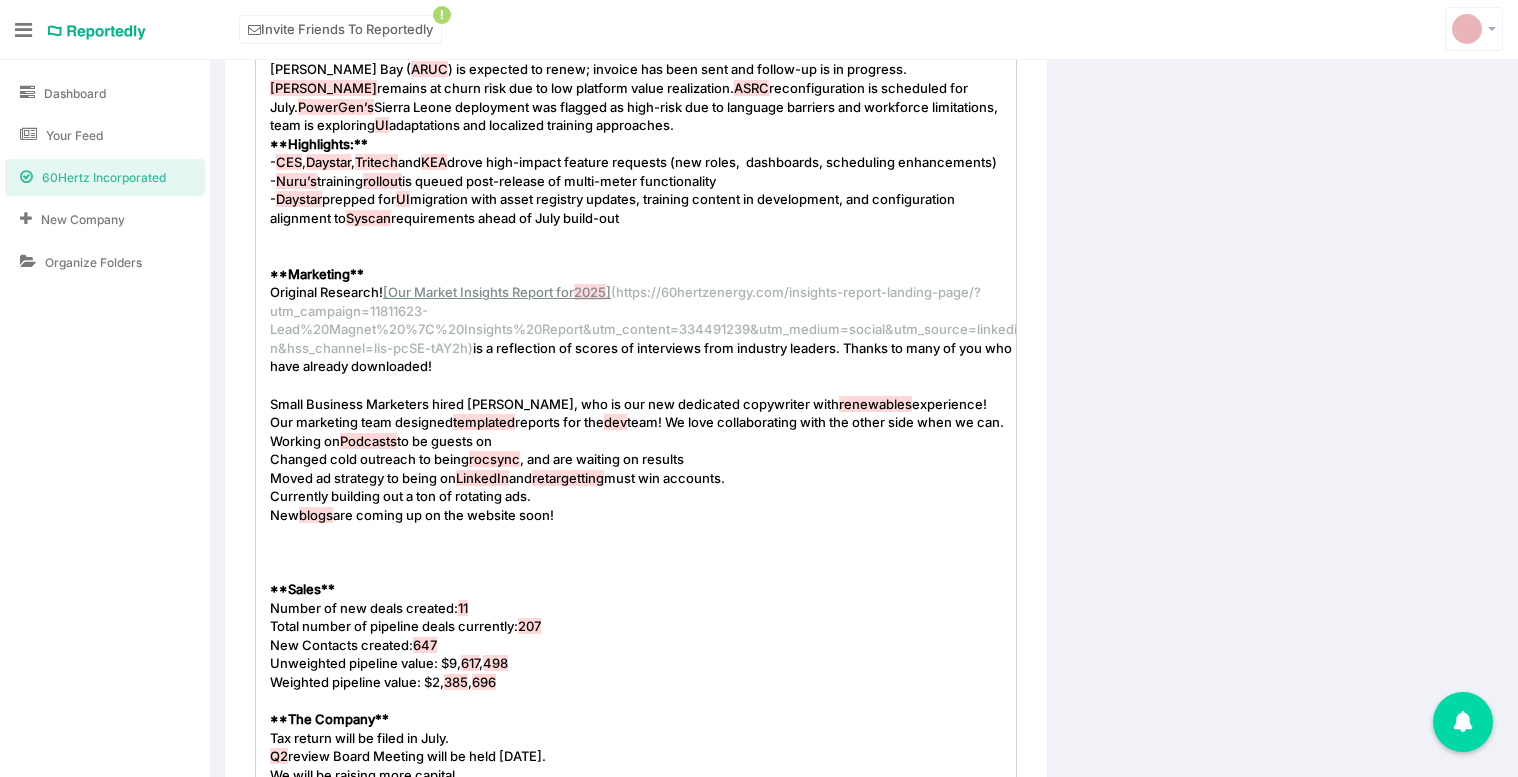 click on "Our marketing team designed  templated  reports for the  dev  team! We love collaborating with the other side when we can." at bounding box center (643, 422) 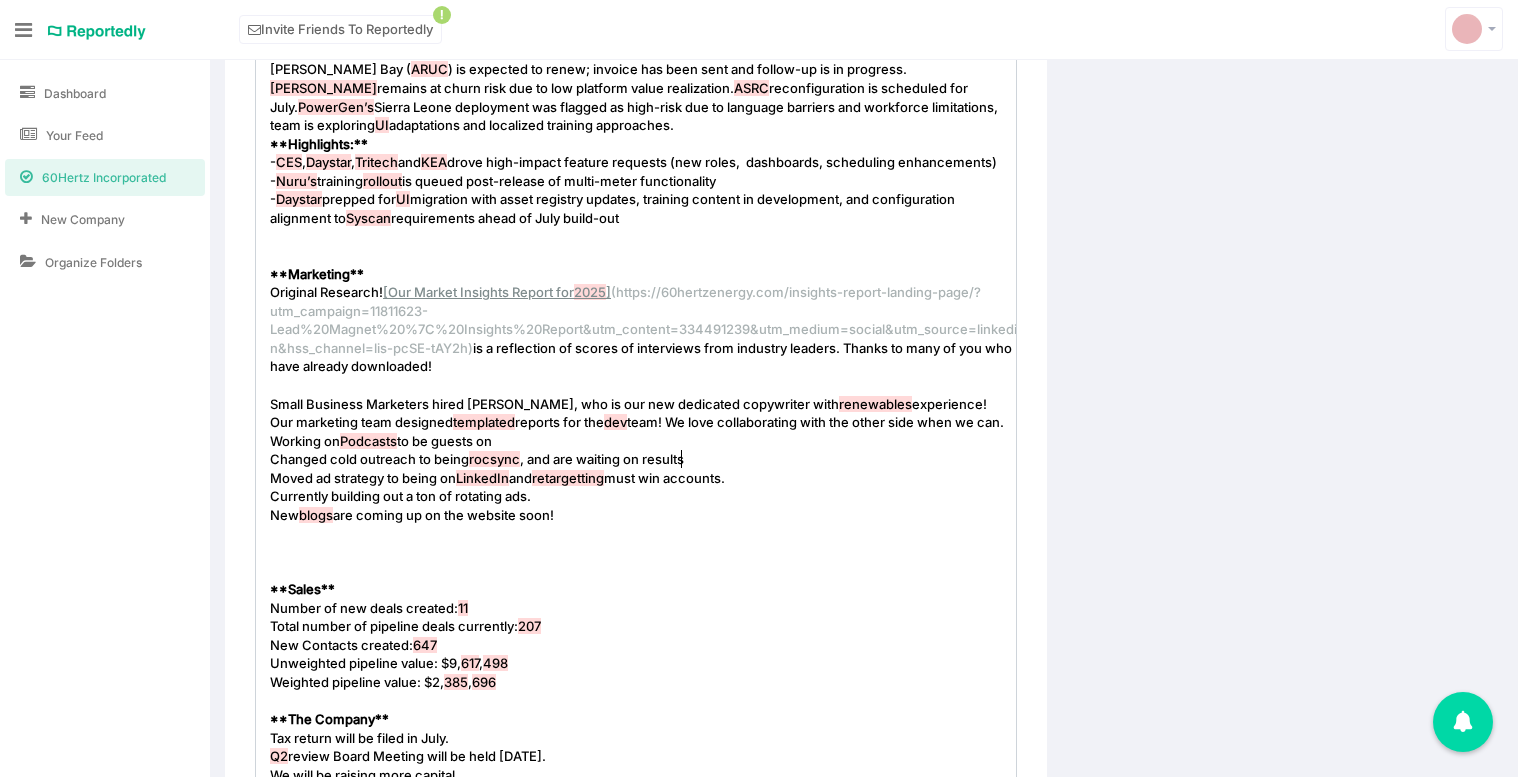 type on "We love collaborating with the other side when we can." 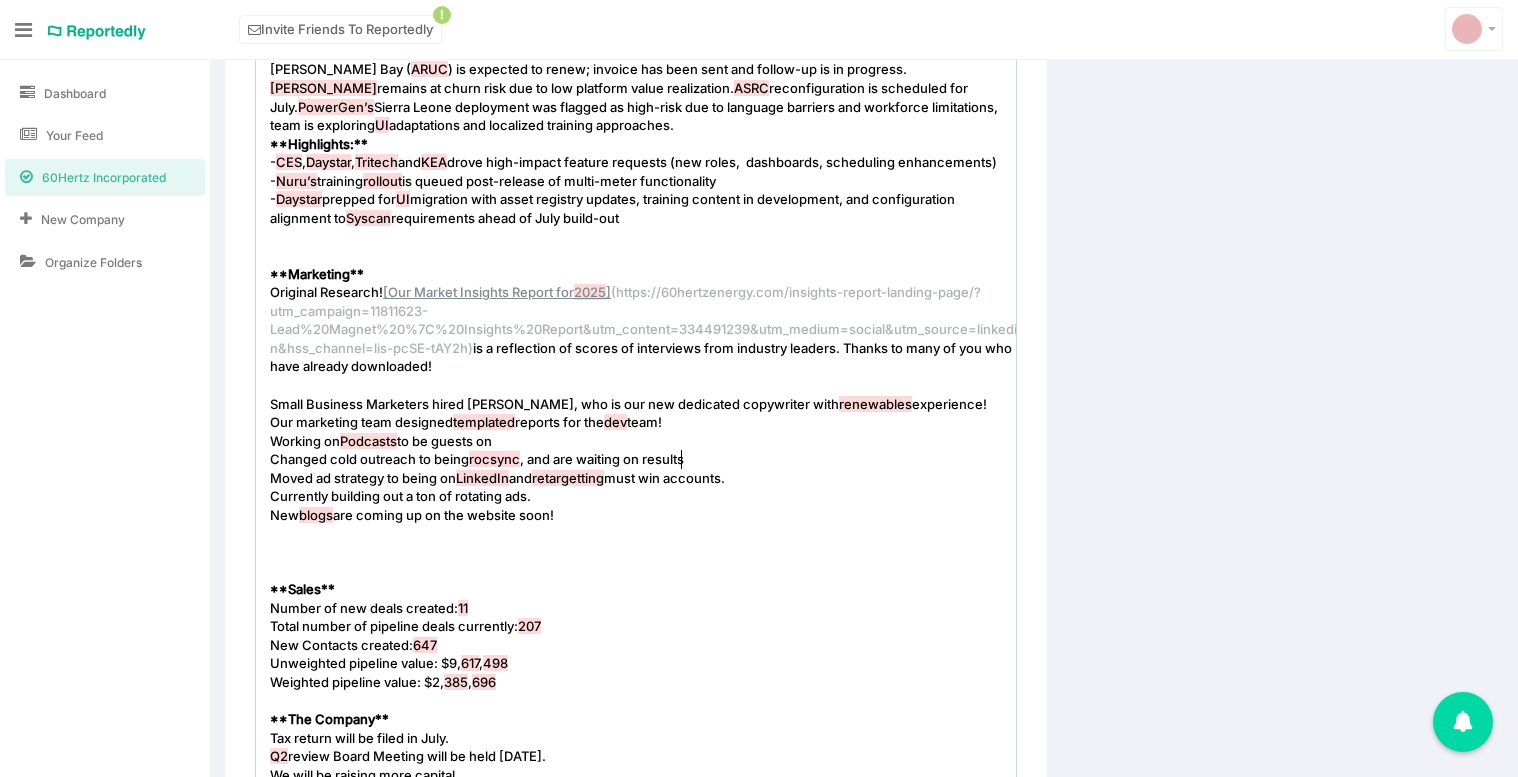 click on "​" at bounding box center [643, 533] 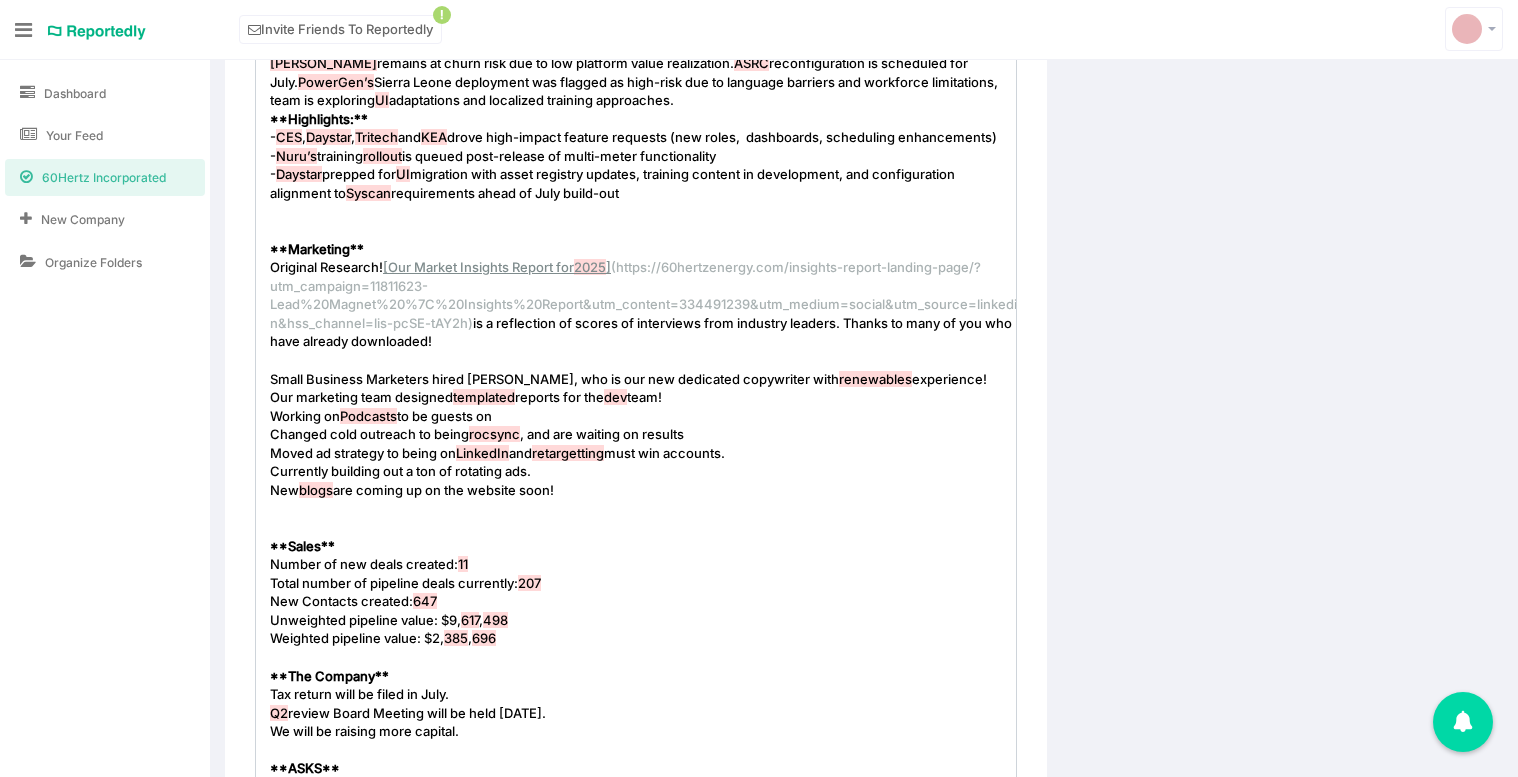scroll, scrollTop: 1387, scrollLeft: 0, axis: vertical 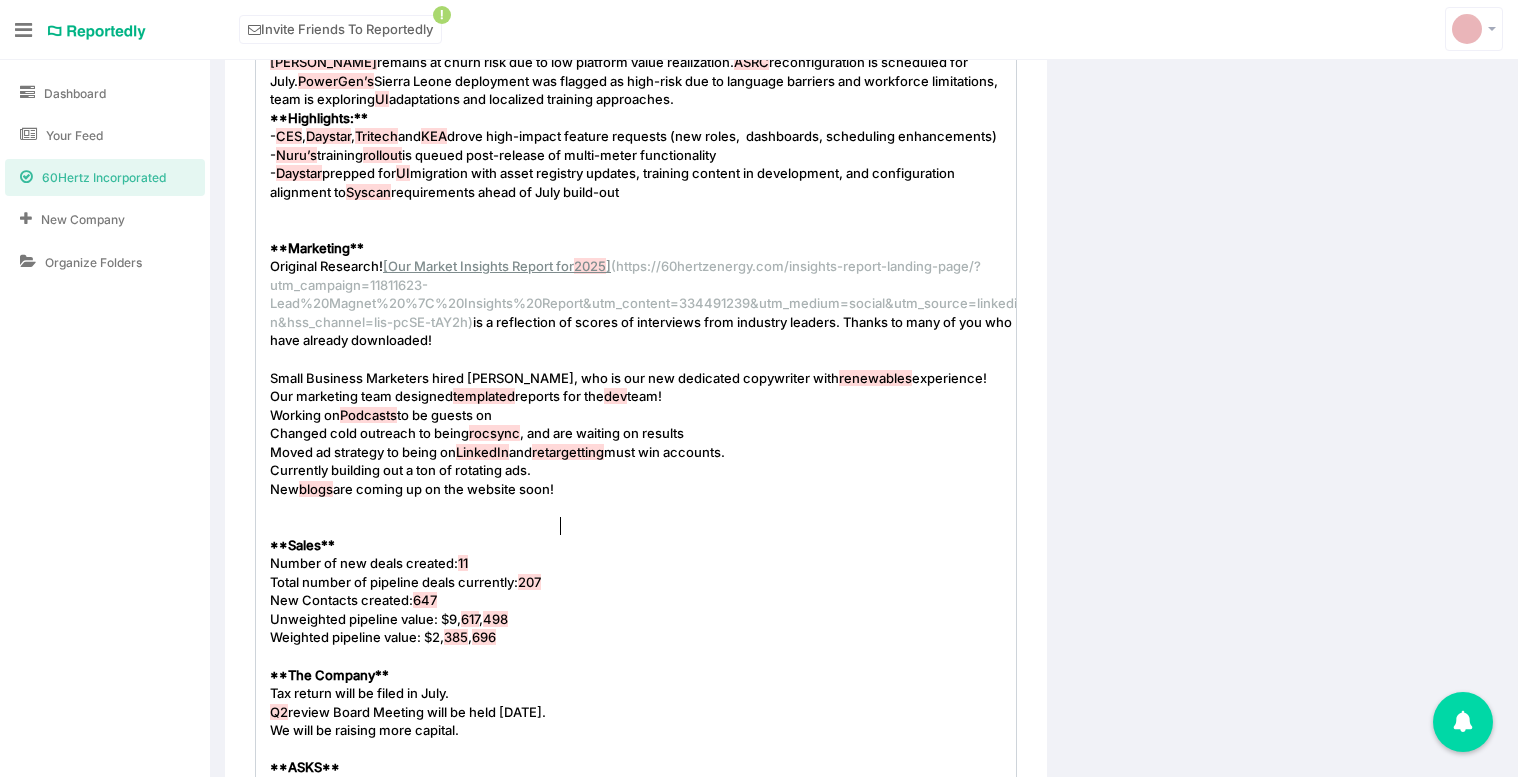 click on "​" at bounding box center [643, 507] 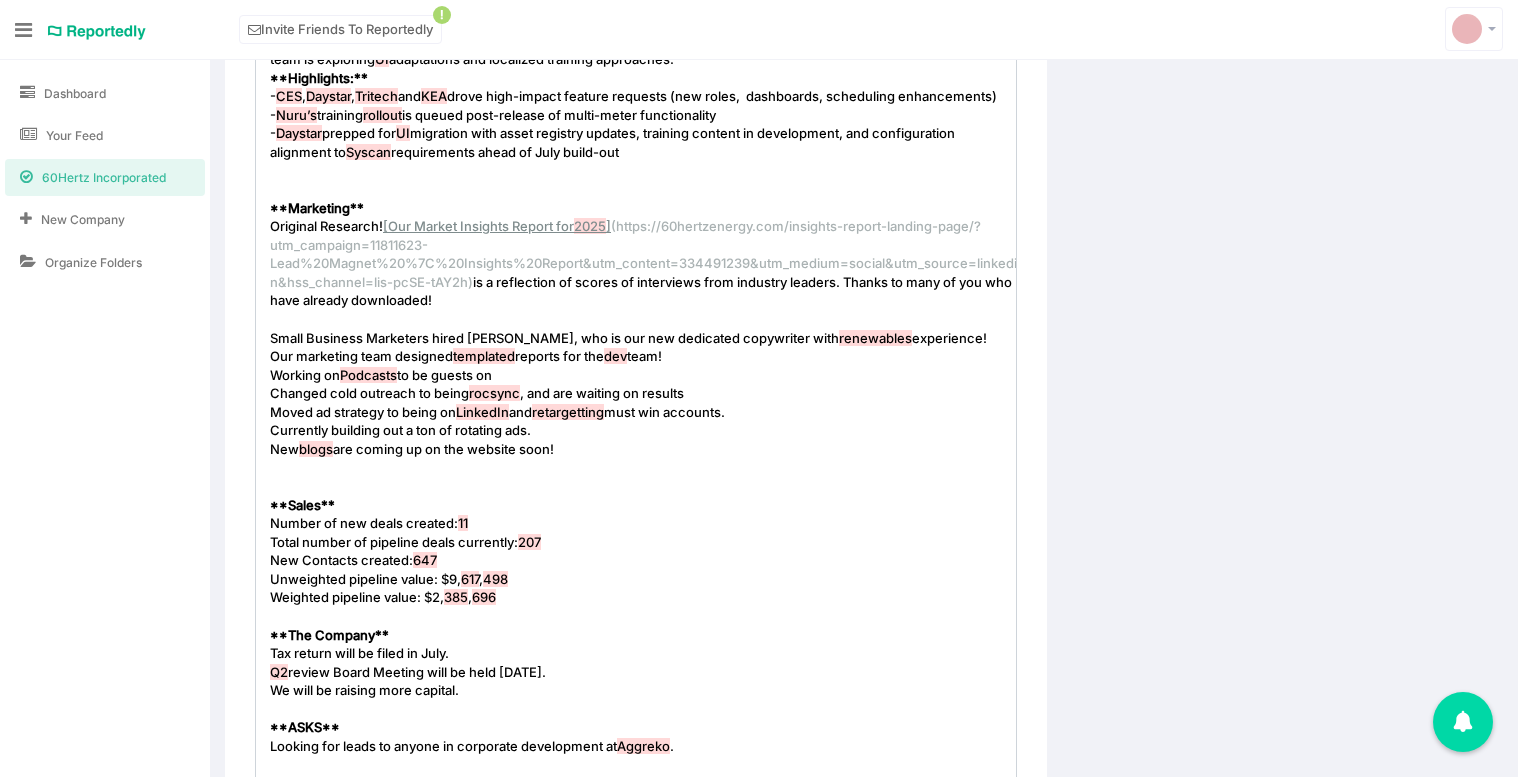 scroll, scrollTop: 1555, scrollLeft: 0, axis: vertical 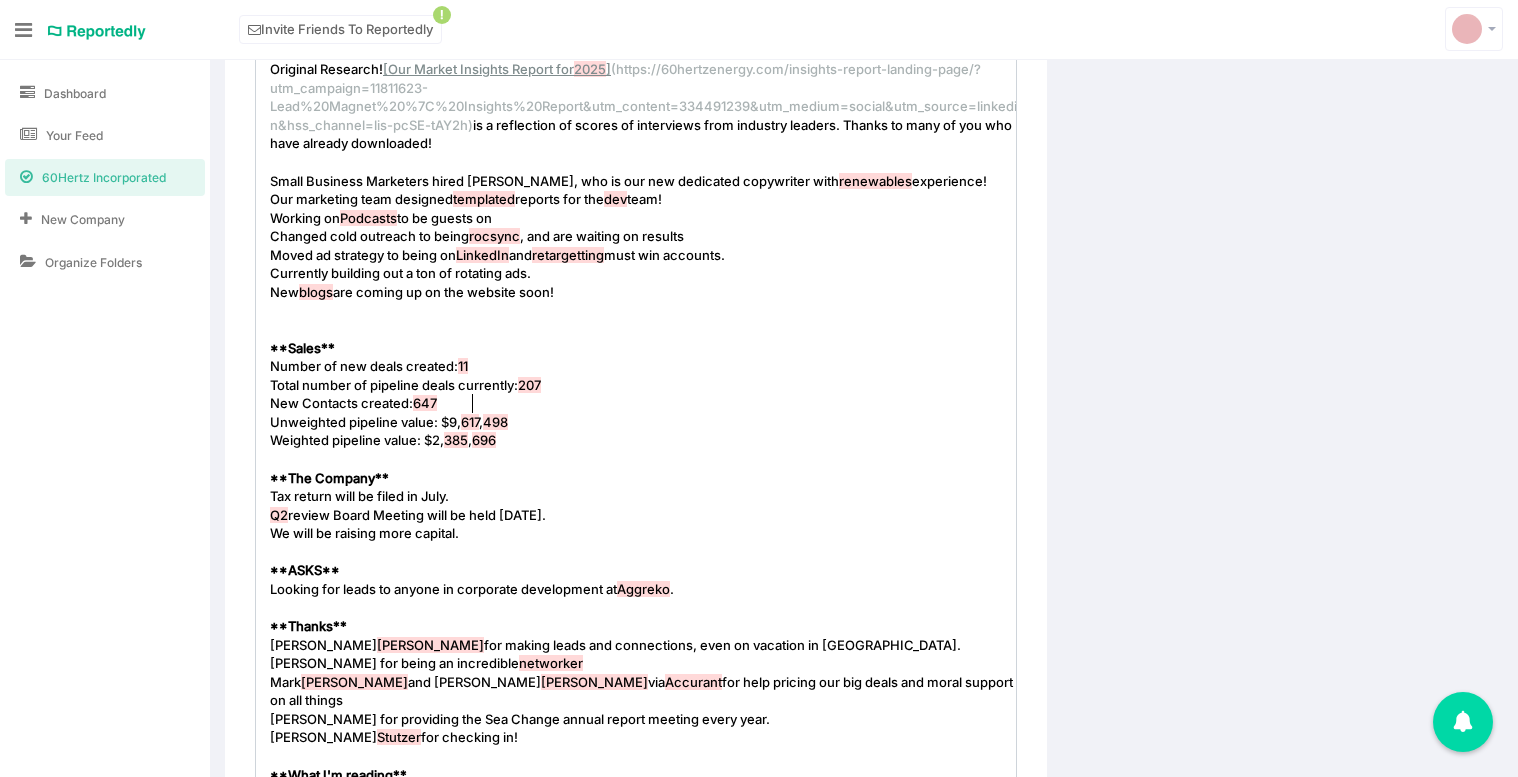 click on "Number of new deals created:  11" at bounding box center [643, 366] 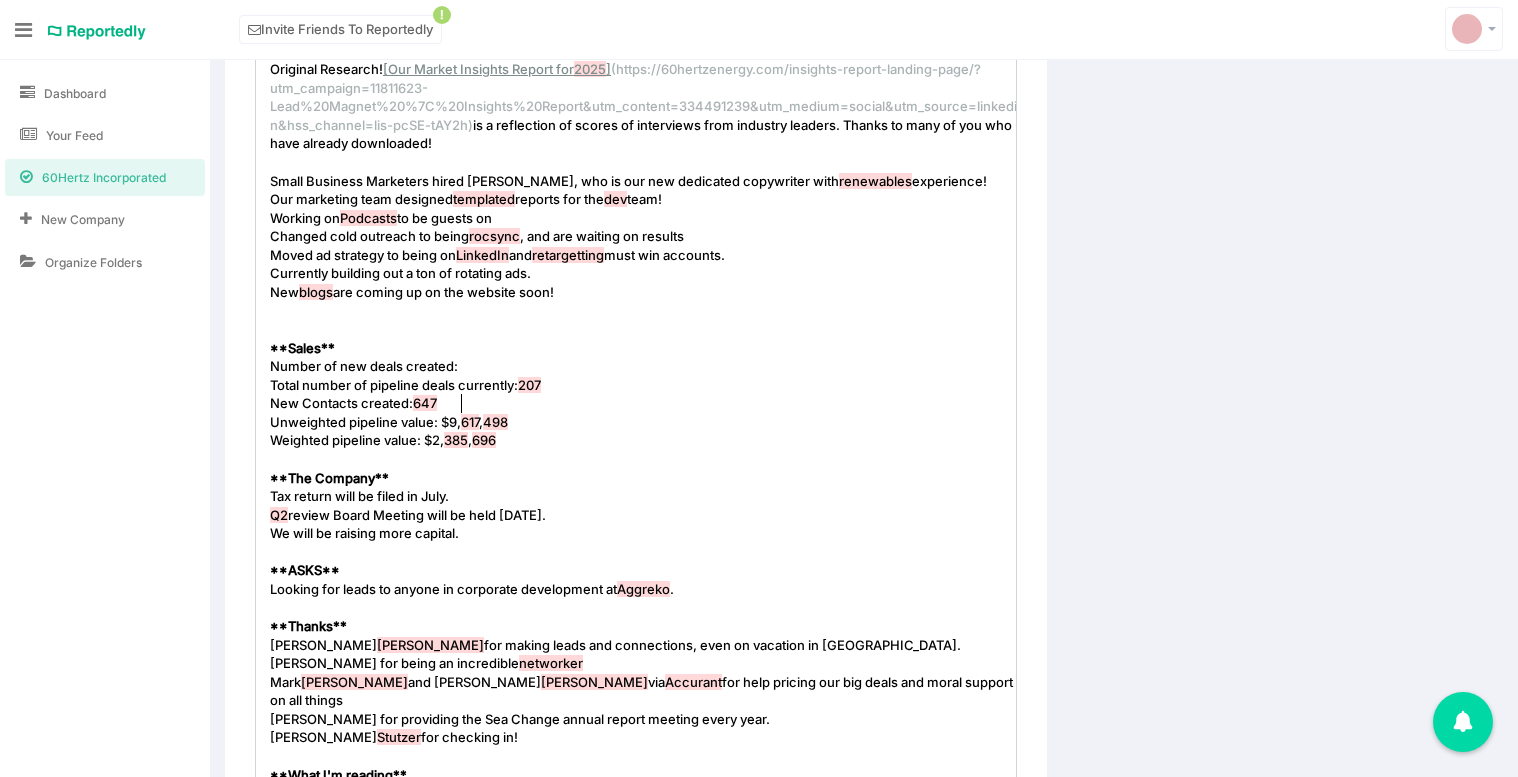 click on "Total number of pipeline deals currently:  207" at bounding box center (643, 385) 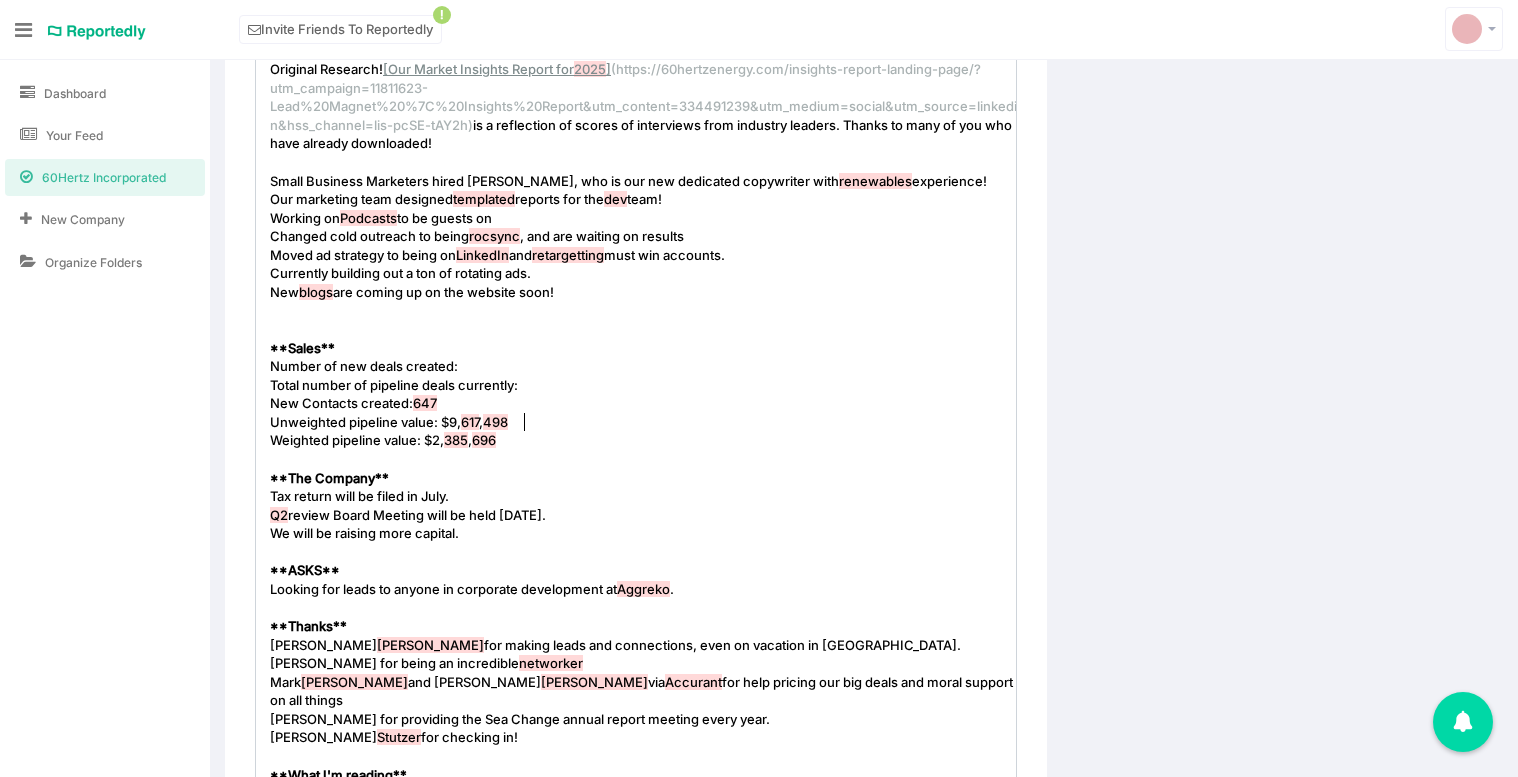 click on "New Contacts created:  647" at bounding box center [643, 403] 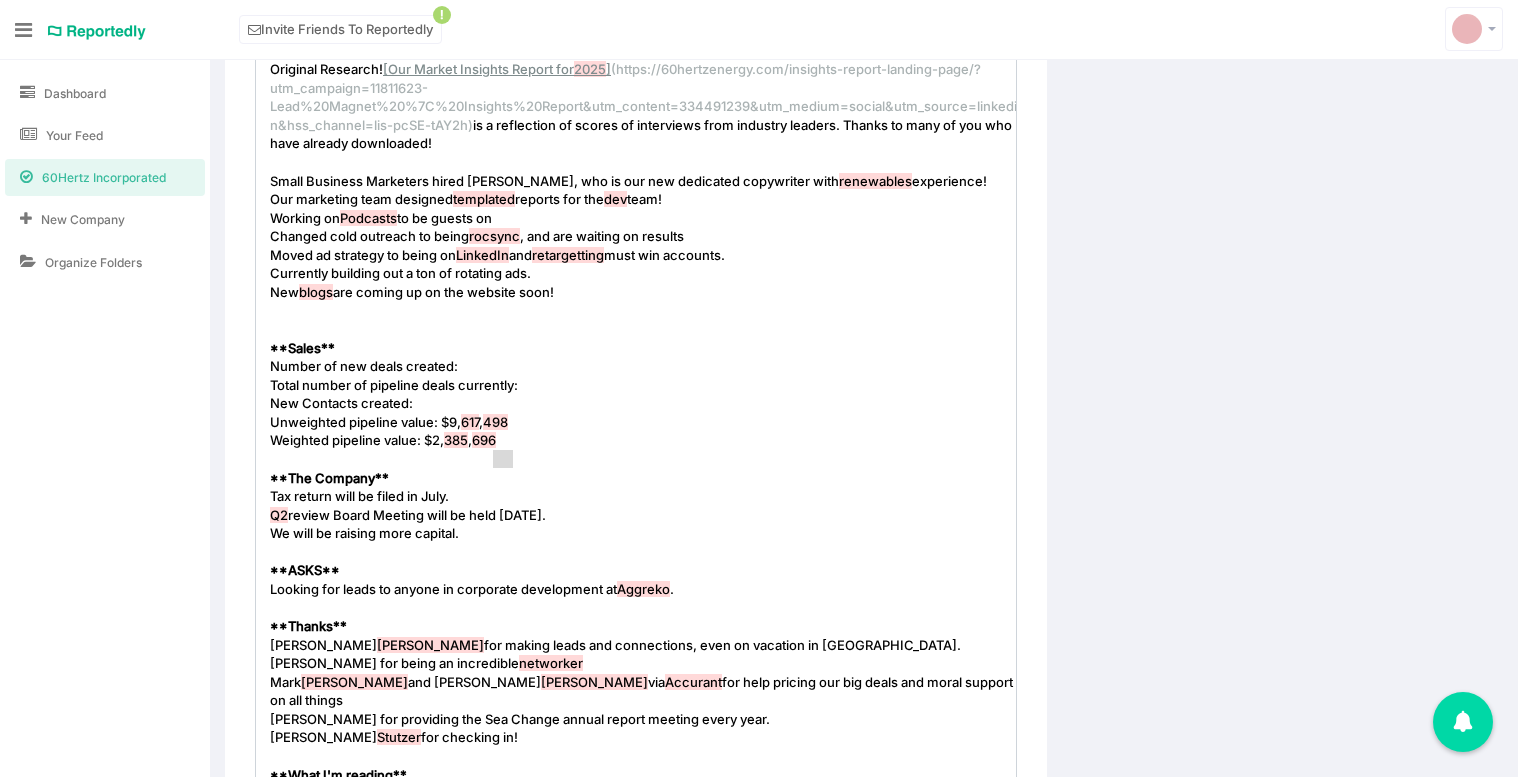 type on "$9,617,498" 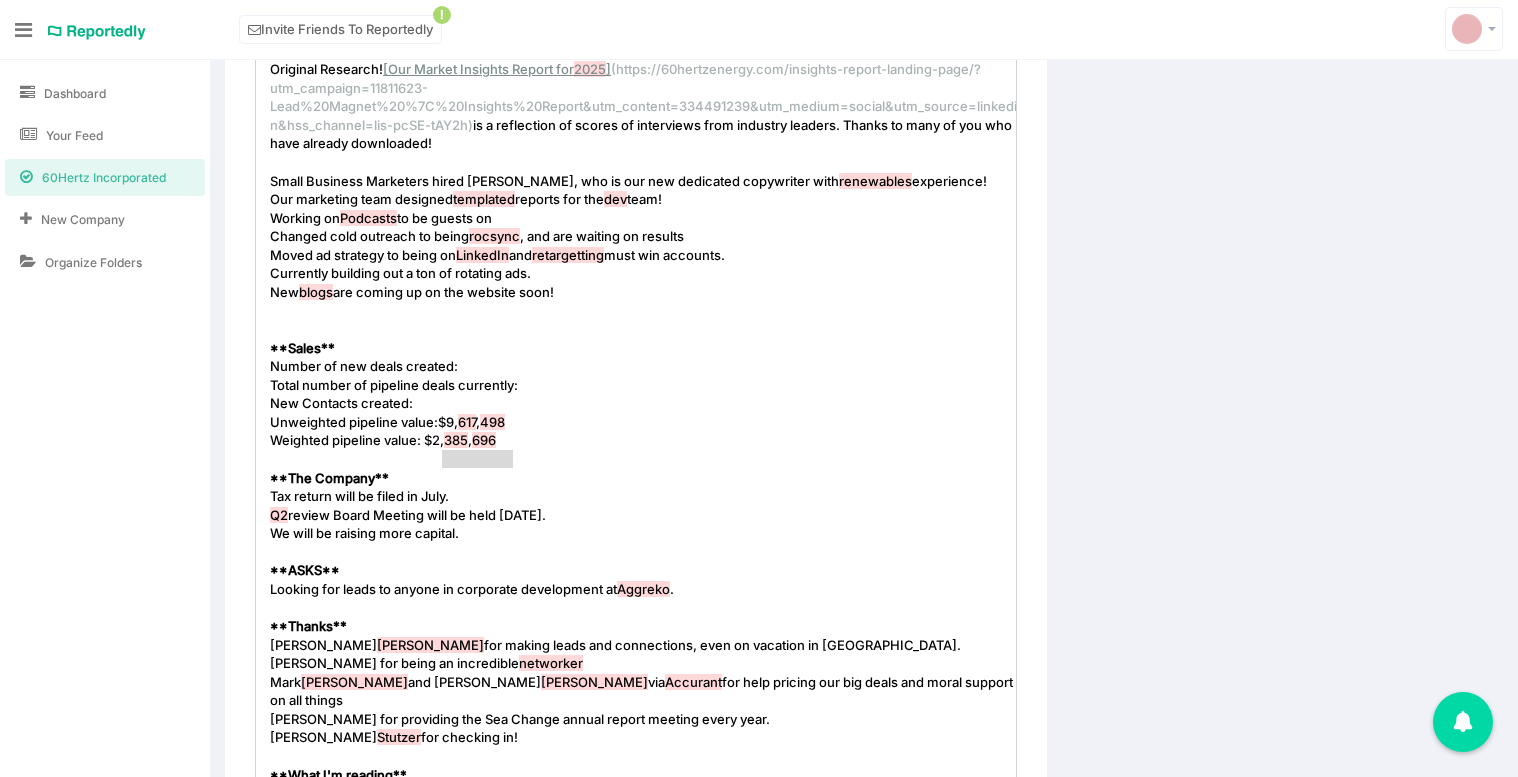 drag, startPoint x: 561, startPoint y: 458, endPoint x: 489, endPoint y: 460, distance: 72.02777 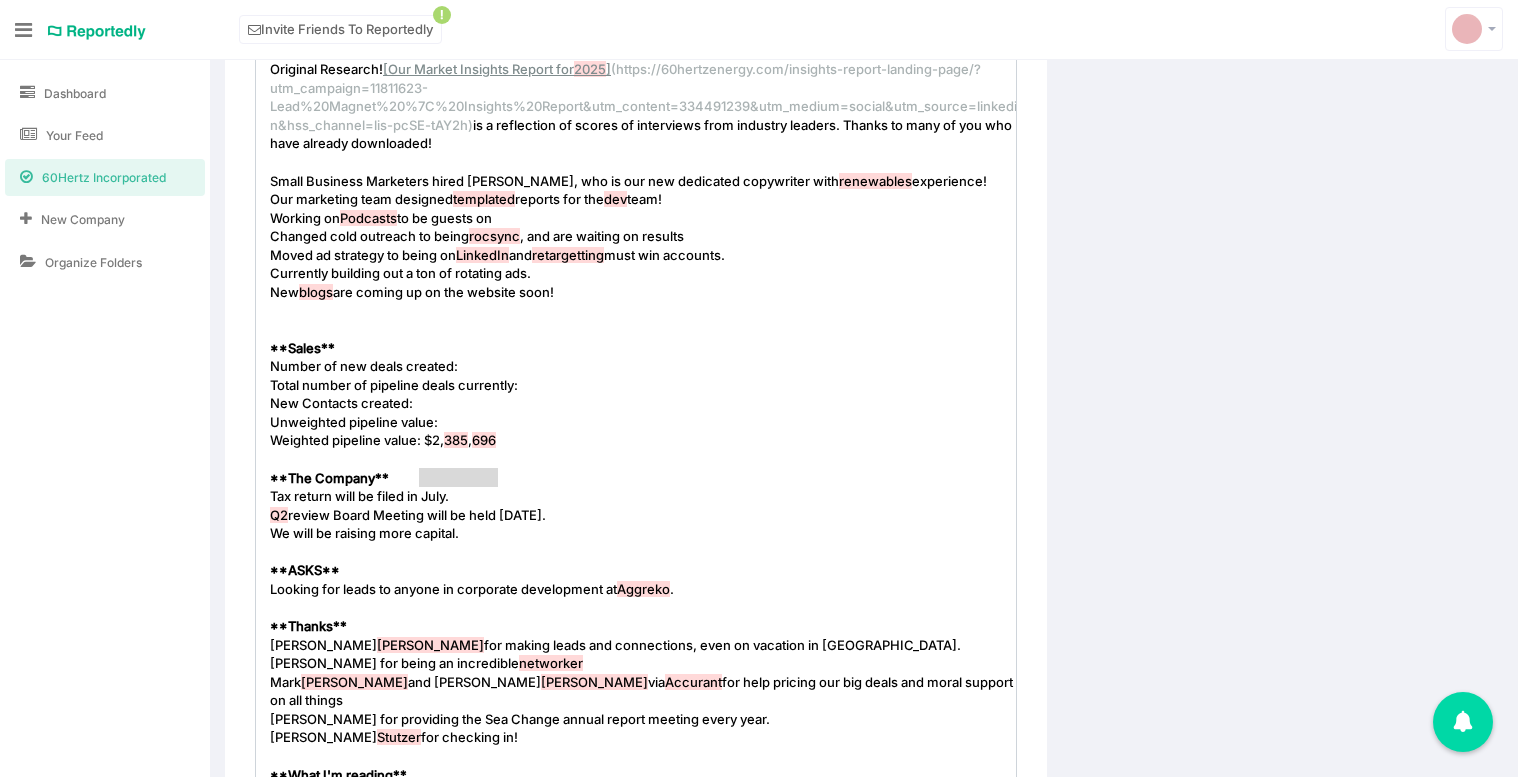type on "$2,385,696" 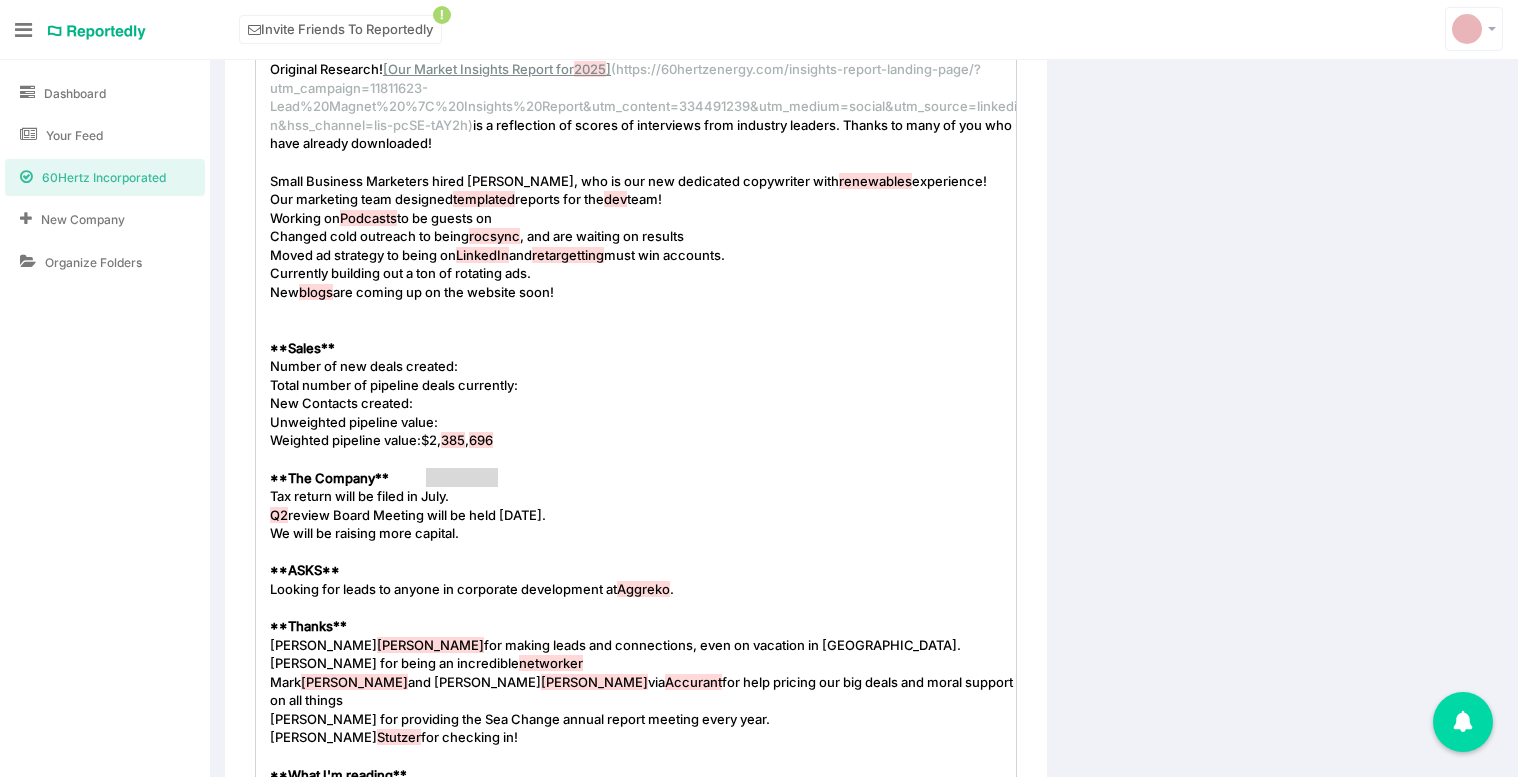 drag, startPoint x: 508, startPoint y: 479, endPoint x: 422, endPoint y: 479, distance: 86 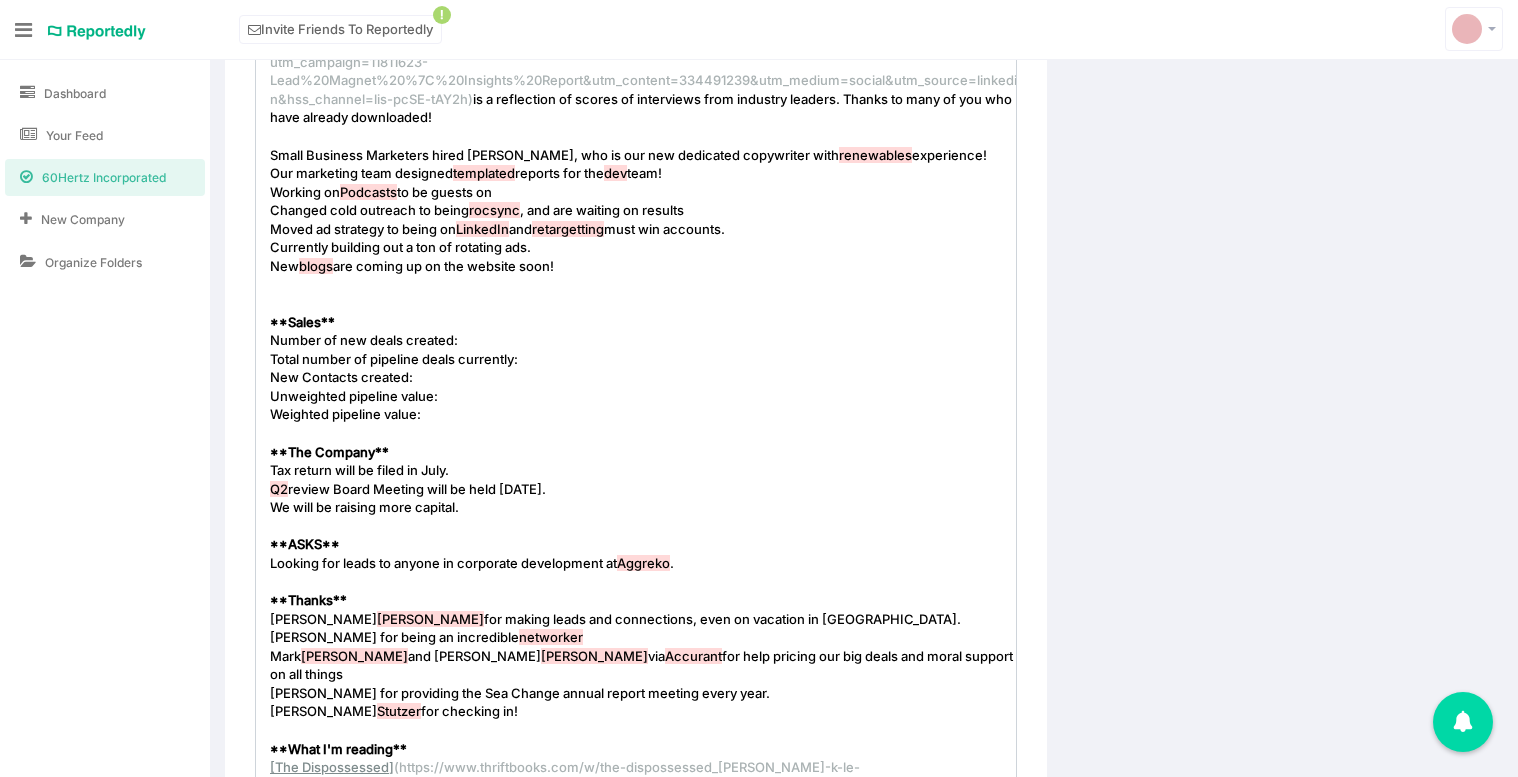 scroll, scrollTop: 1613, scrollLeft: 0, axis: vertical 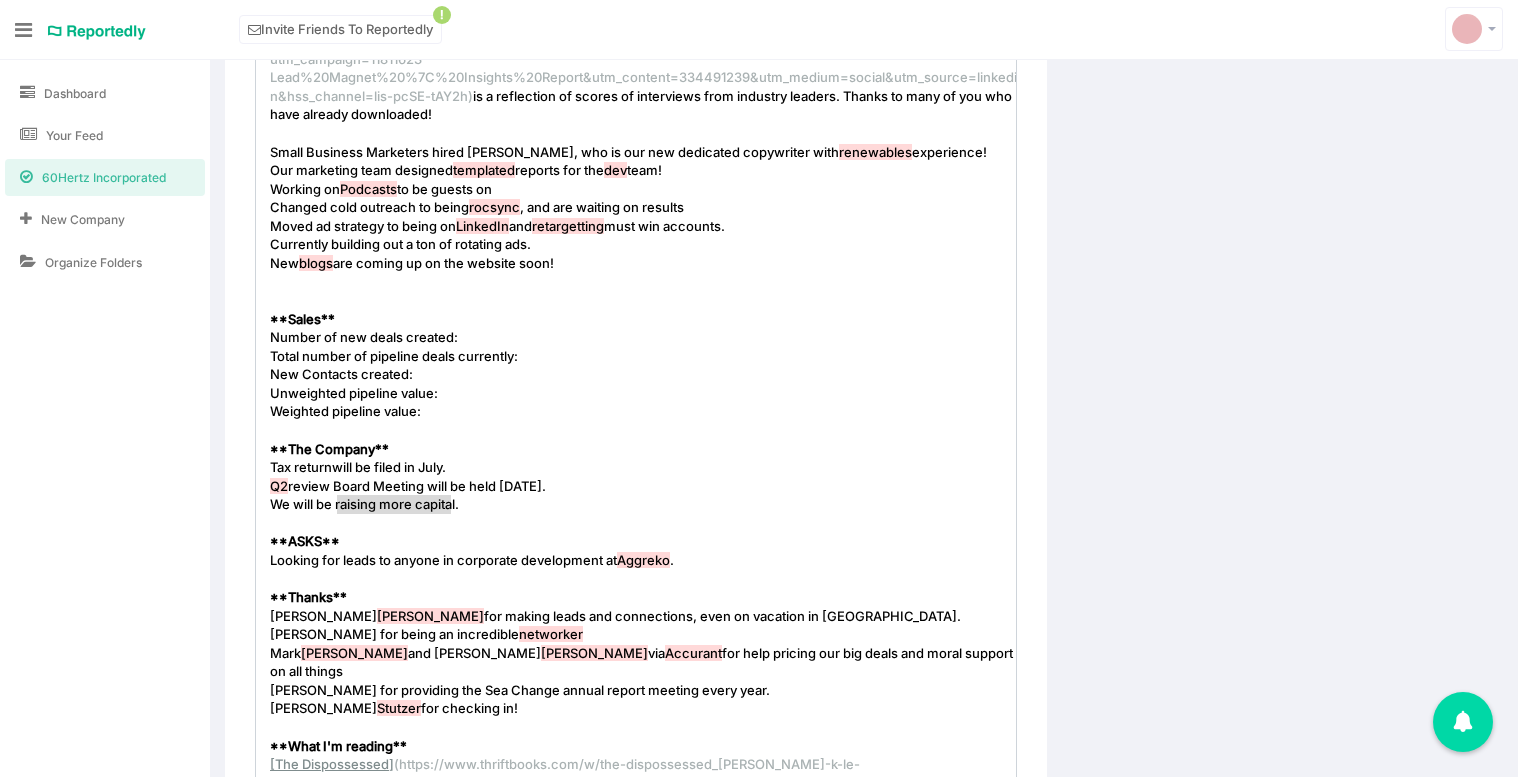 drag, startPoint x: 341, startPoint y: 501, endPoint x: 448, endPoint y: 506, distance: 107.11676 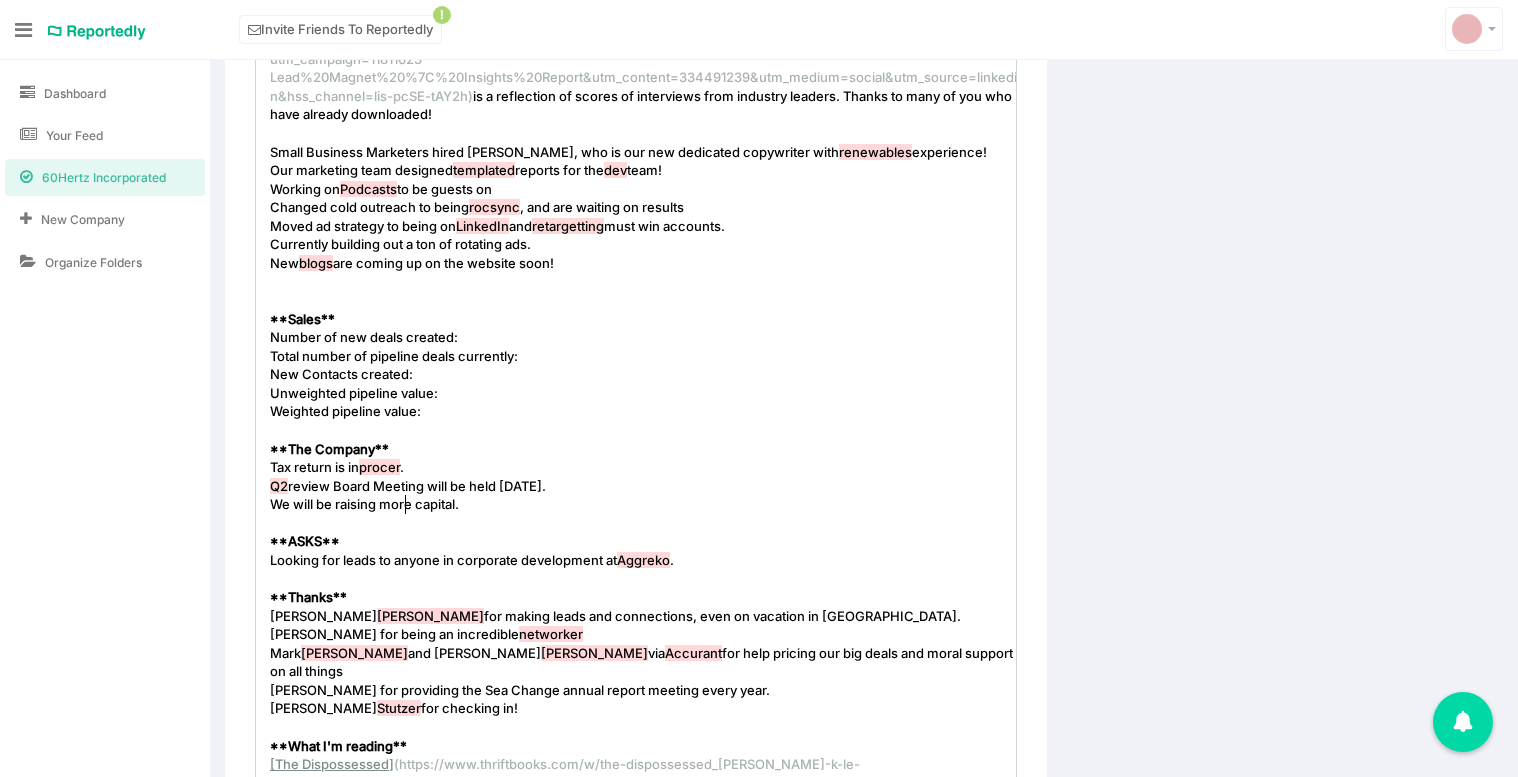 type on "is in procers" 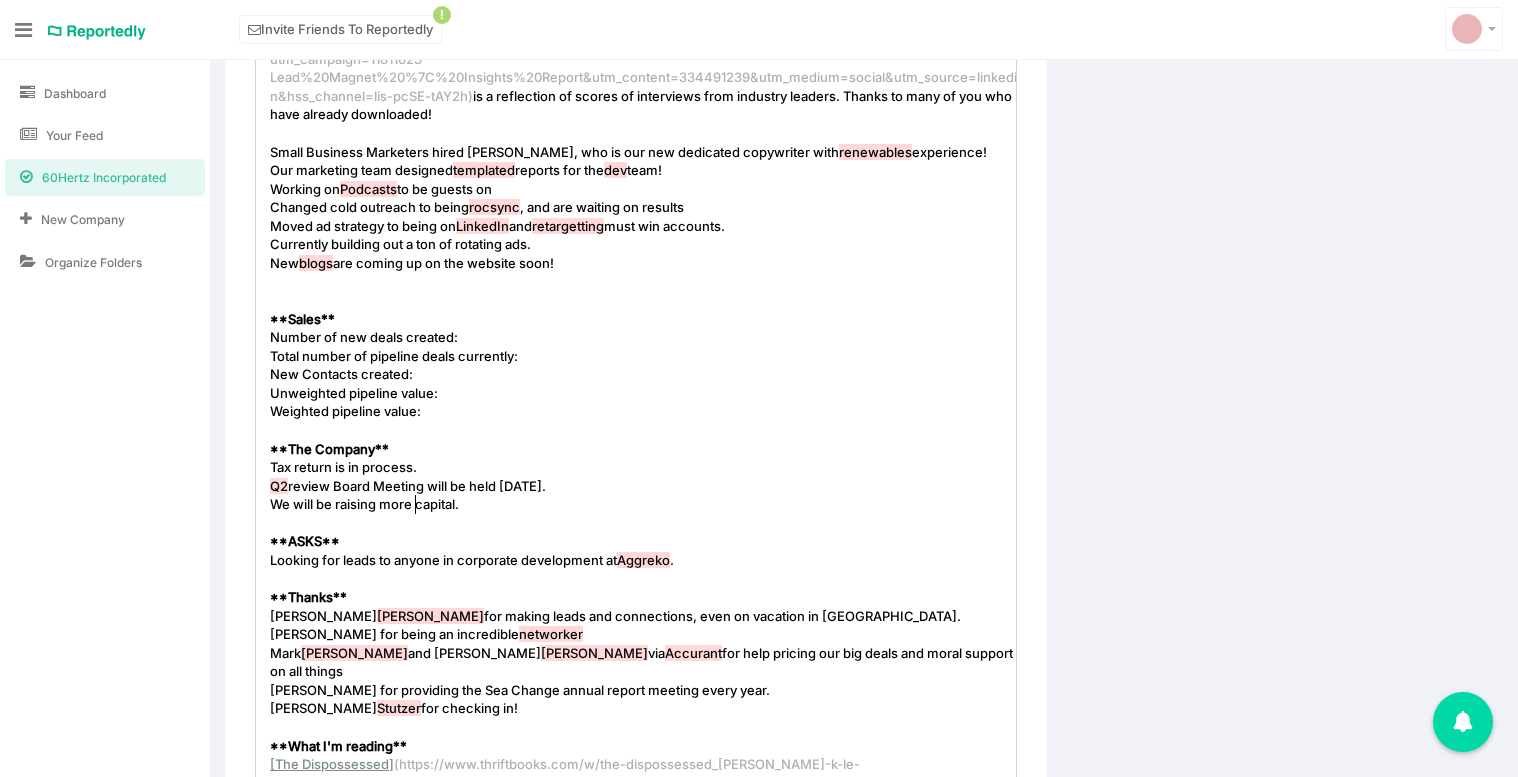 scroll, scrollTop: 7, scrollLeft: 13, axis: both 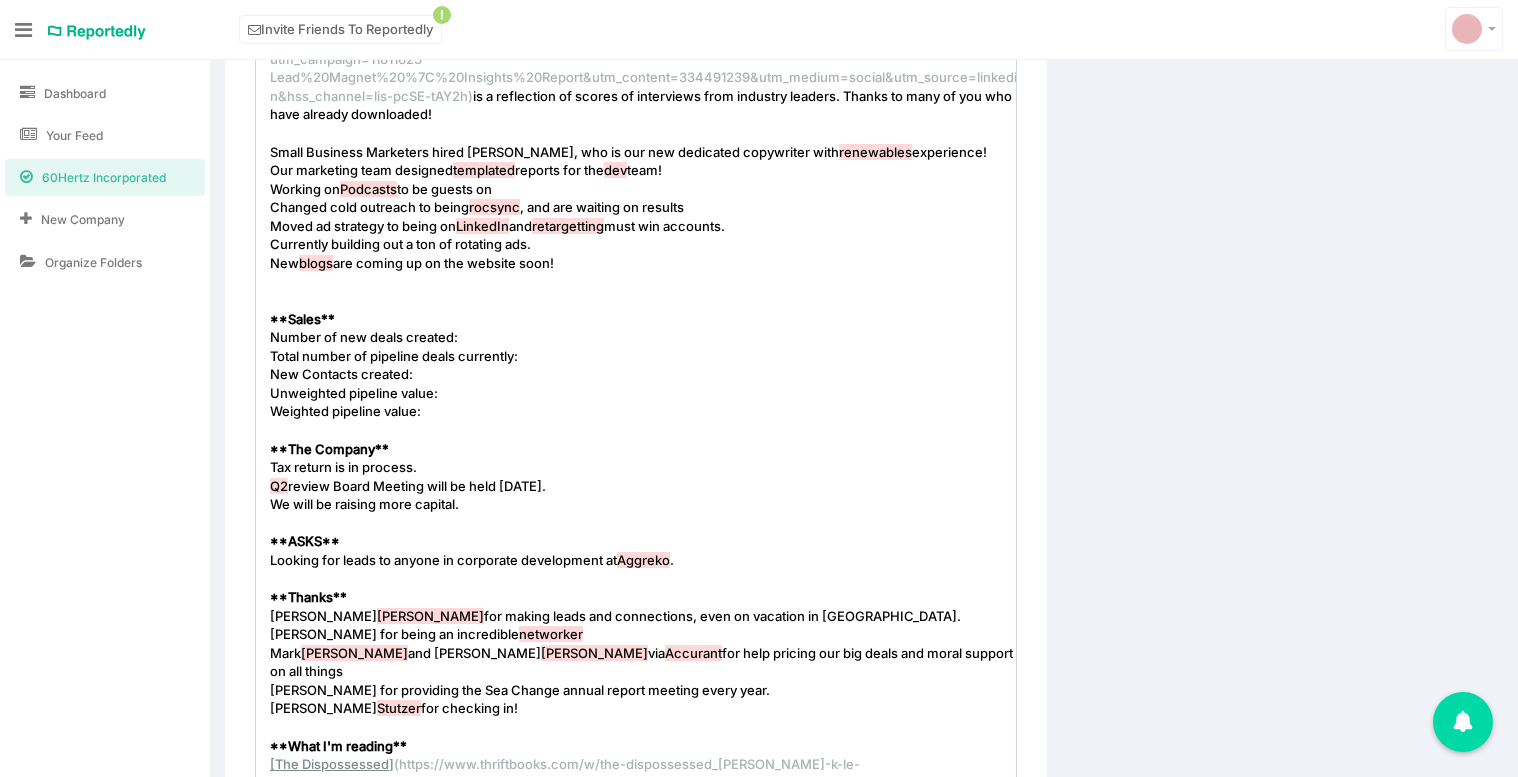 click on "We will be raising more capital." at bounding box center (643, 504) 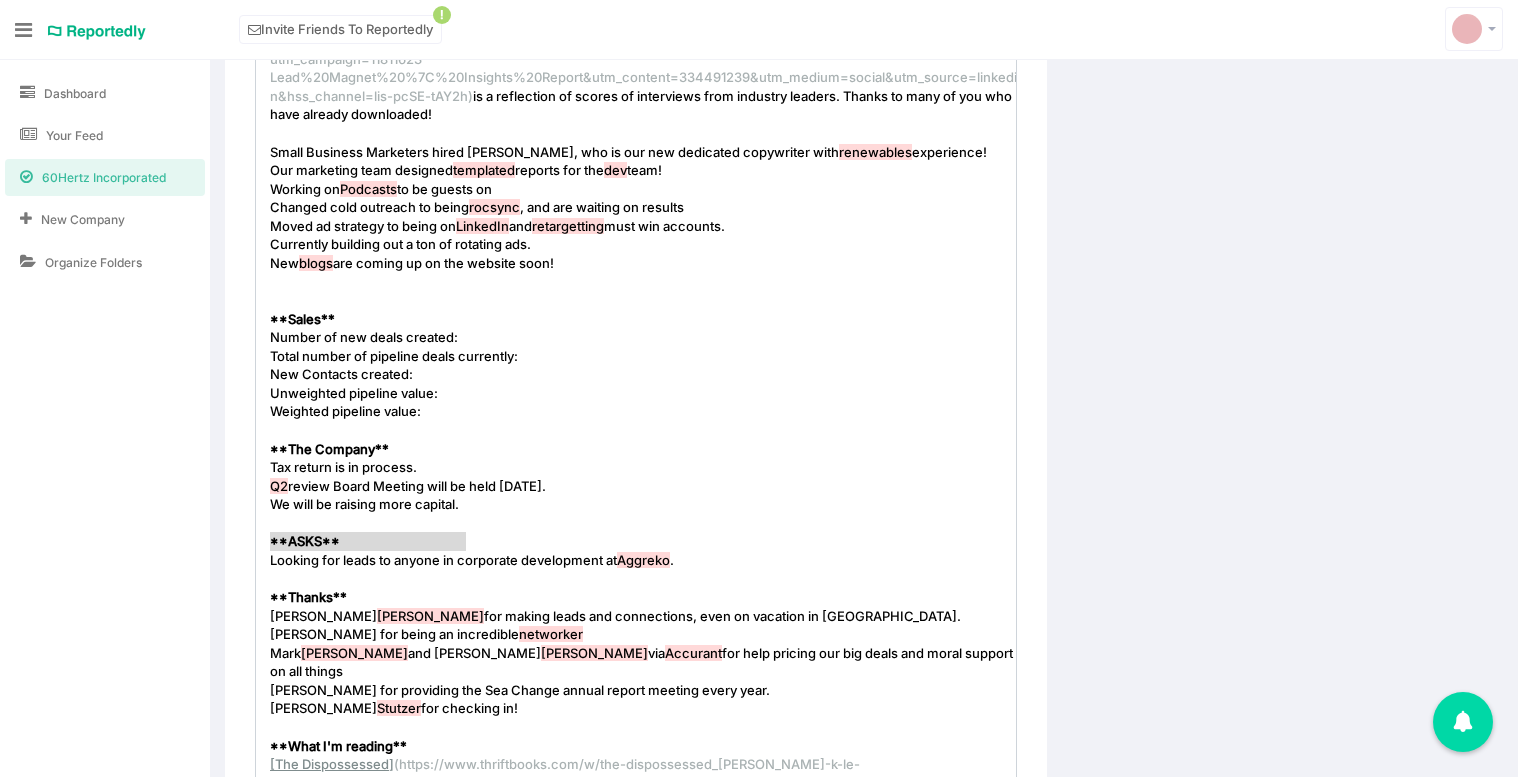 drag, startPoint x: 508, startPoint y: 546, endPoint x: 251, endPoint y: 543, distance: 257.01752 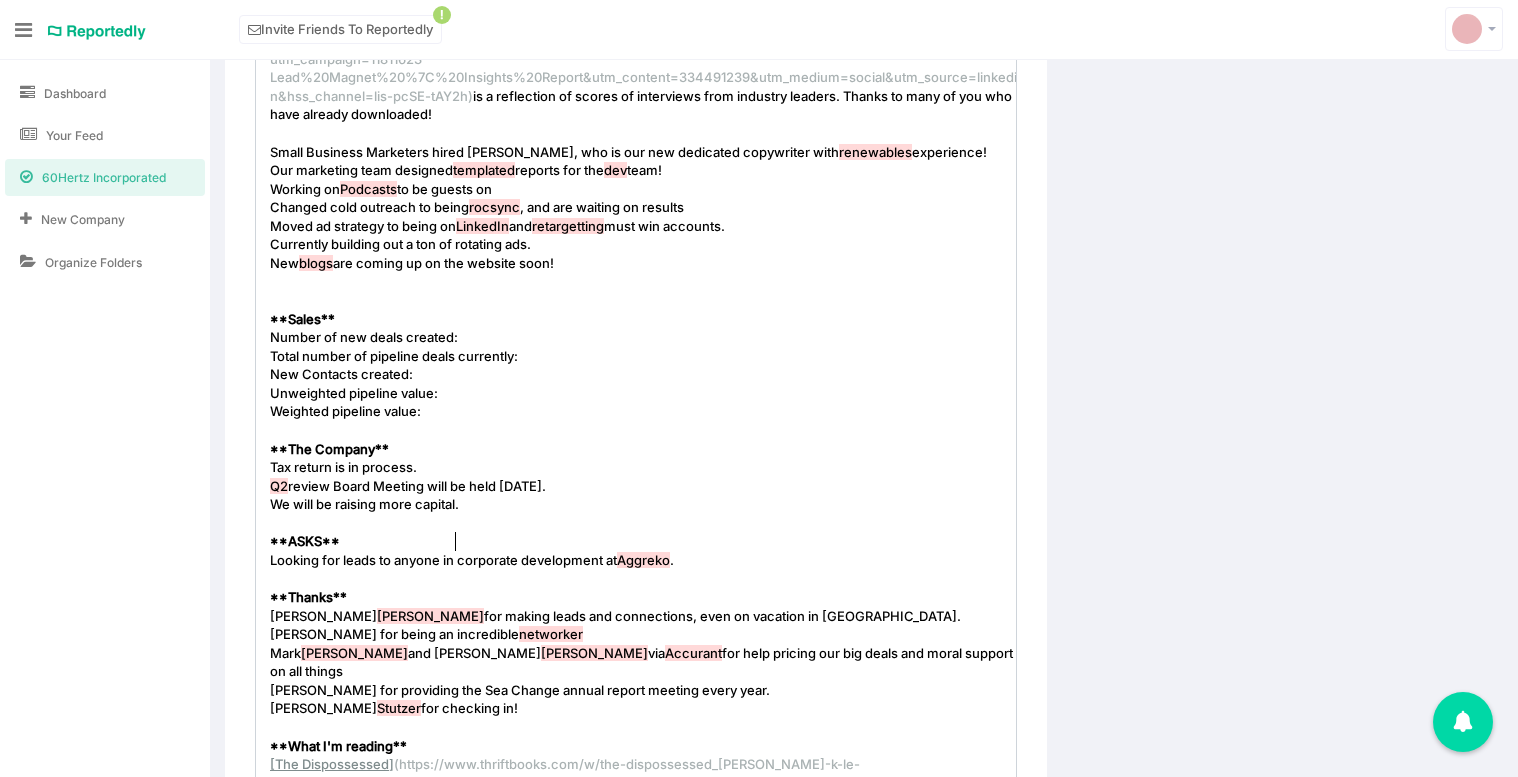 type on "Tax return is in process.
Q2 review Board Meeting will be held July 25th.
We will be raising more capital." 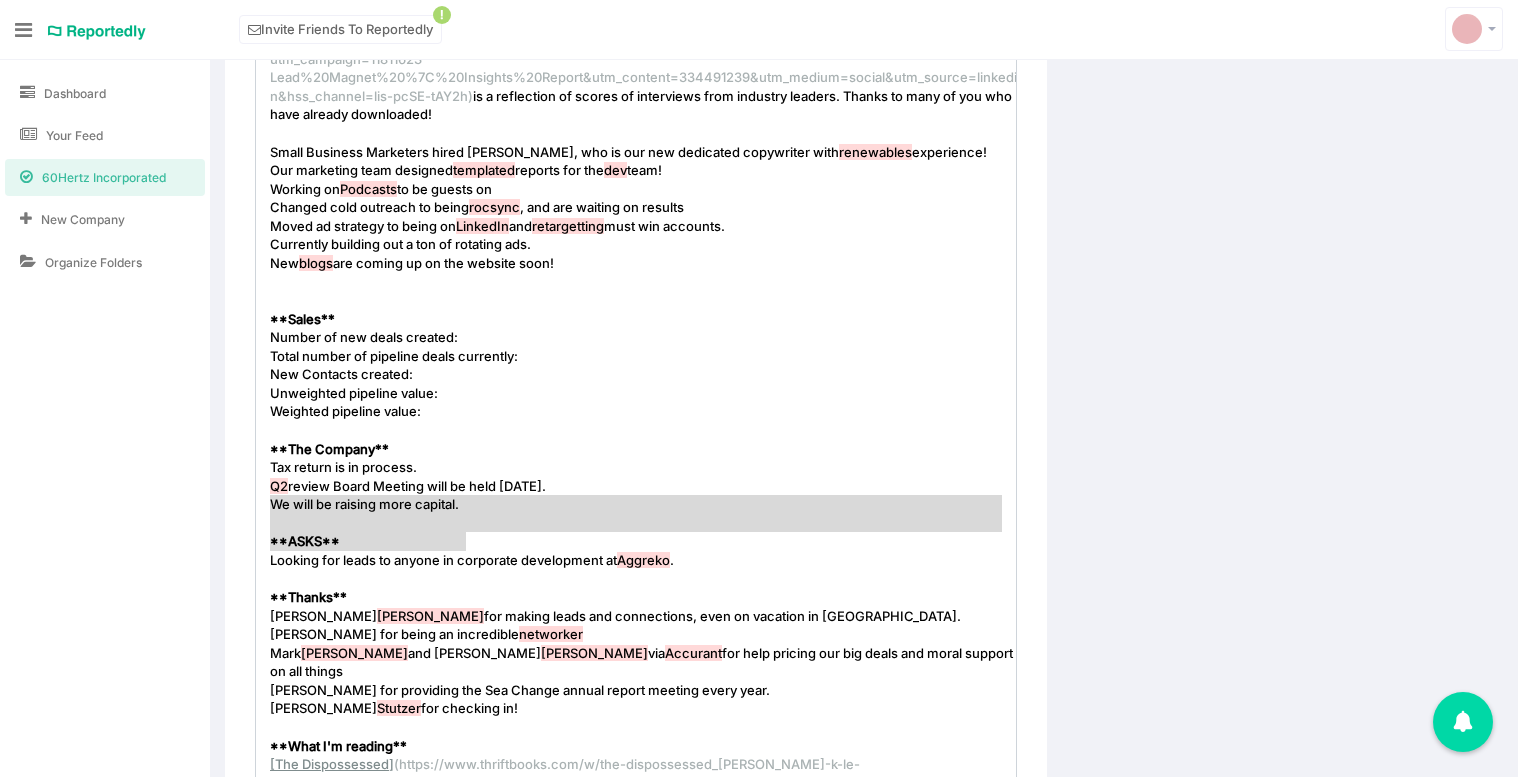 drag, startPoint x: 518, startPoint y: 544, endPoint x: 244, endPoint y: 506, distance: 276.6225 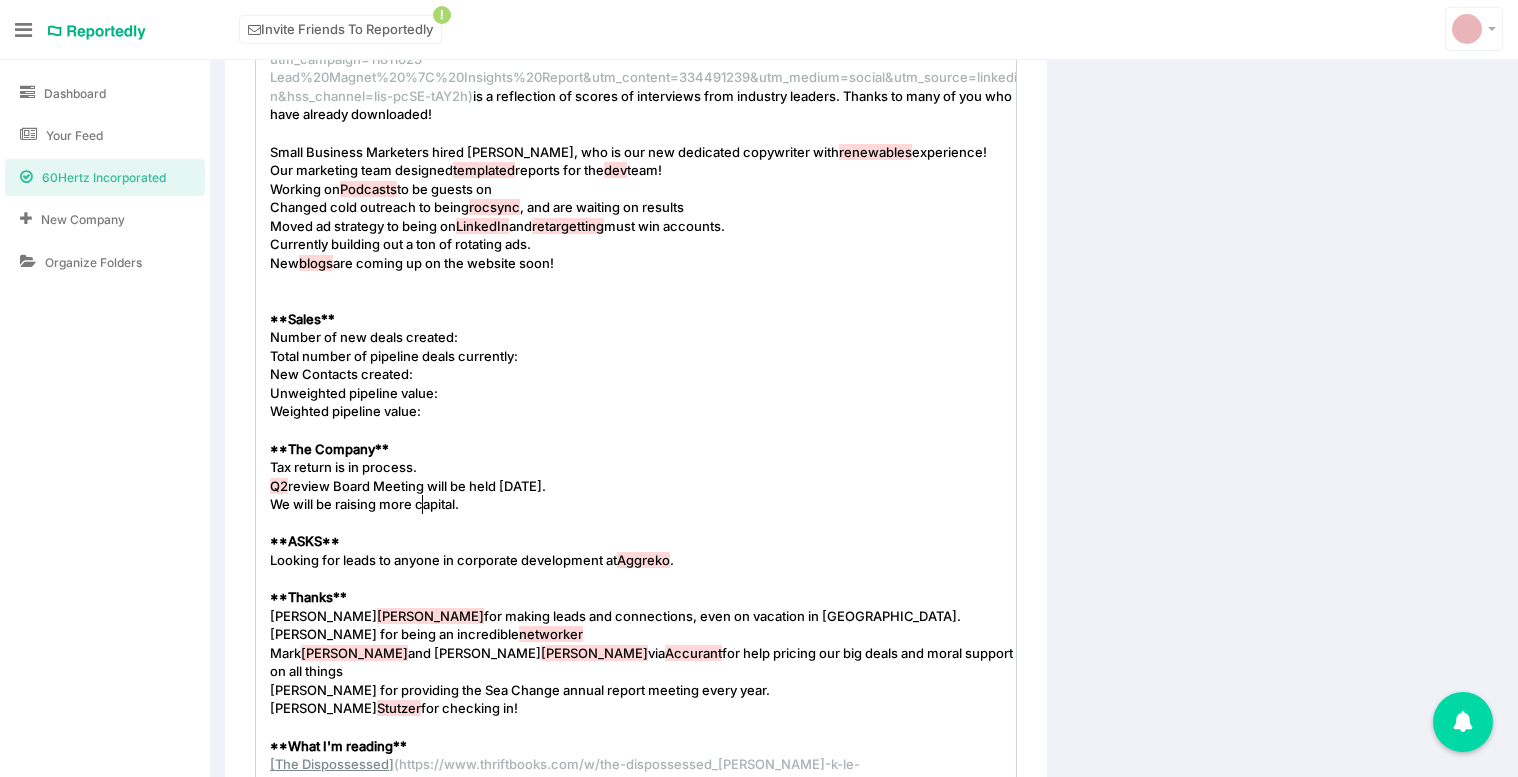 type on "We will be raising more capital." 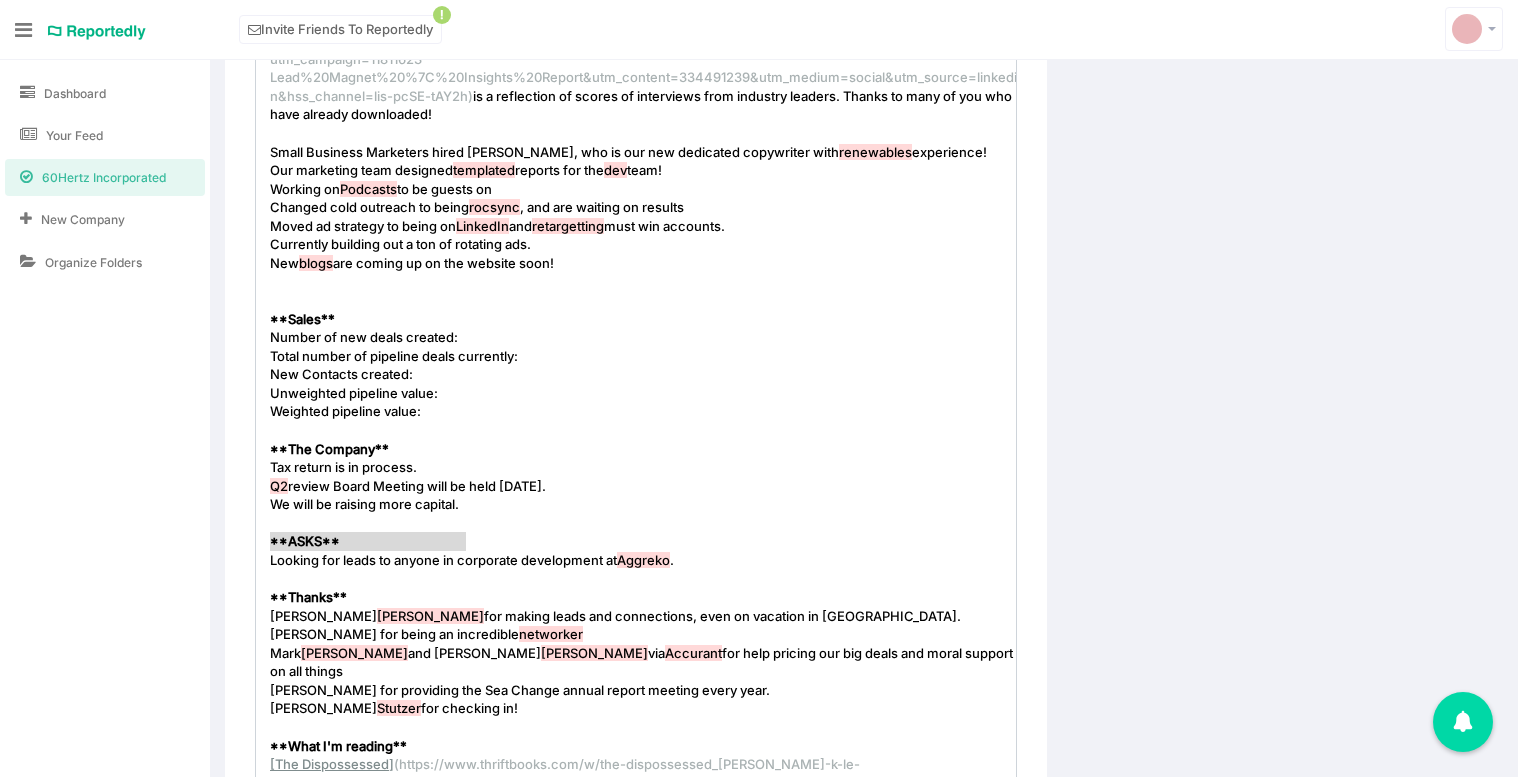 drag, startPoint x: 502, startPoint y: 548, endPoint x: 225, endPoint y: 542, distance: 277.06497 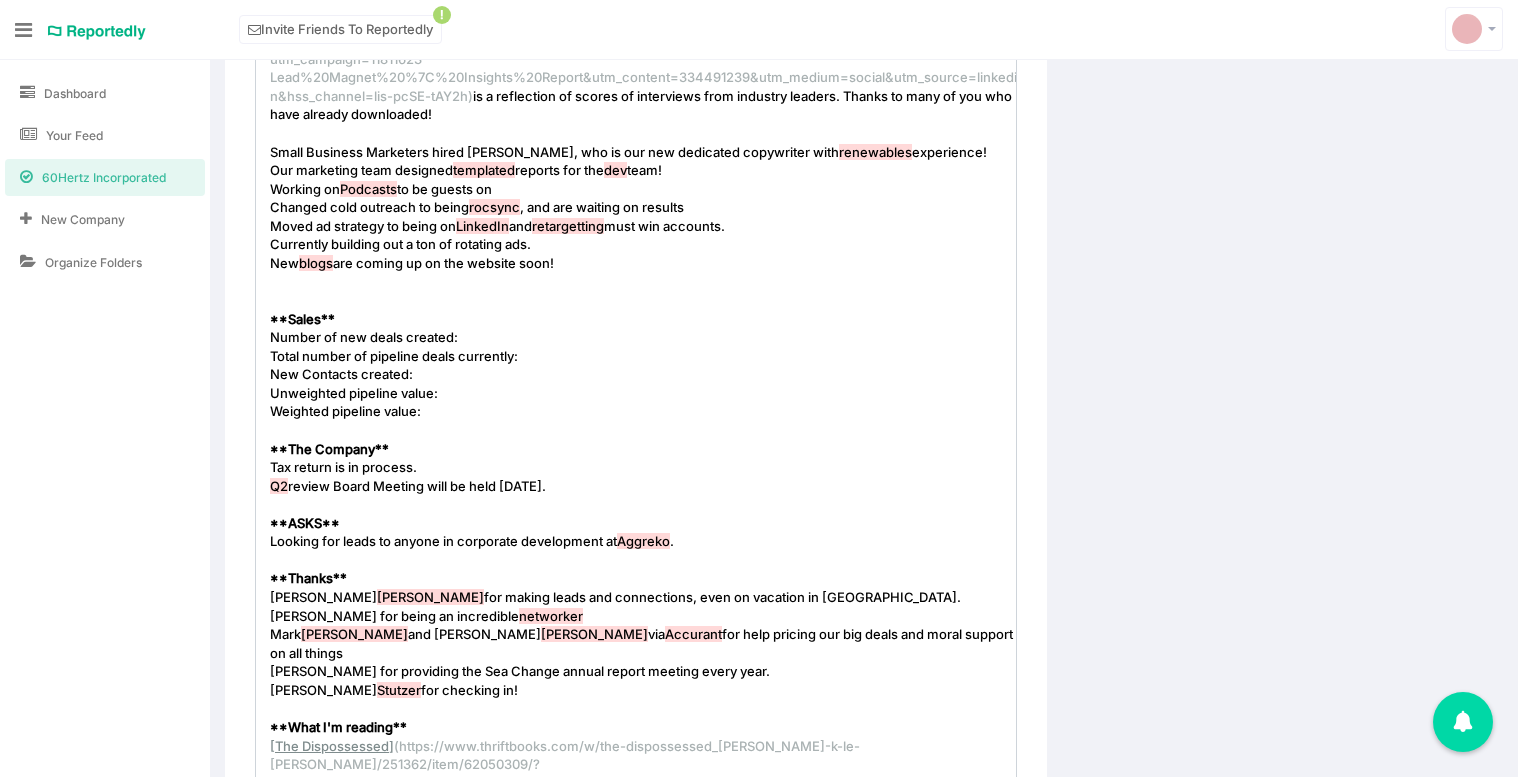 scroll, scrollTop: 1617, scrollLeft: 0, axis: vertical 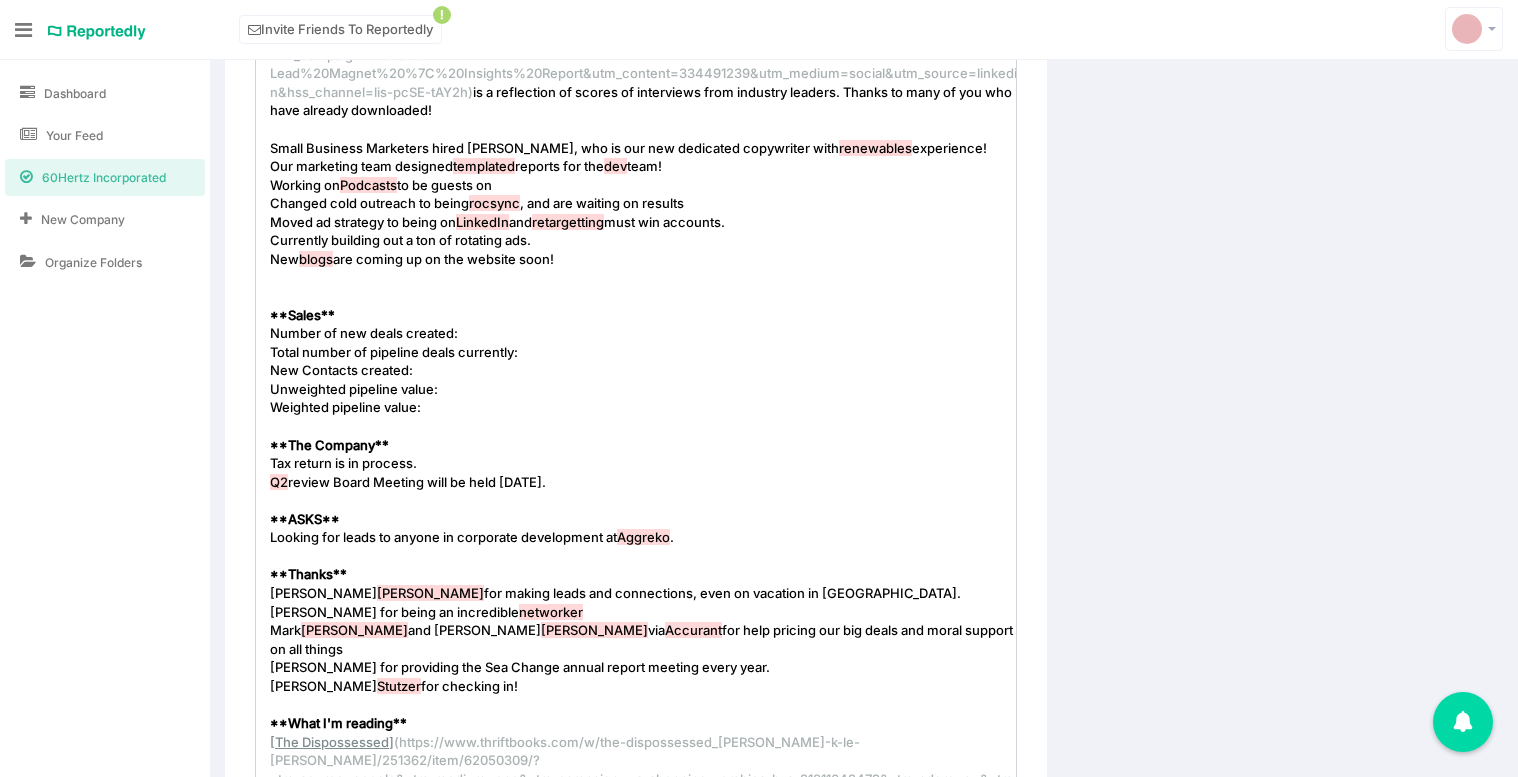 click on "Looking for leads to anyone in corporate development at  Aggreko ." at bounding box center [472, 537] 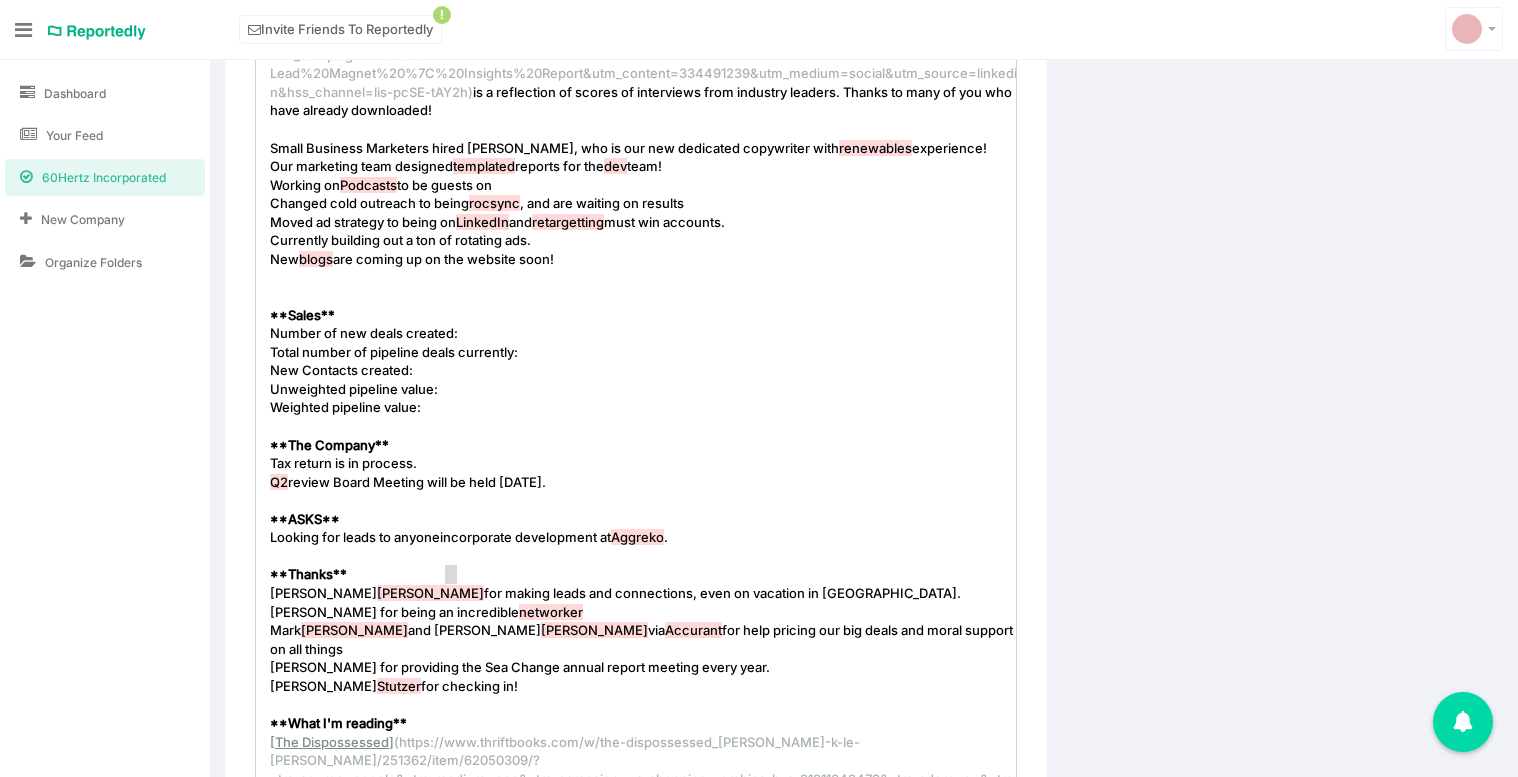 type on "Looking for leads to anyone in corporate development at Aggreko." 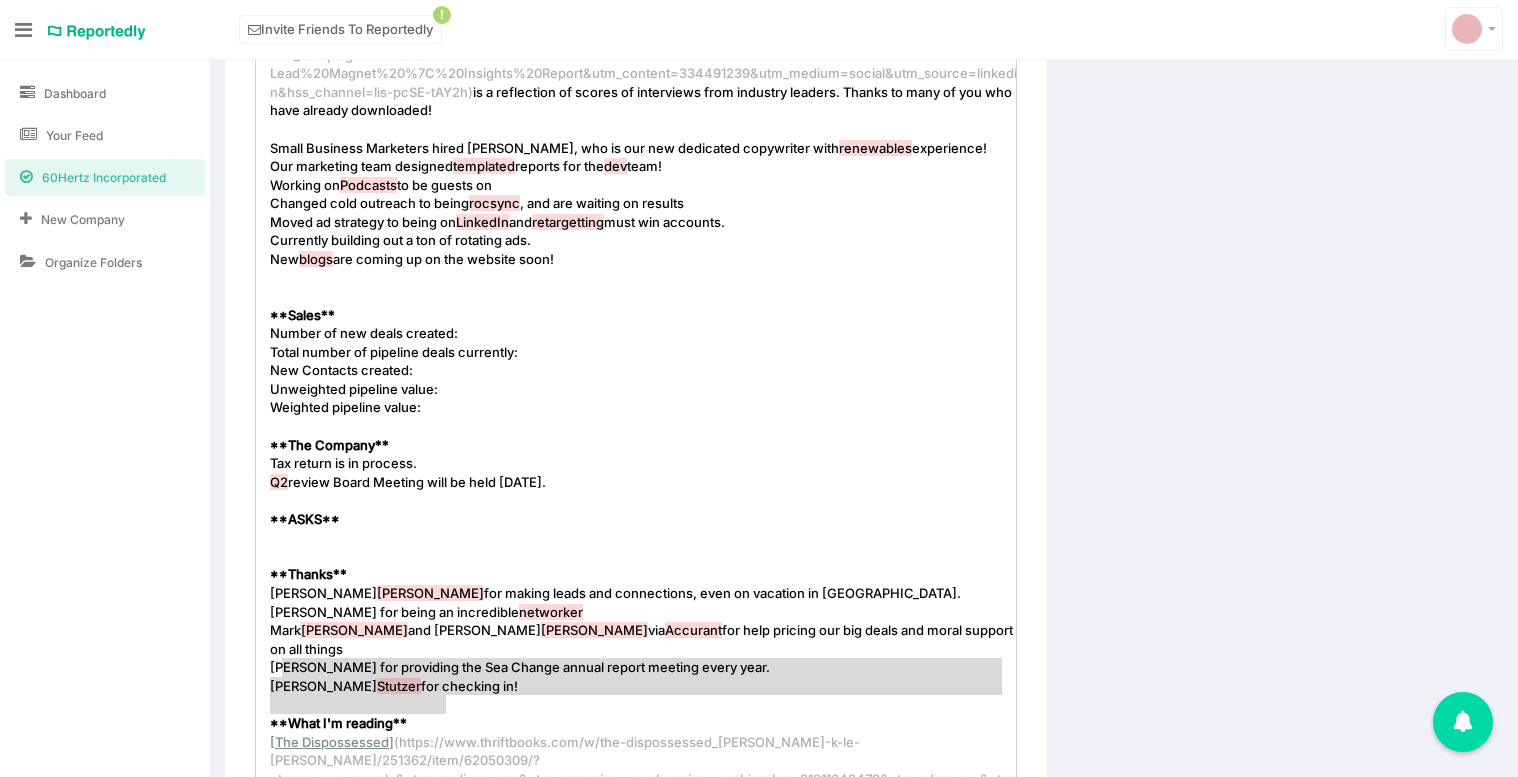 type on "Alex Rozenfeld for making leads and connections, even on vacation in Portugal.
Tom Kay for being an incredible networker
Mark Hormann and Linda Farinaccio via Accurant for help pricing our big deals and moral support on all things
Susan Preston for providing the Sea Change annual report meeting every year.
Fred Stutzer for checking in!" 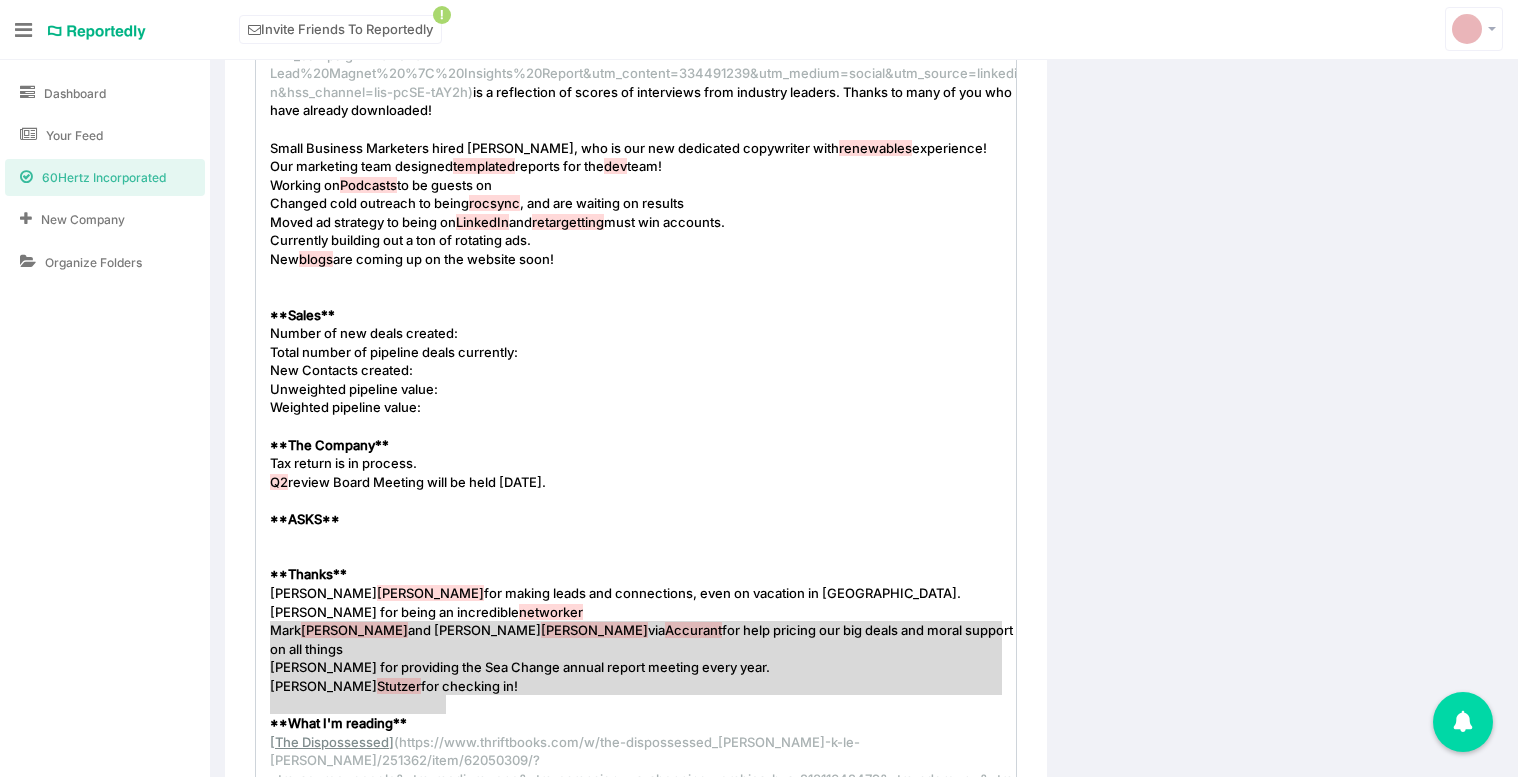 drag, startPoint x: 462, startPoint y: 706, endPoint x: 235, endPoint y: 631, distance: 239.06903 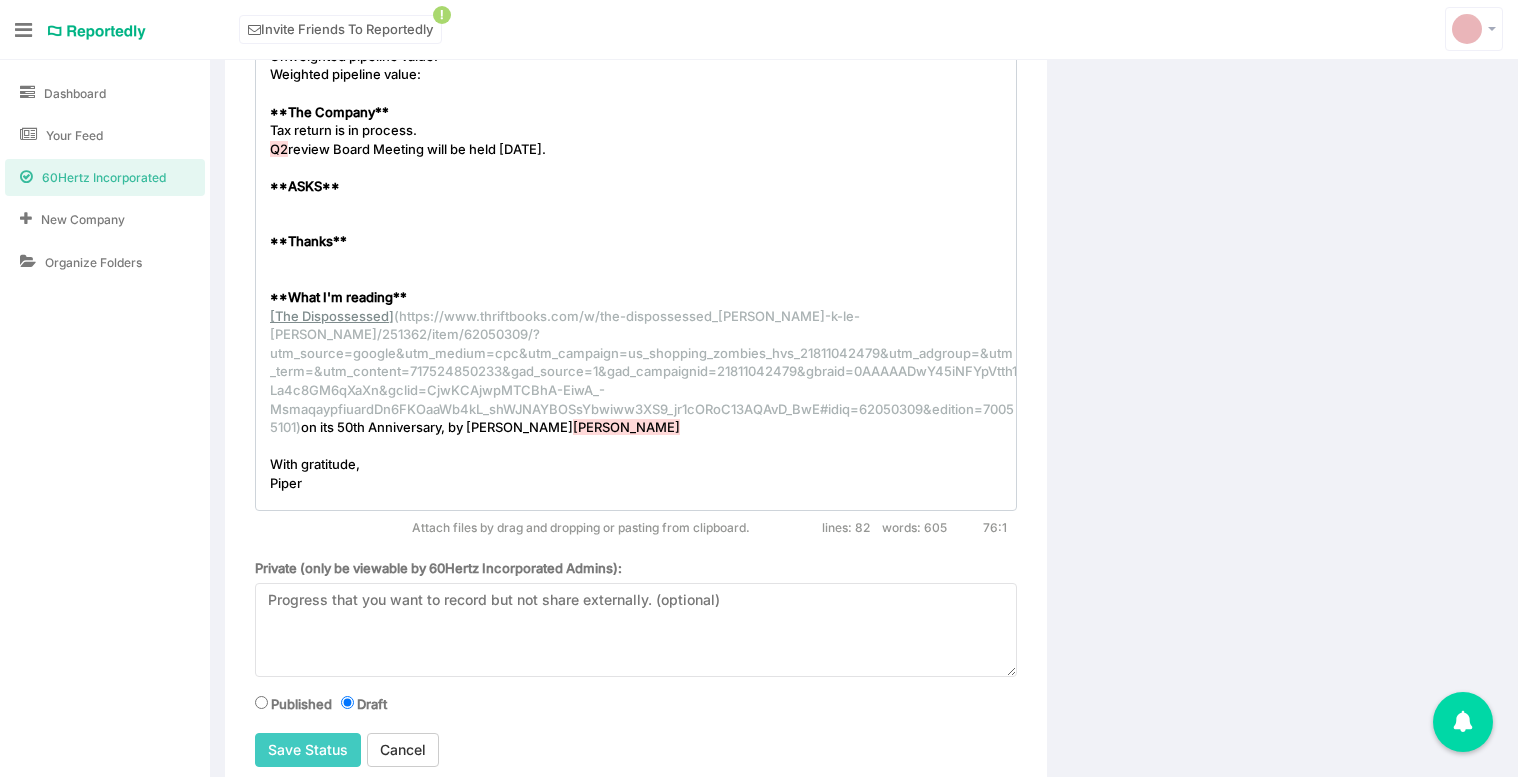 scroll, scrollTop: 2026, scrollLeft: 0, axis: vertical 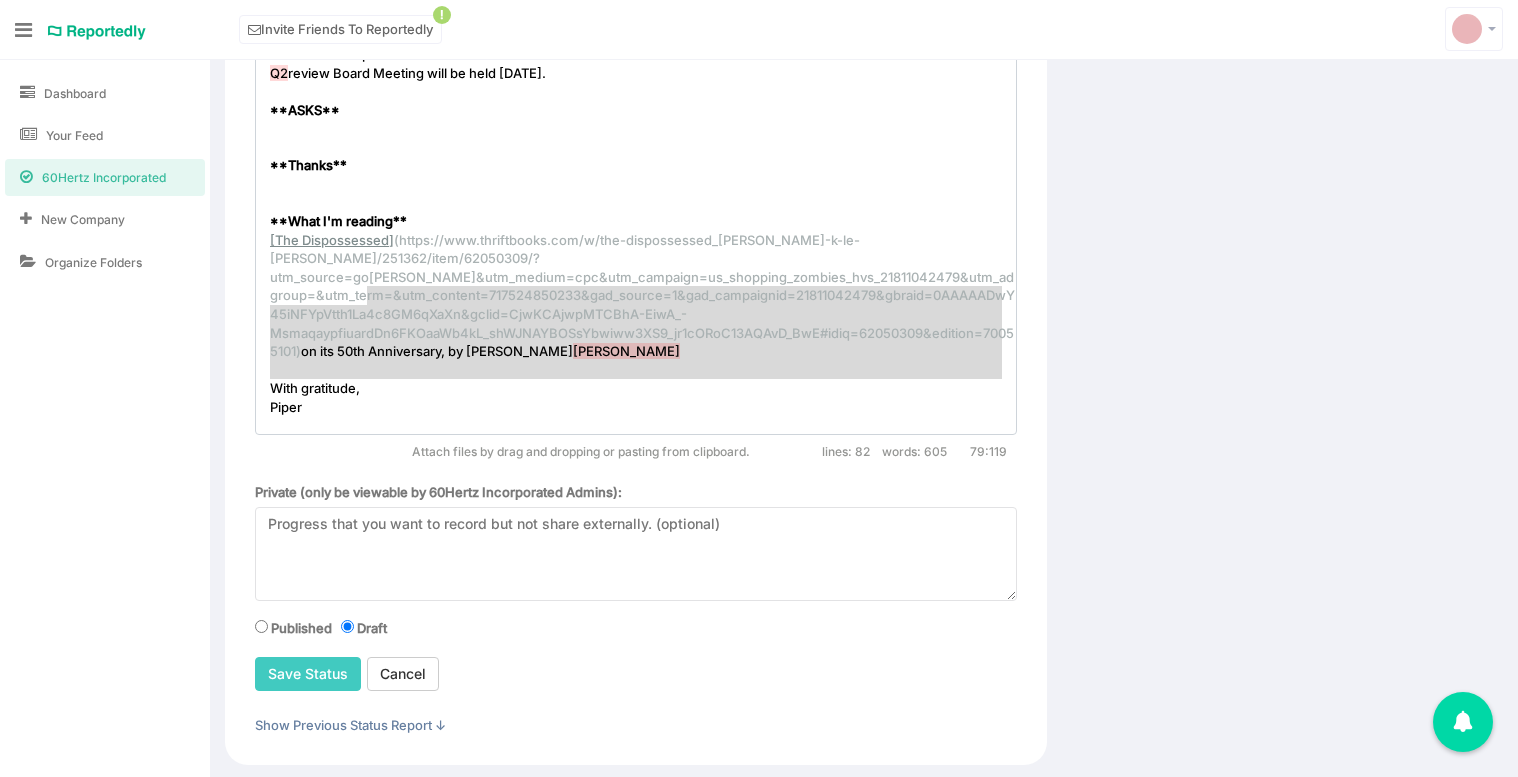 type on "[The Dispossessed](https://www.thriftbooks.com/w/the-dispossessed_ursula-k-le-guin/251362/item/62050309/?utm_source=google&utm_medium=cpc&utm_campaign=us_shopping_zombies_hvs_21811042479&utm_adgroup=&utm_term=&utm_content=717524850233&gad_source=1&gad_campaignid=21811042479&gbraid=0AAAAADwY45iNFYpVtth1La4c8GM6qXaXn&gclid=CjwKCAjwpMTCBhA-EiwA_-MsmaqaypfiuardDn6FKOaaWb4kL_shWJNAYBOSsYbwiww3XS9_jr1cORoC13AQAvD_BwE#idiq=62050309&edition=70055101) on its 50th Anniversary, by Ursula K Le Guin" 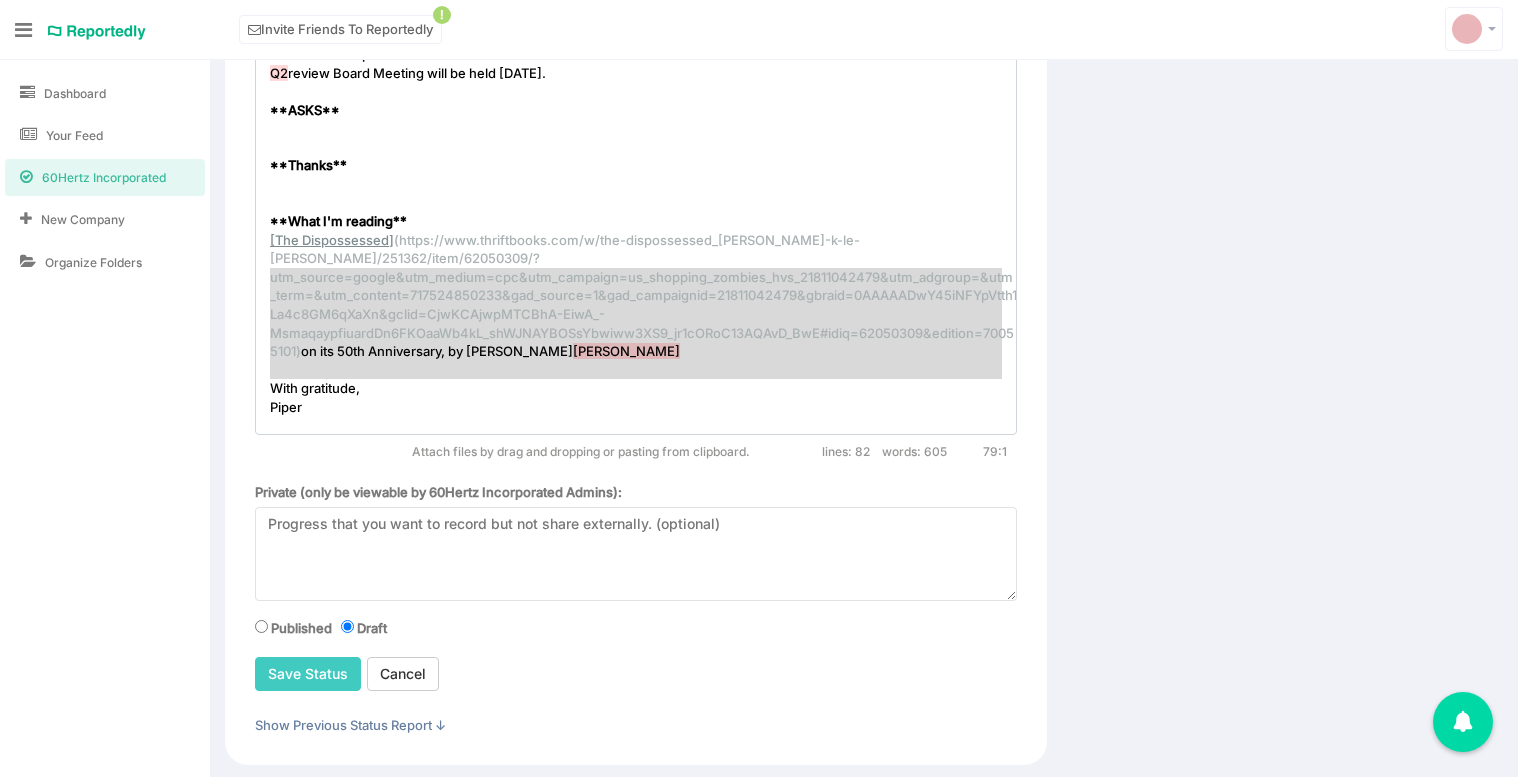 drag, startPoint x: 652, startPoint y: 379, endPoint x: 257, endPoint y: 281, distance: 406.97543 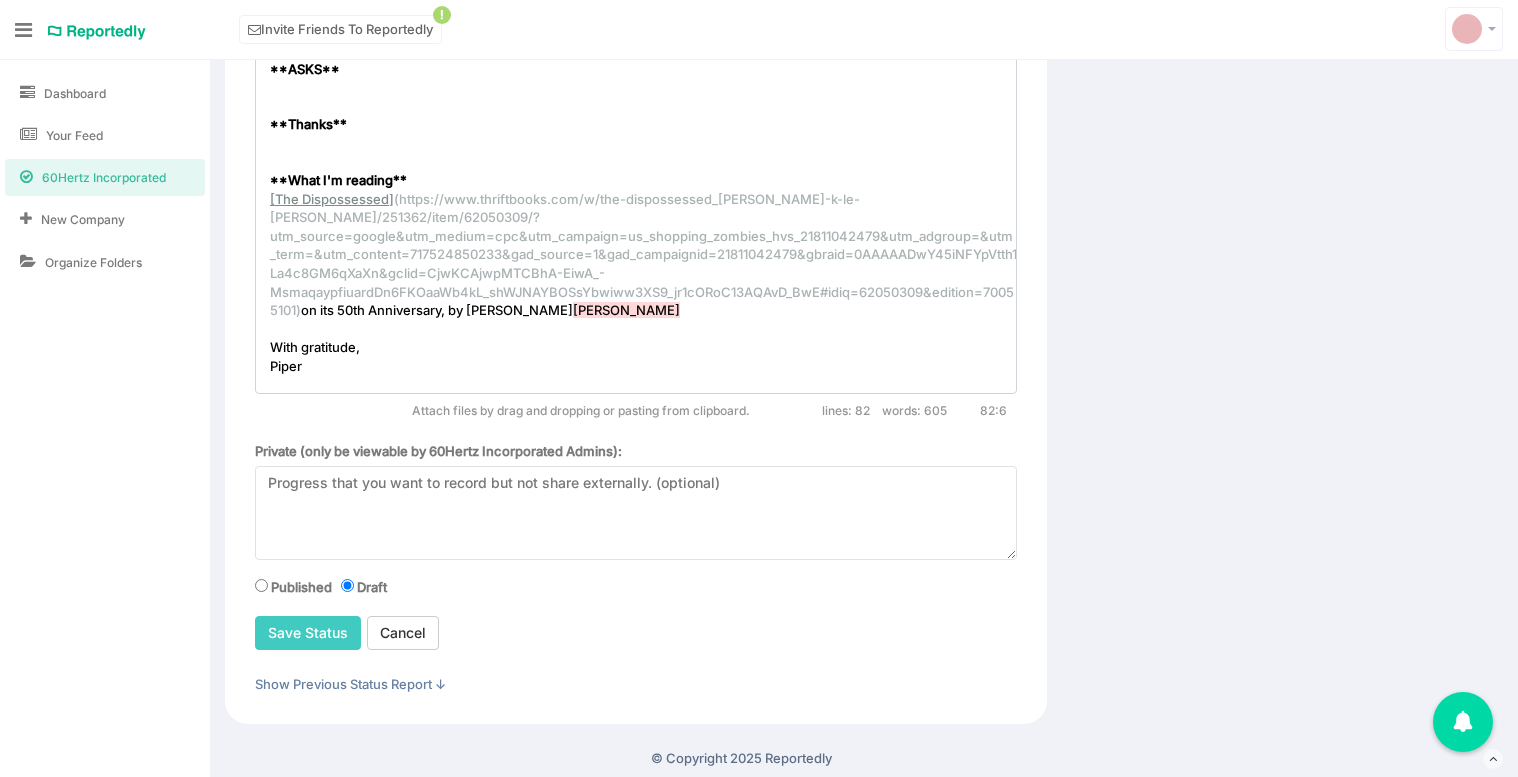 scroll, scrollTop: 2082, scrollLeft: 0, axis: vertical 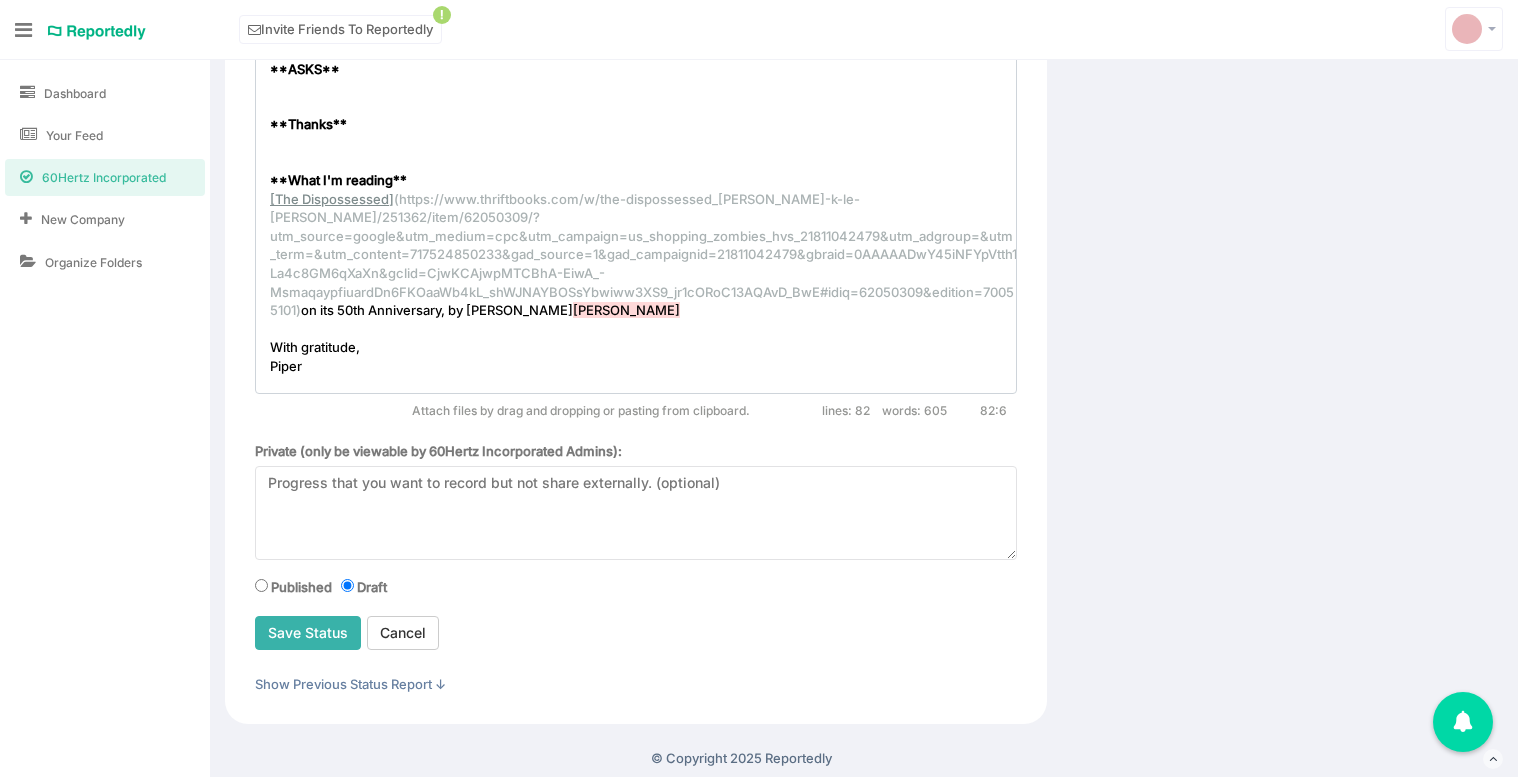 click on "Save Status" at bounding box center (308, 633) 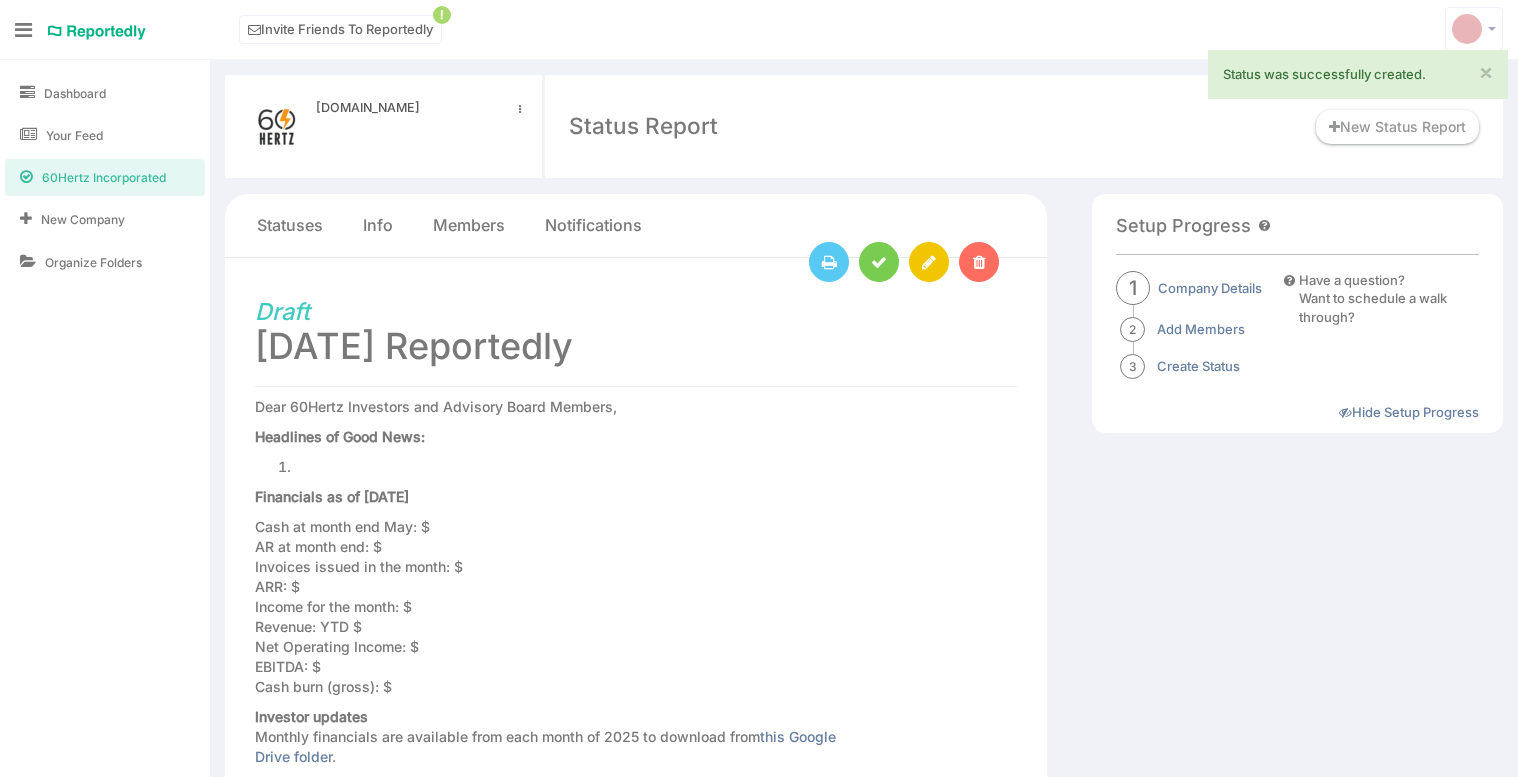 scroll, scrollTop: 0, scrollLeft: 0, axis: both 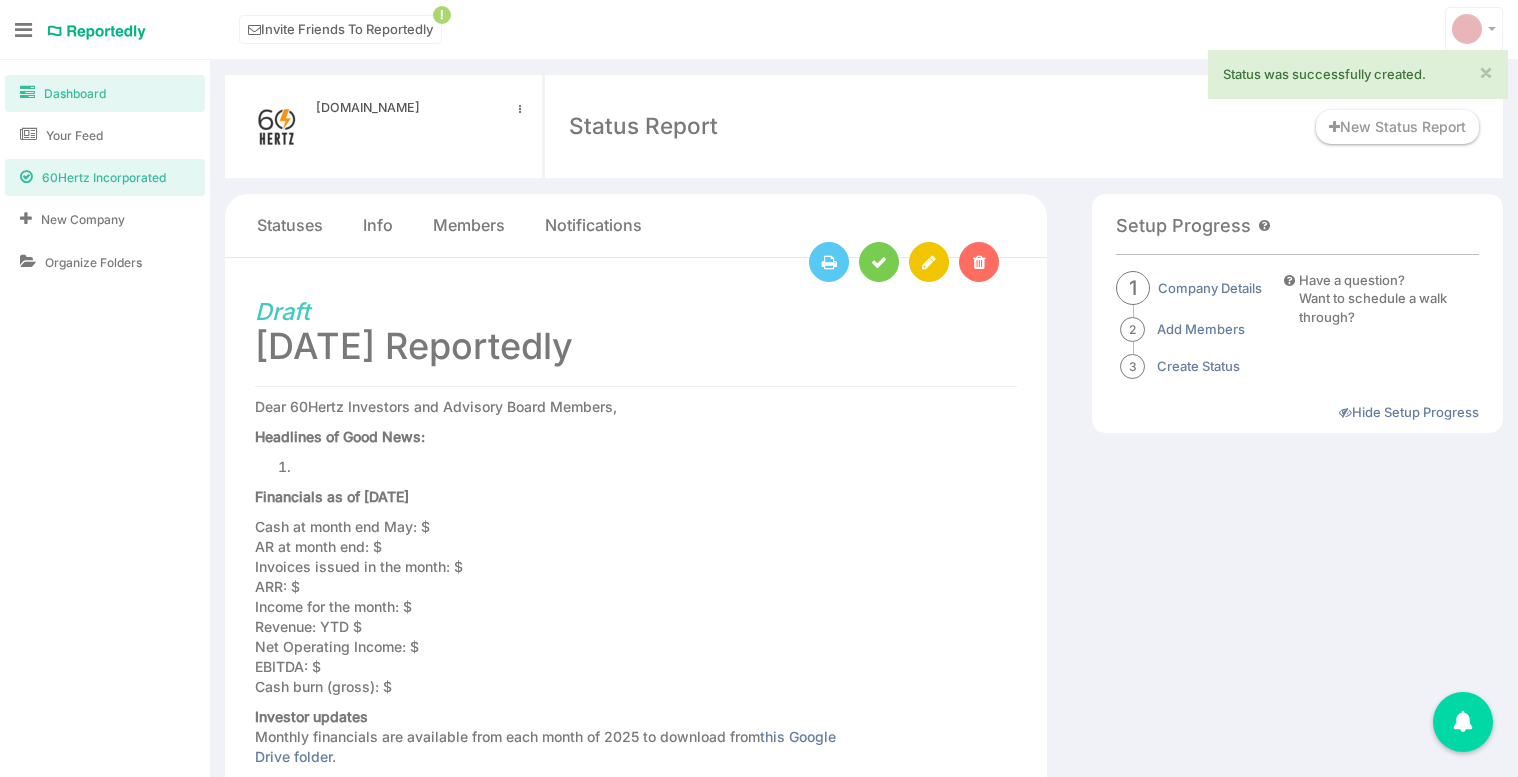 click on "Dashboard" at bounding box center (105, 93) 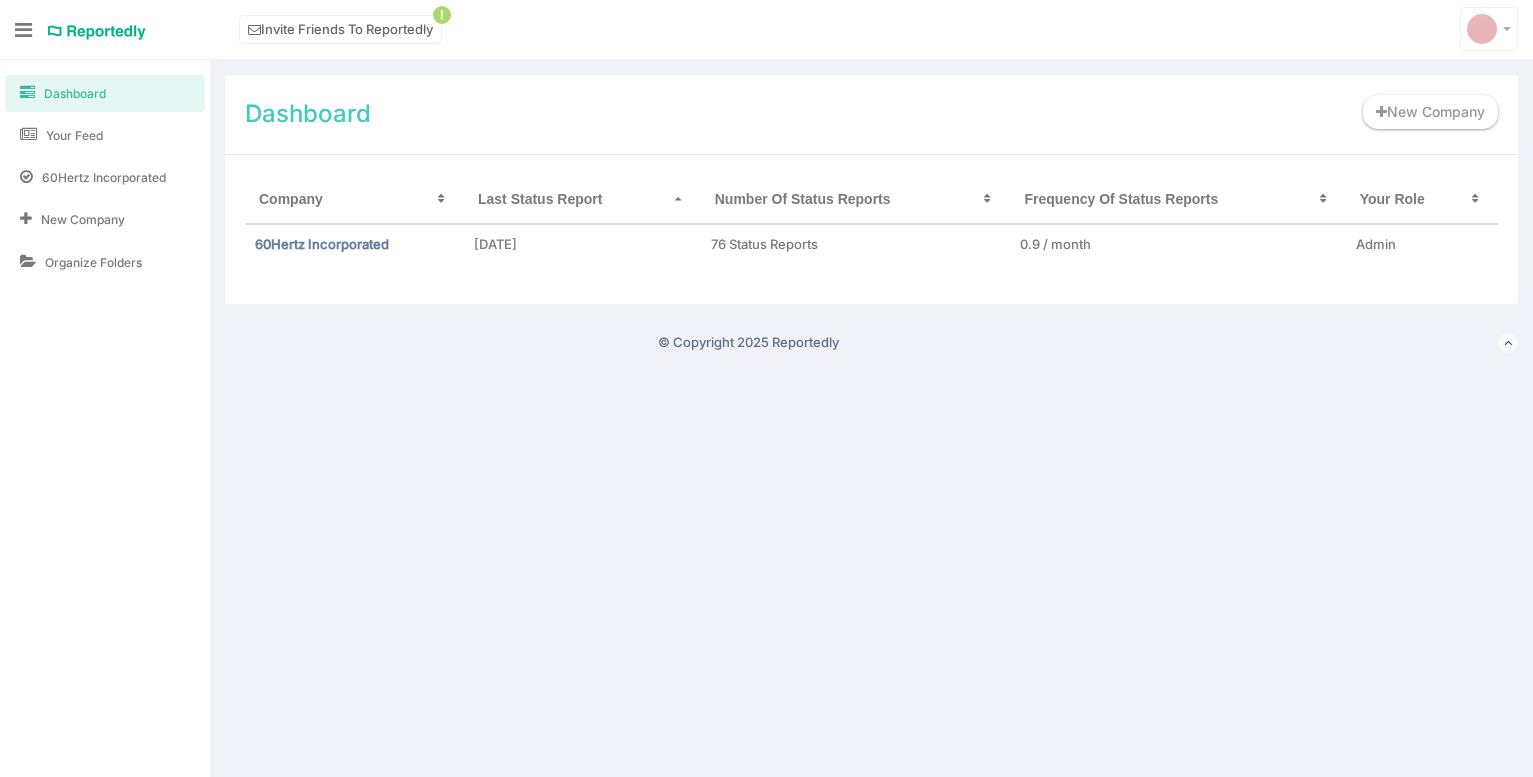 scroll, scrollTop: 0, scrollLeft: 0, axis: both 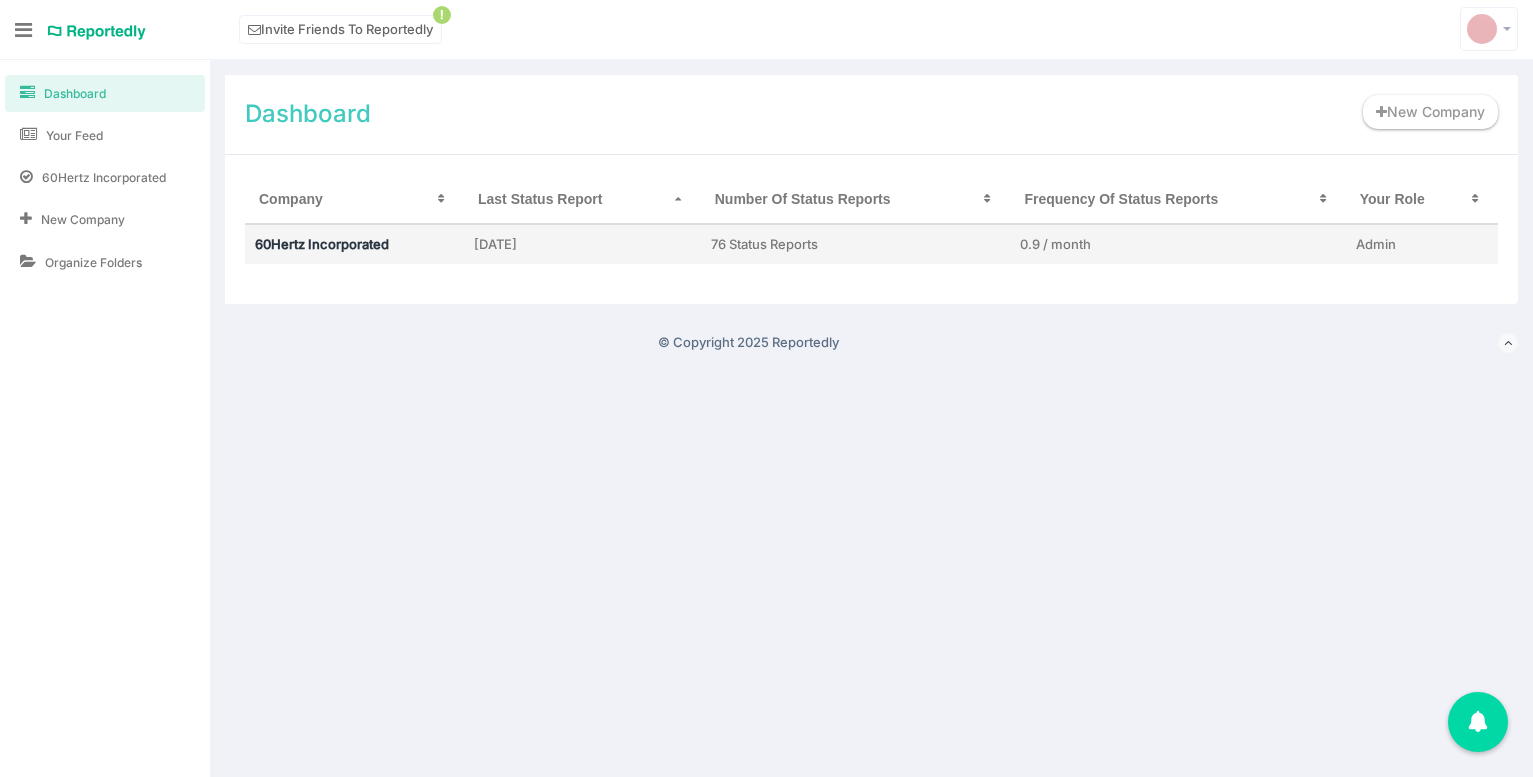 click on "60Hertz Incorporated" at bounding box center [322, 244] 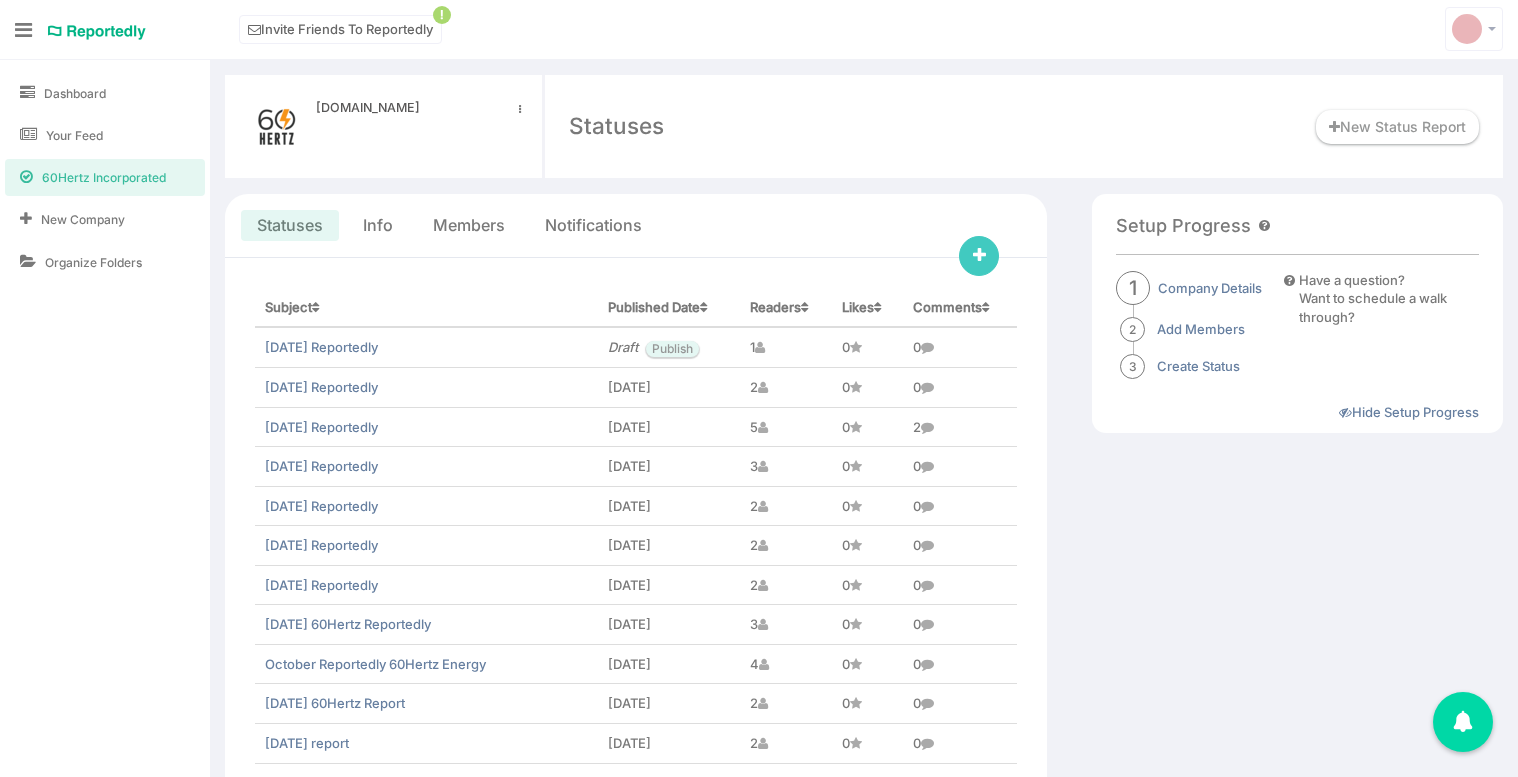 scroll, scrollTop: 0, scrollLeft: 0, axis: both 